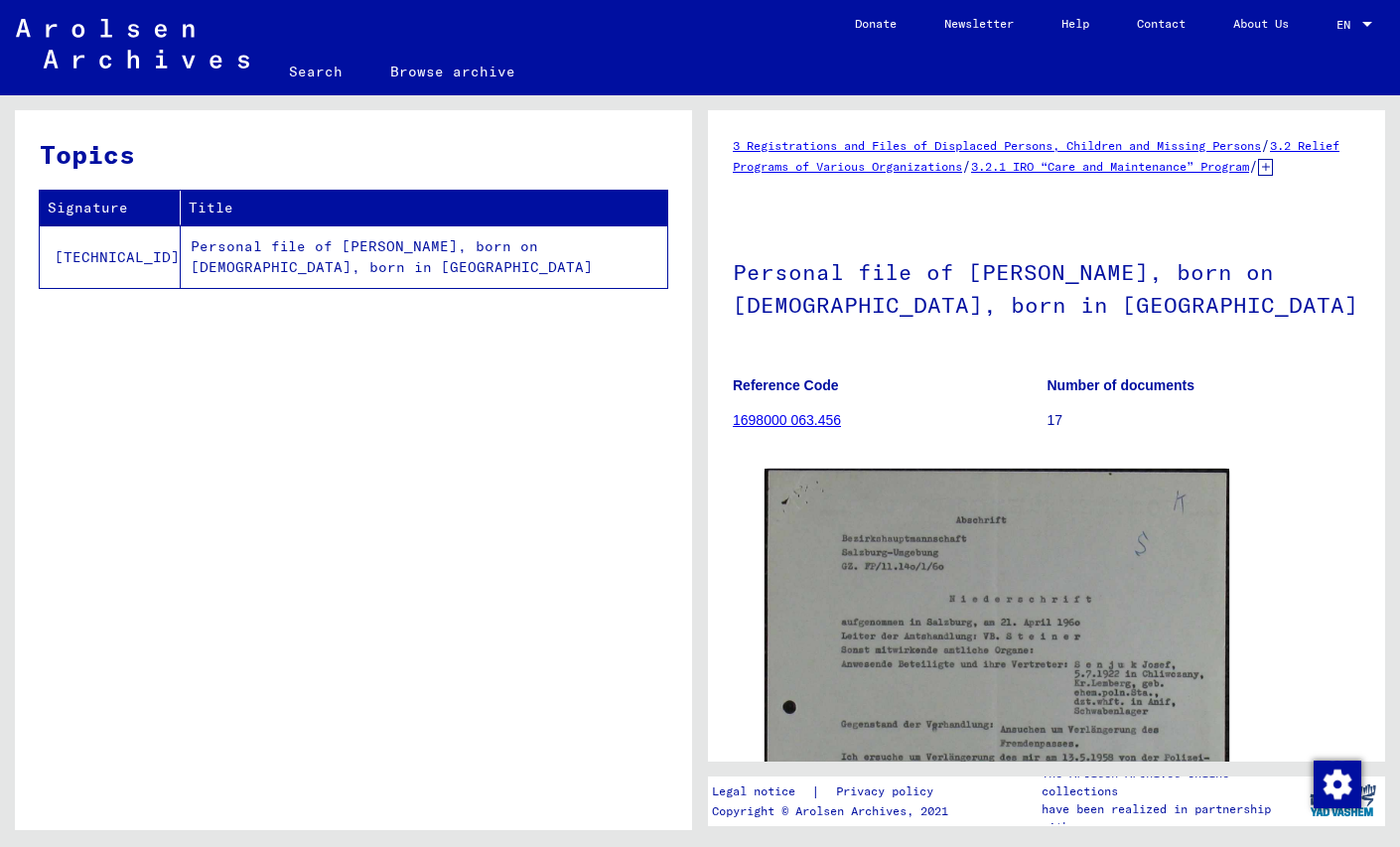 scroll, scrollTop: 0, scrollLeft: 0, axis: both 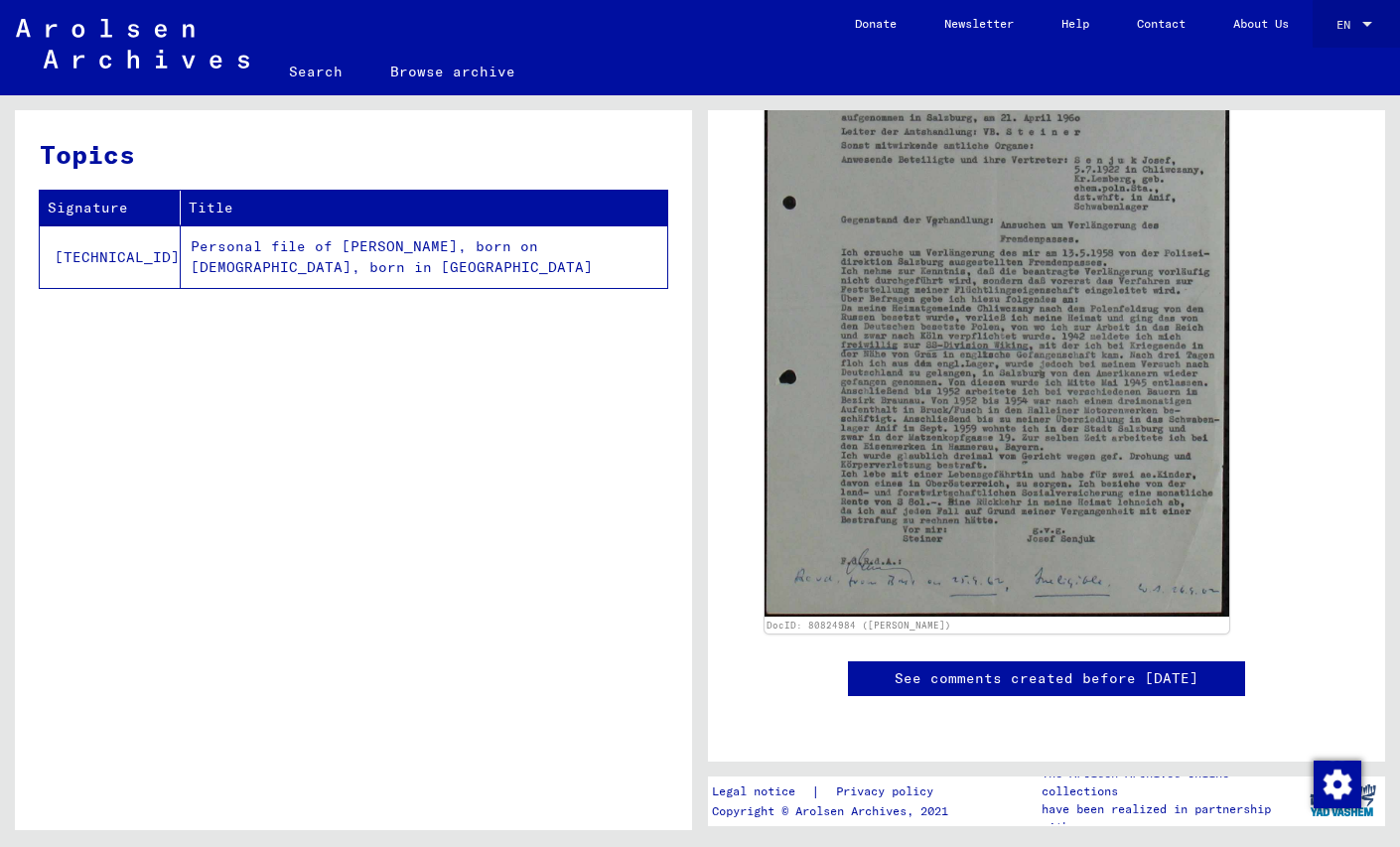 click at bounding box center [1367, 24] 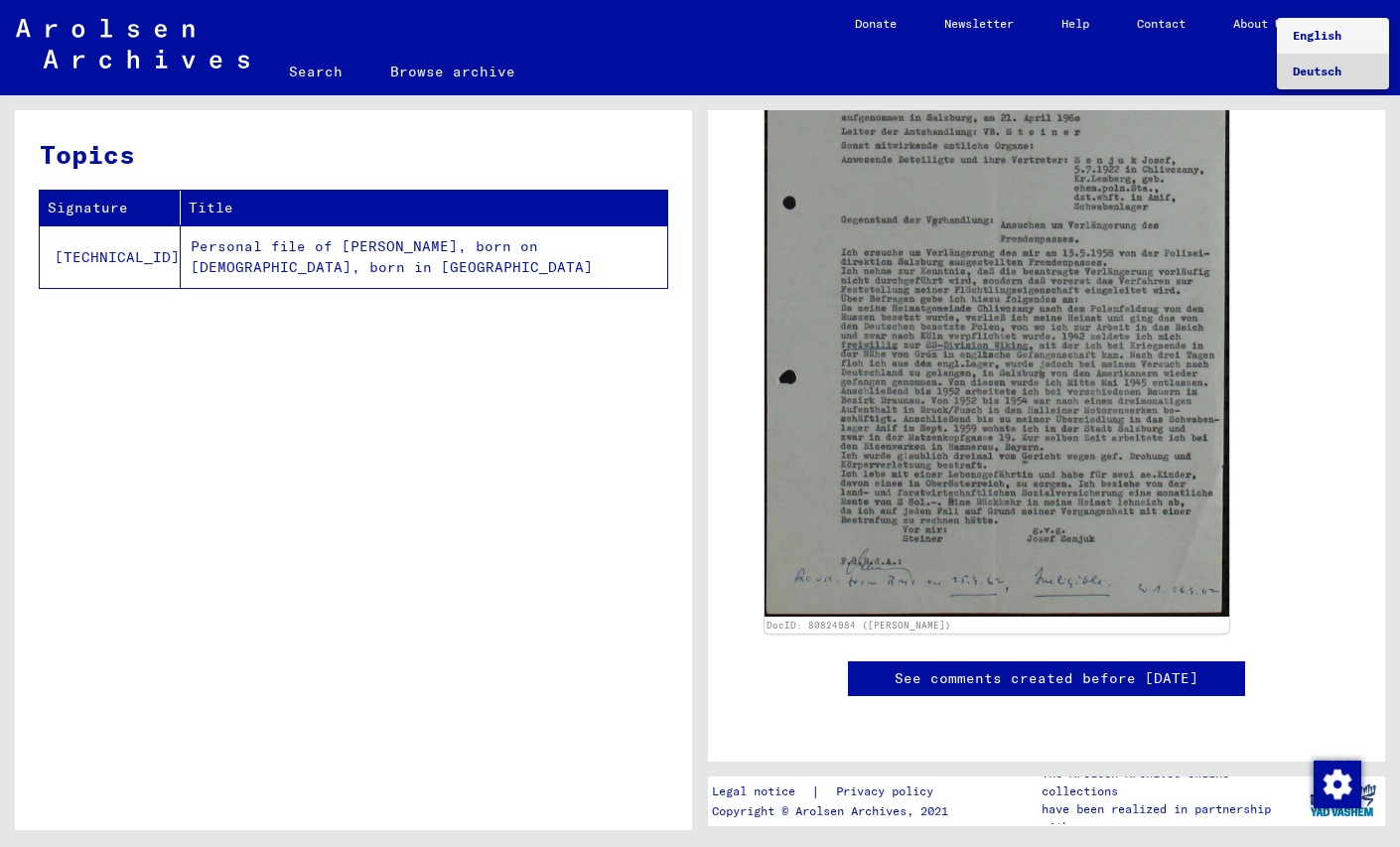 click on "Deutsch" at bounding box center [1332, 71] 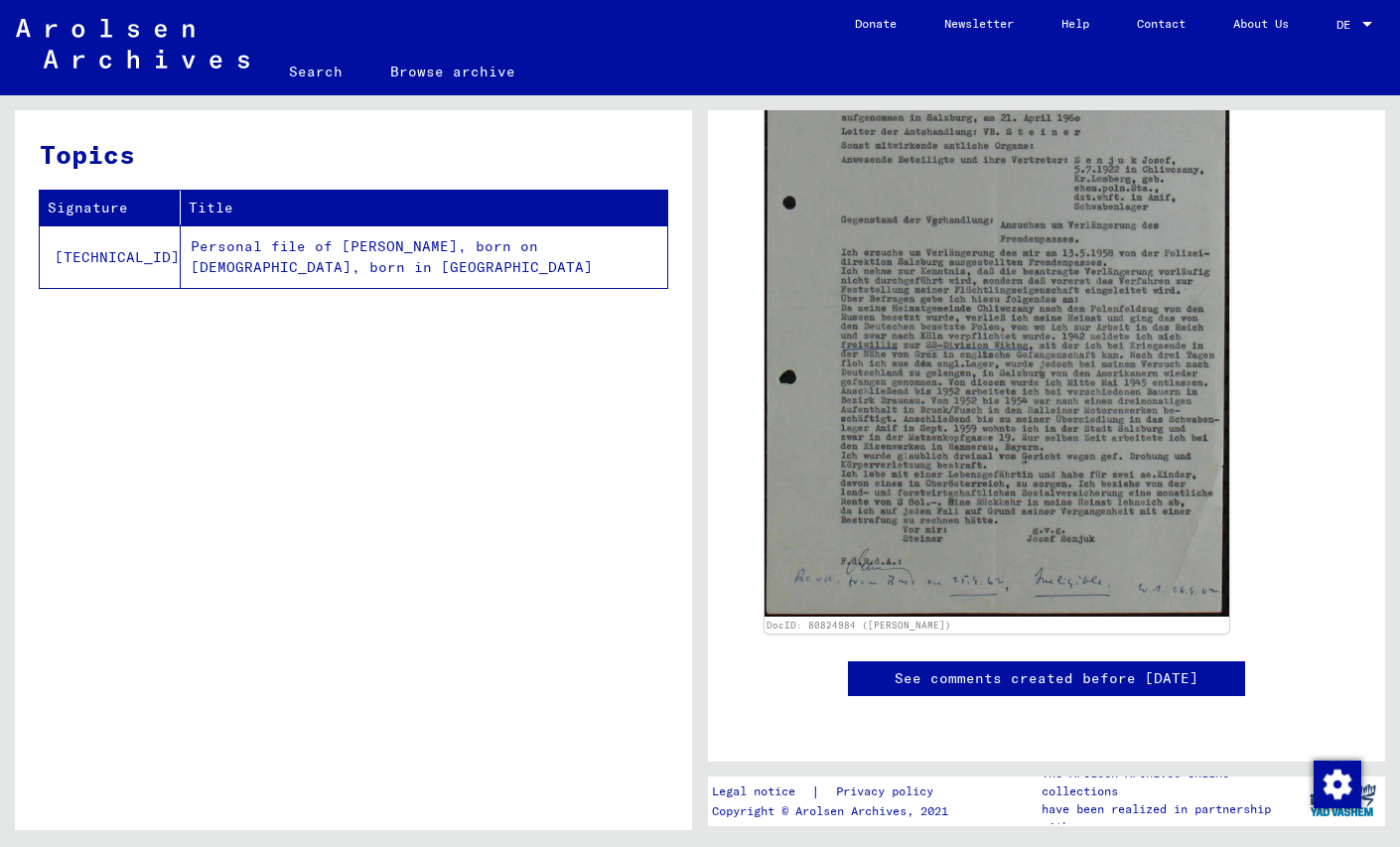 scroll, scrollTop: 0, scrollLeft: 0, axis: both 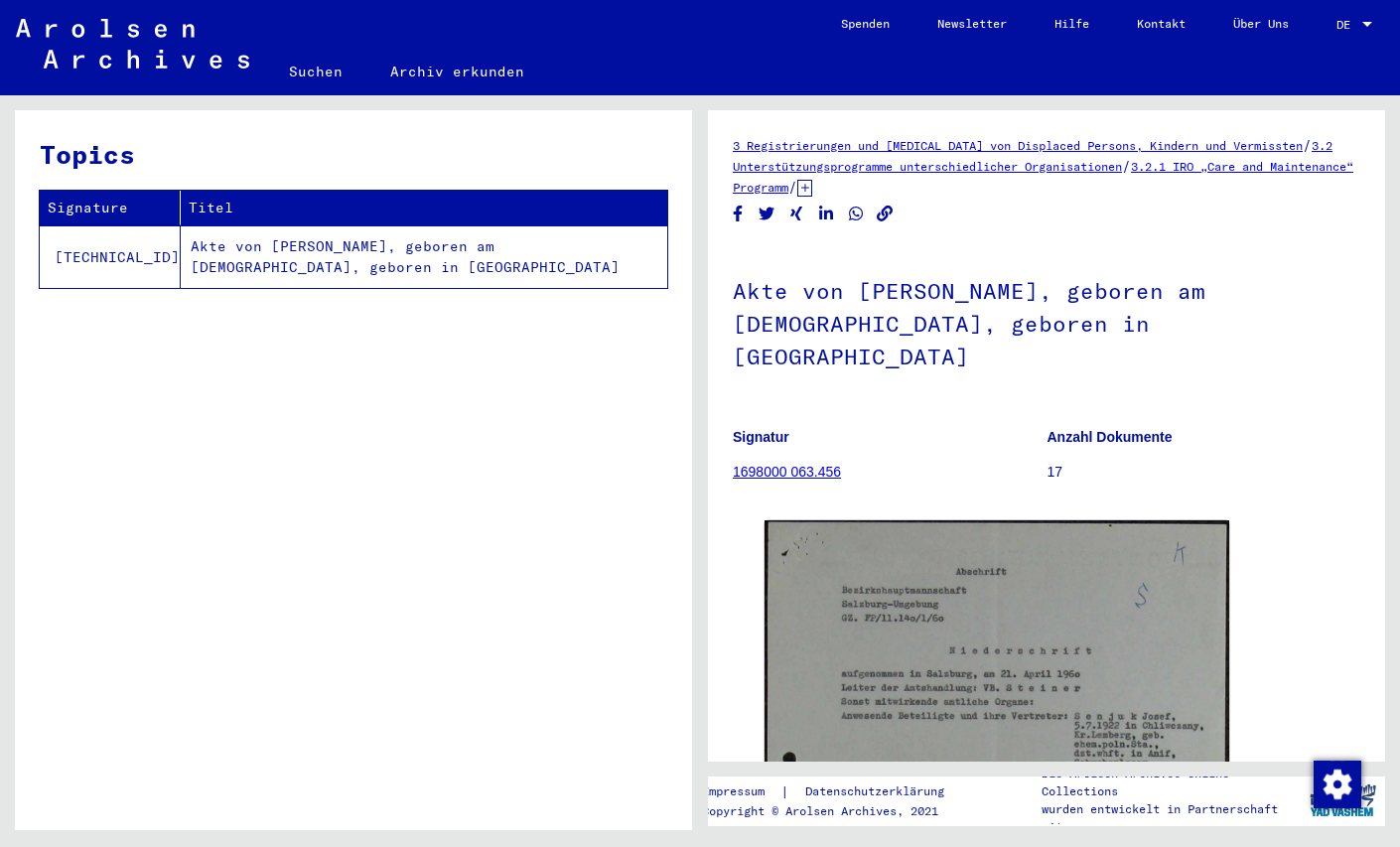 click on "1698000 063.456" 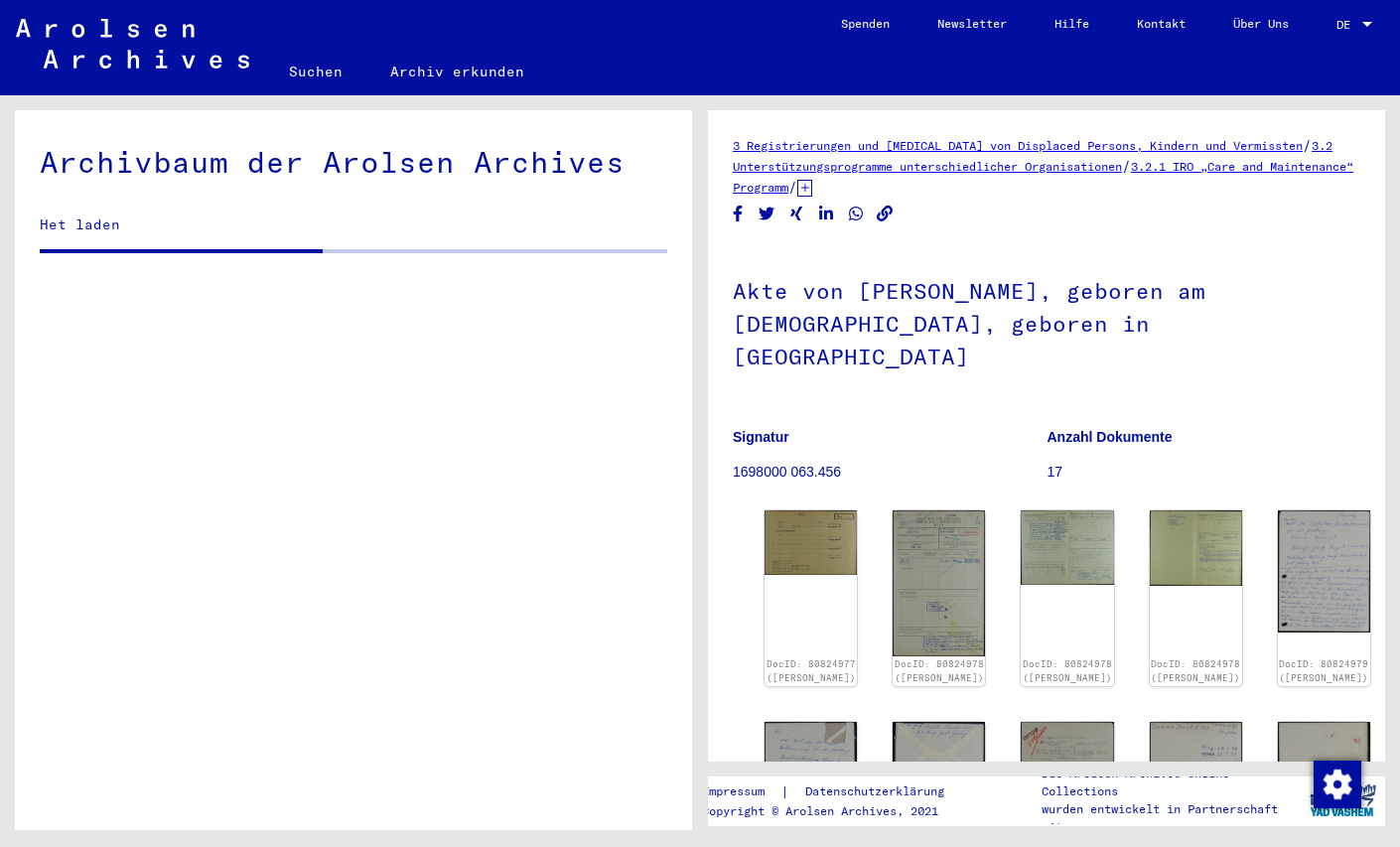 scroll, scrollTop: 0, scrollLeft: 0, axis: both 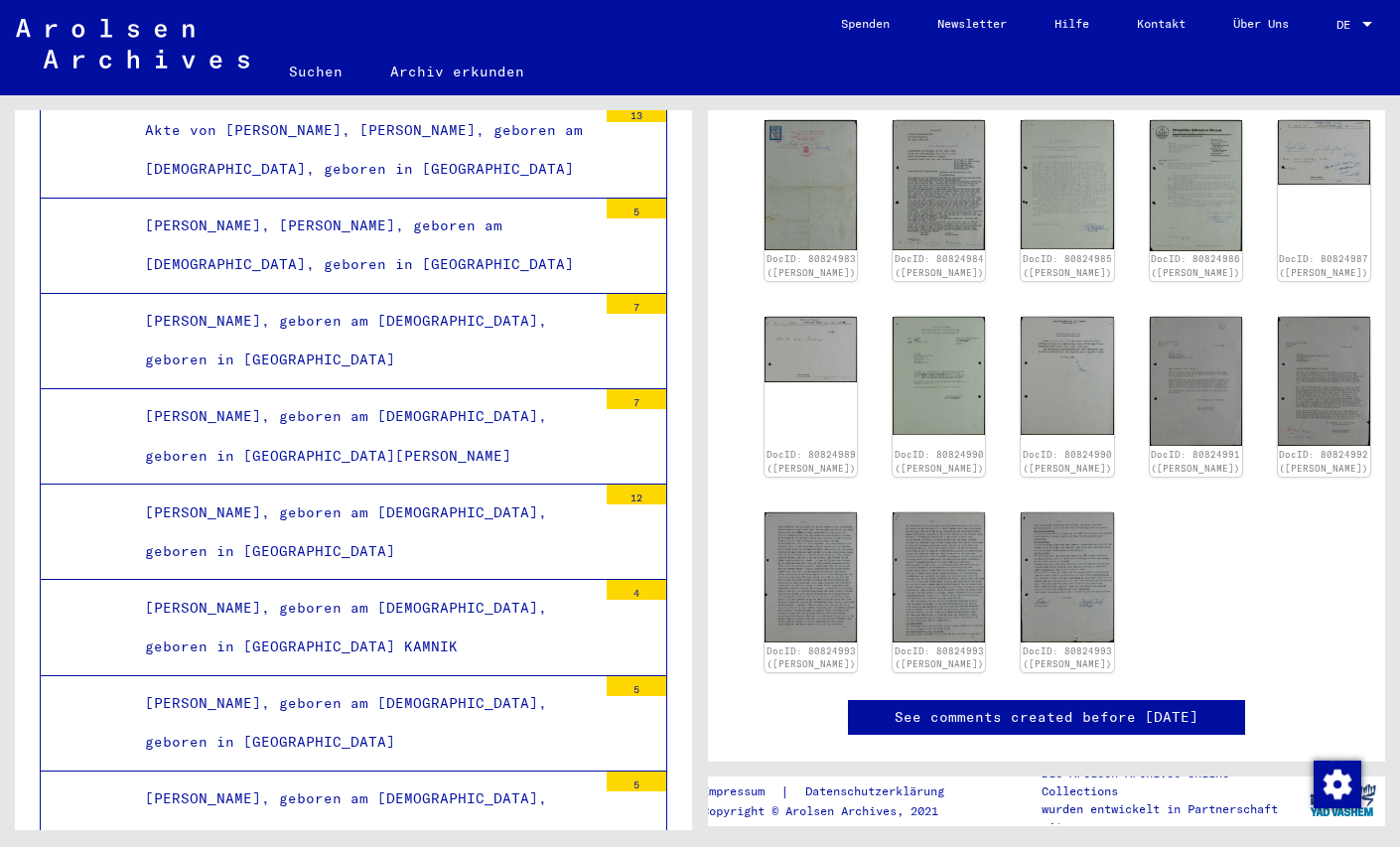 click 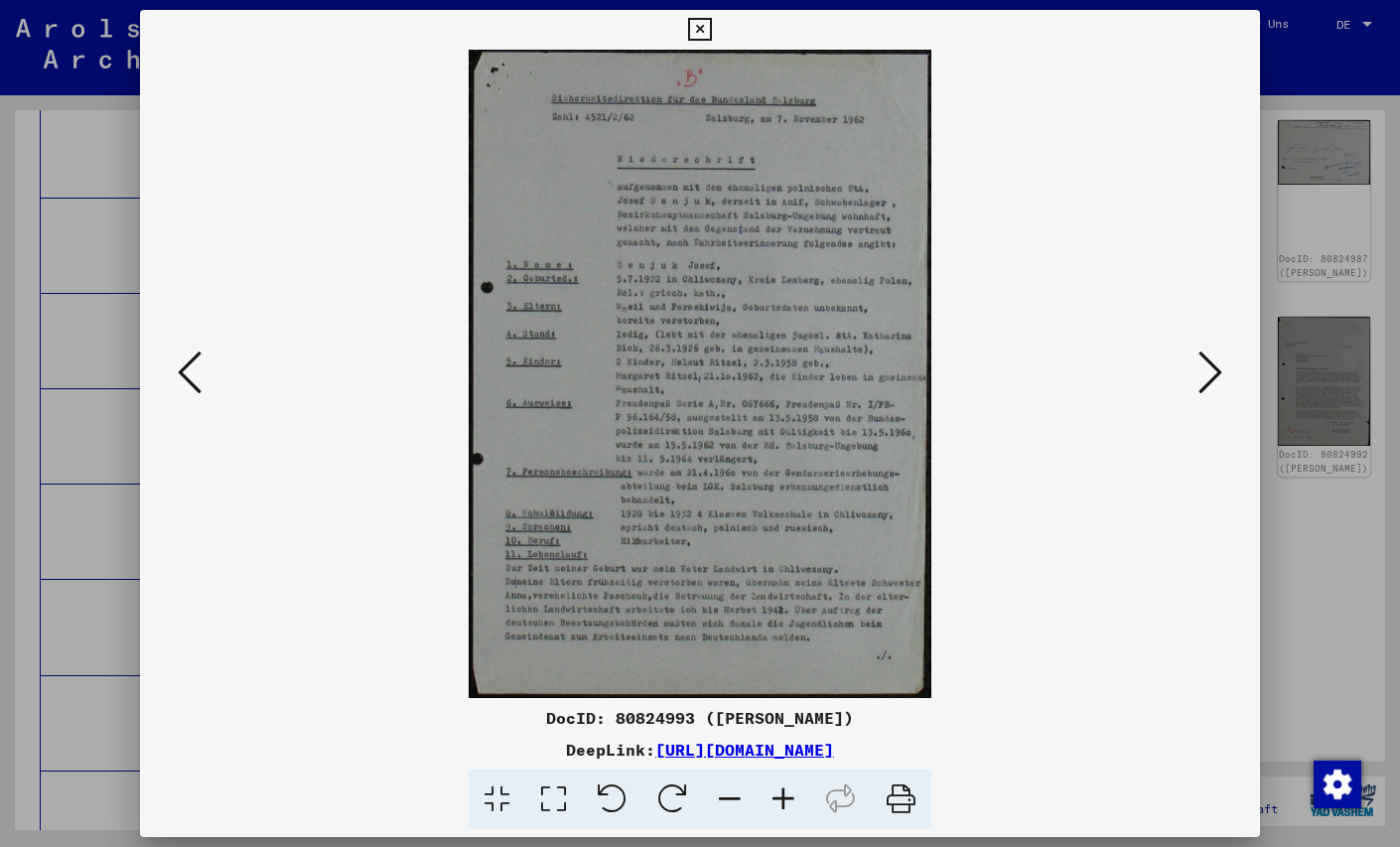click at bounding box center (700, 423) 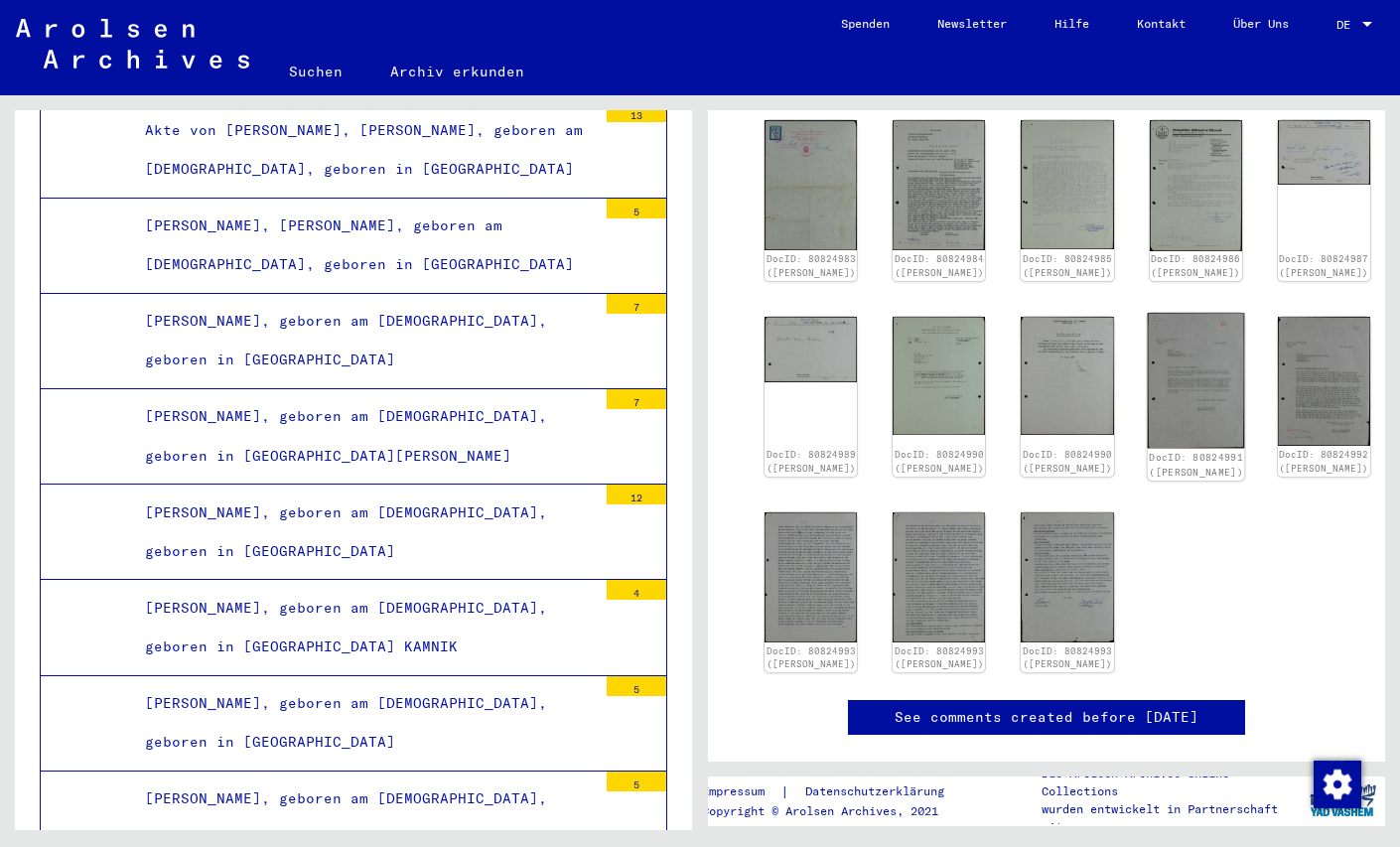 click 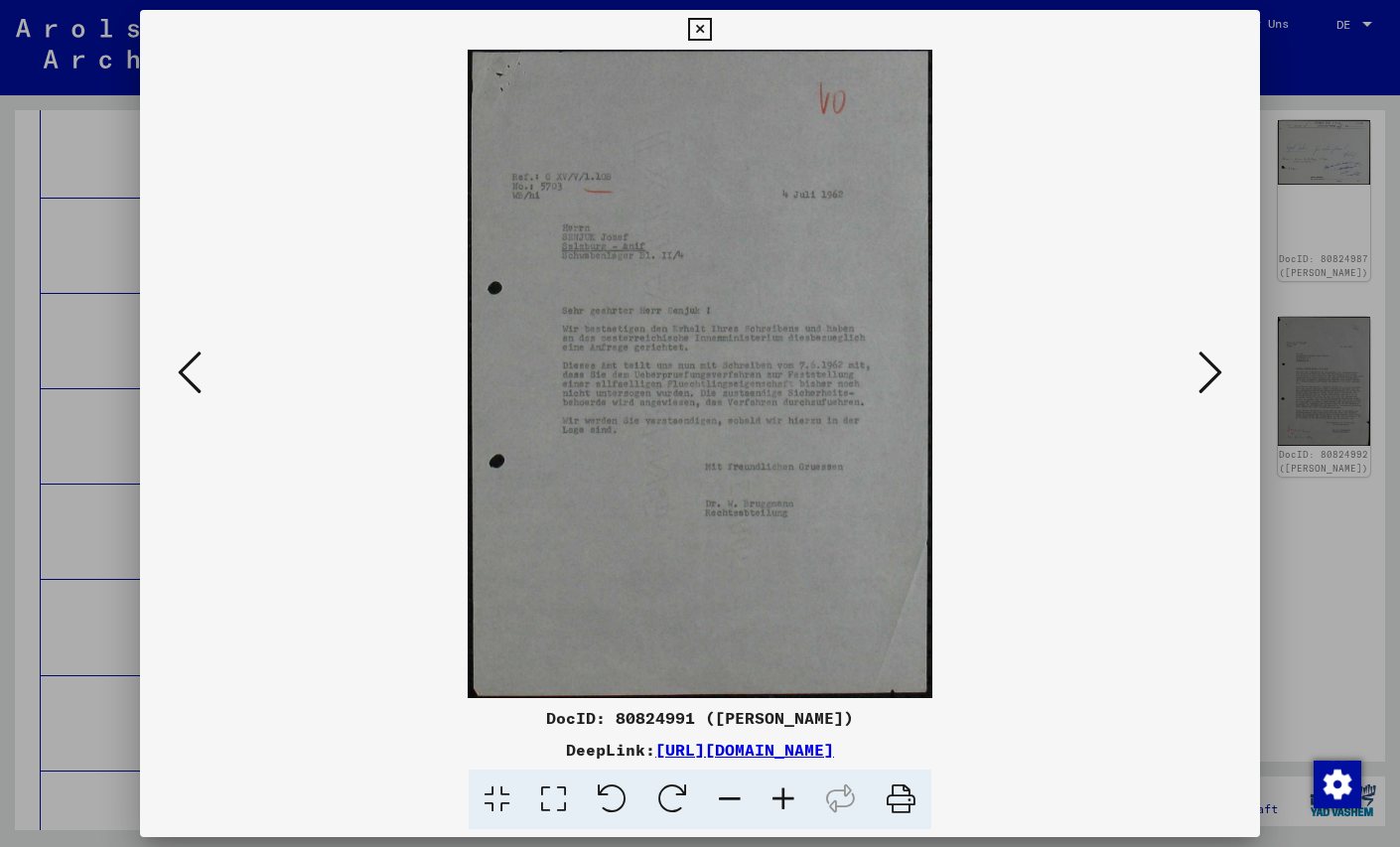 click at bounding box center (700, 423) 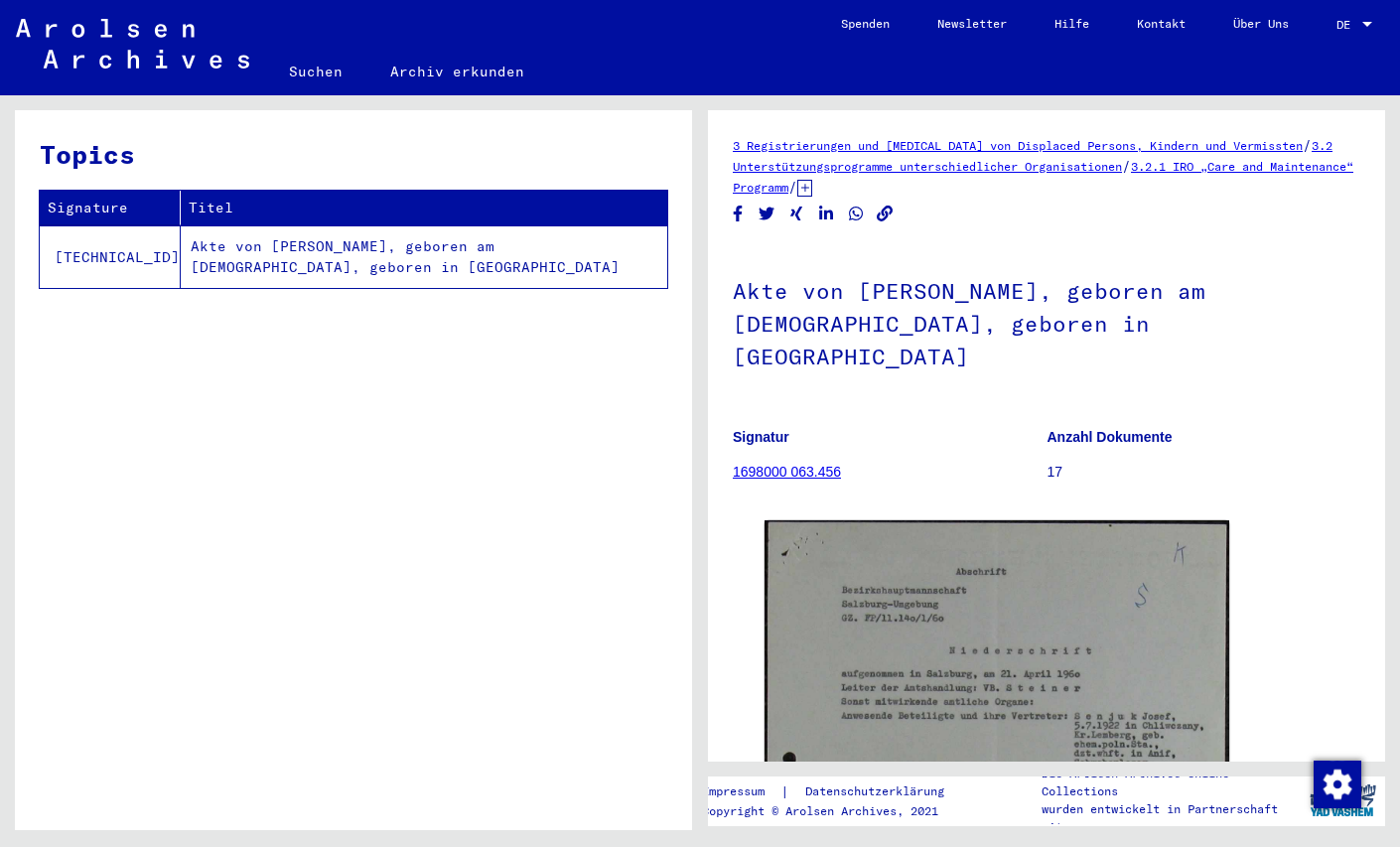 scroll, scrollTop: 0, scrollLeft: 0, axis: both 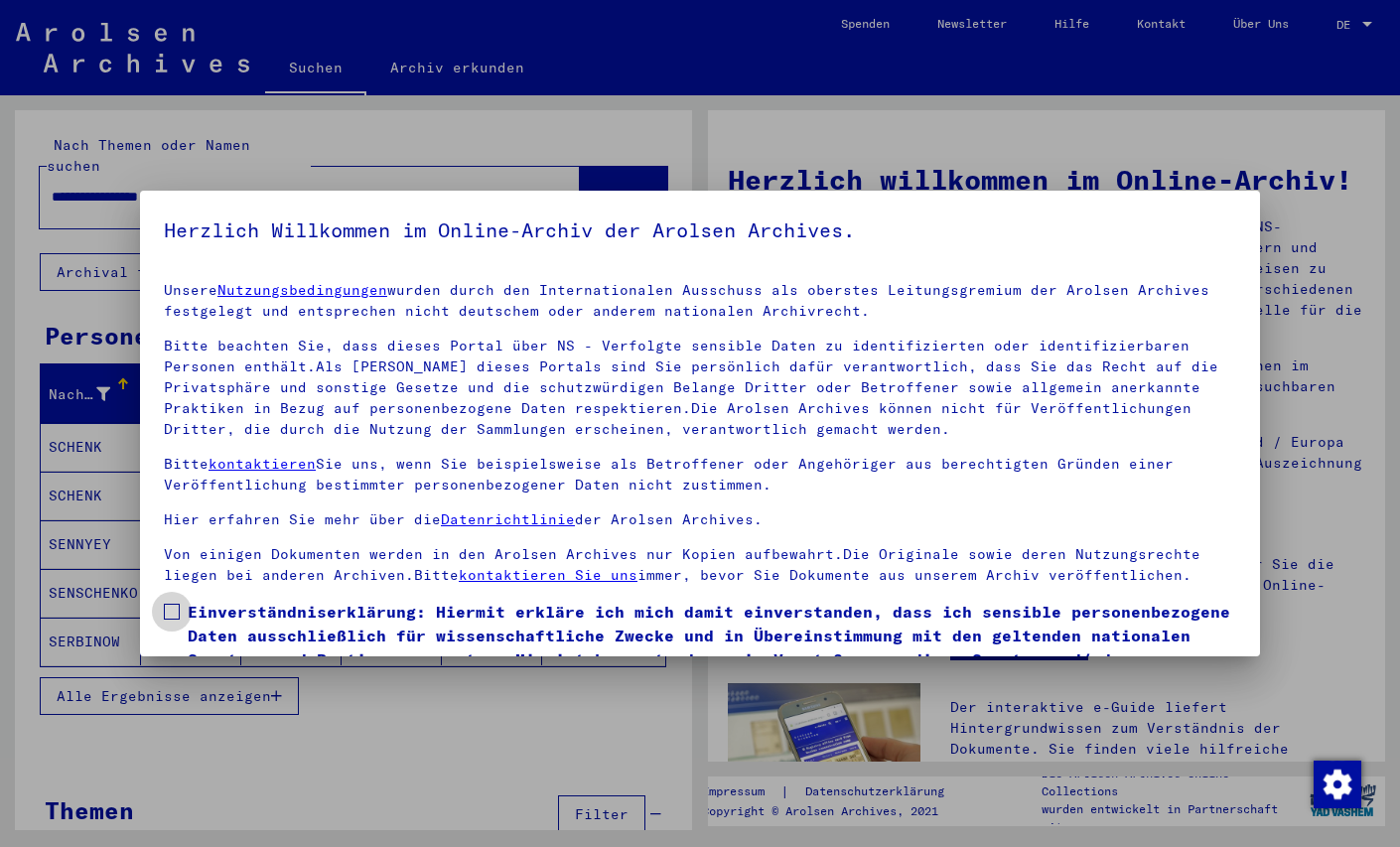 click at bounding box center (172, 612) 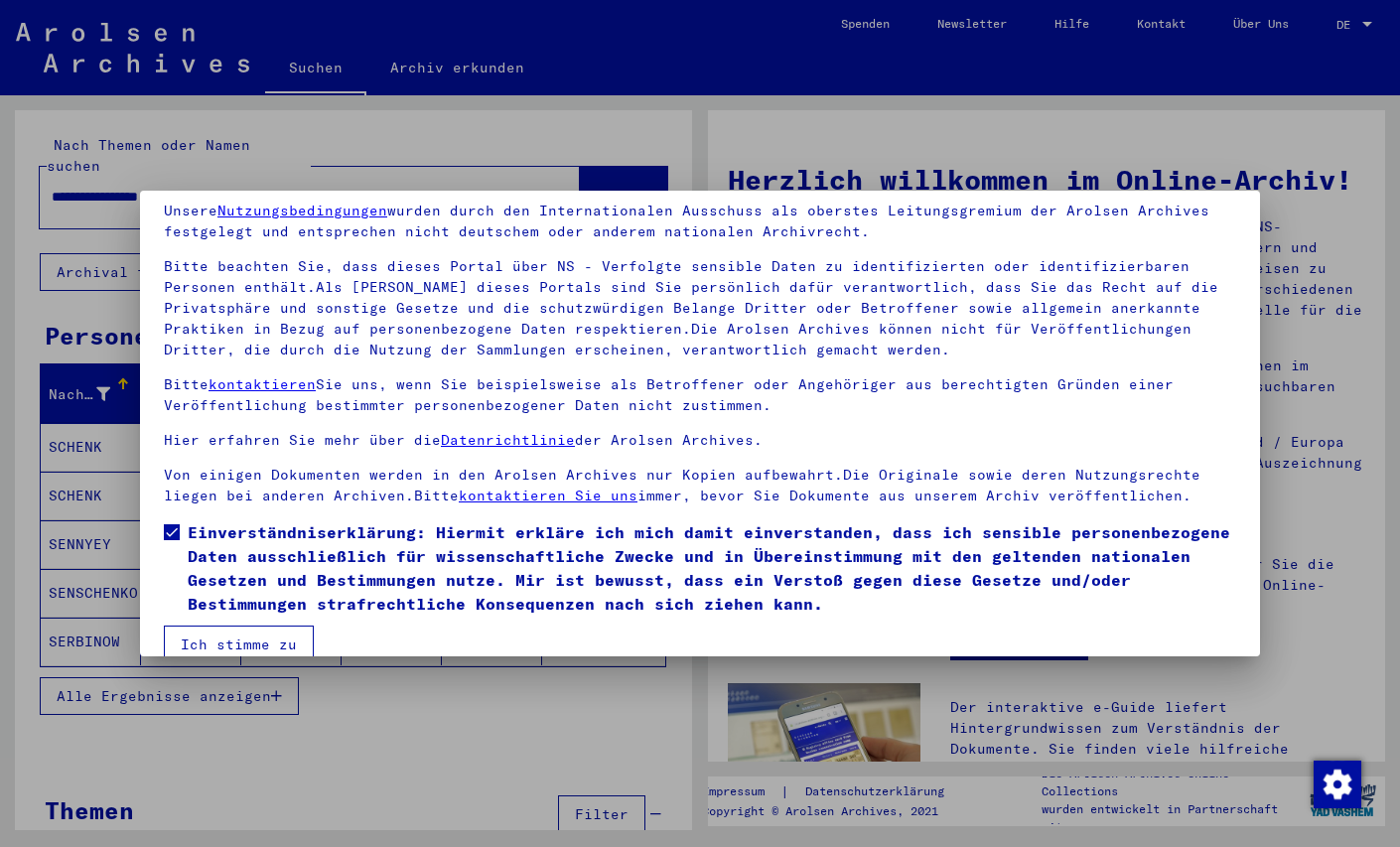 scroll, scrollTop: 109, scrollLeft: 0, axis: vertical 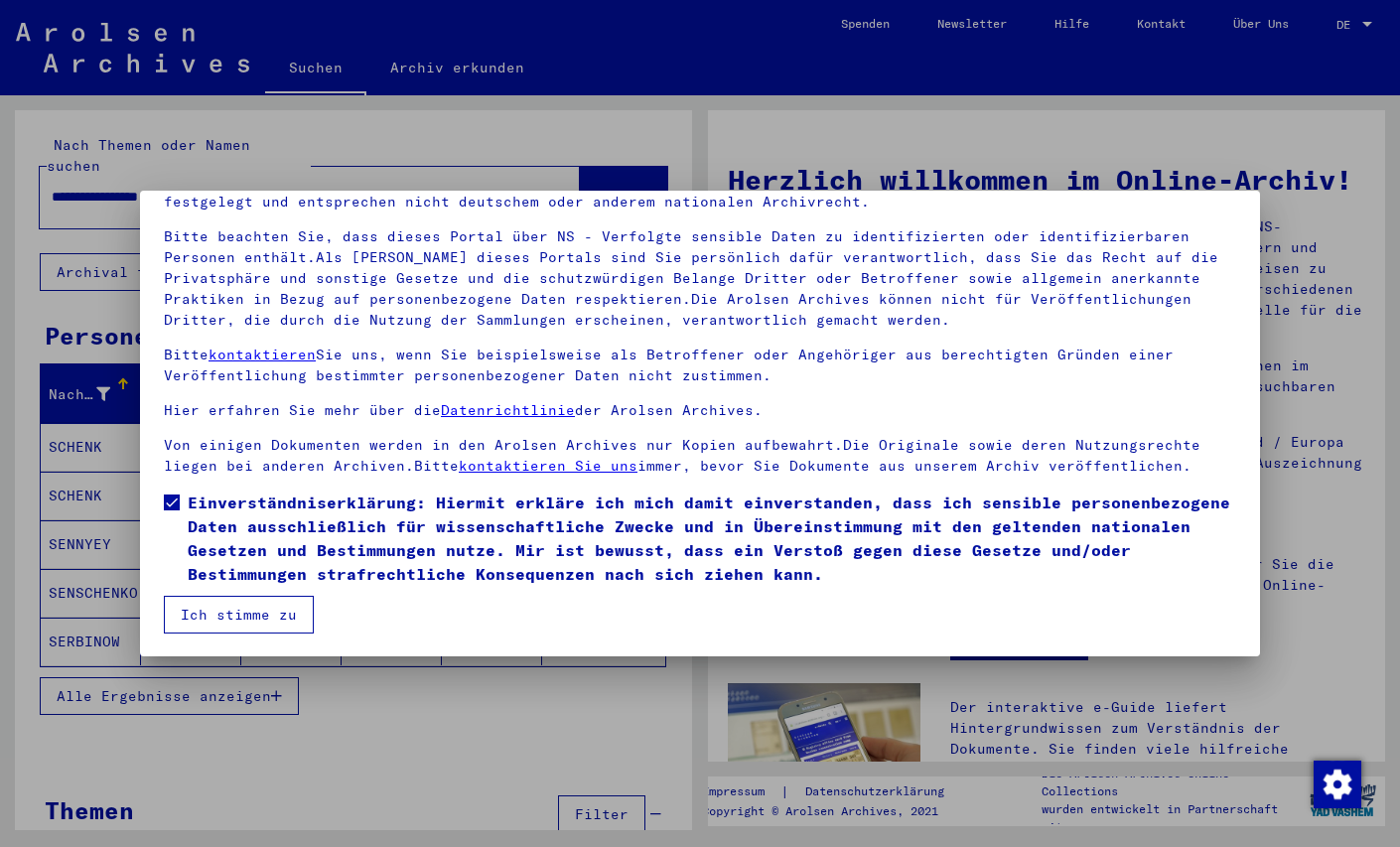 click on "Ich stimme zu" at bounding box center [238, 615] 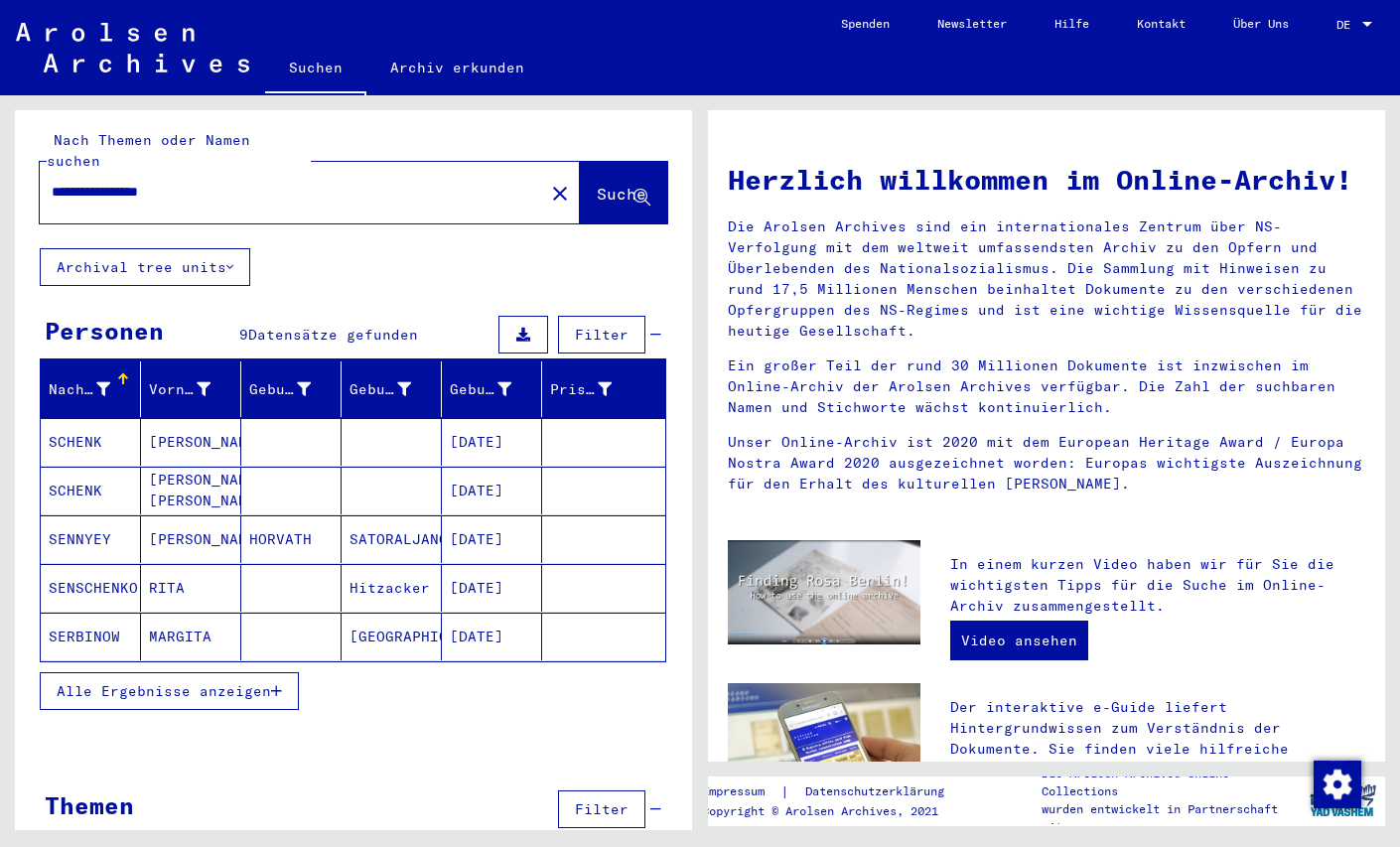 scroll, scrollTop: 0, scrollLeft: 0, axis: both 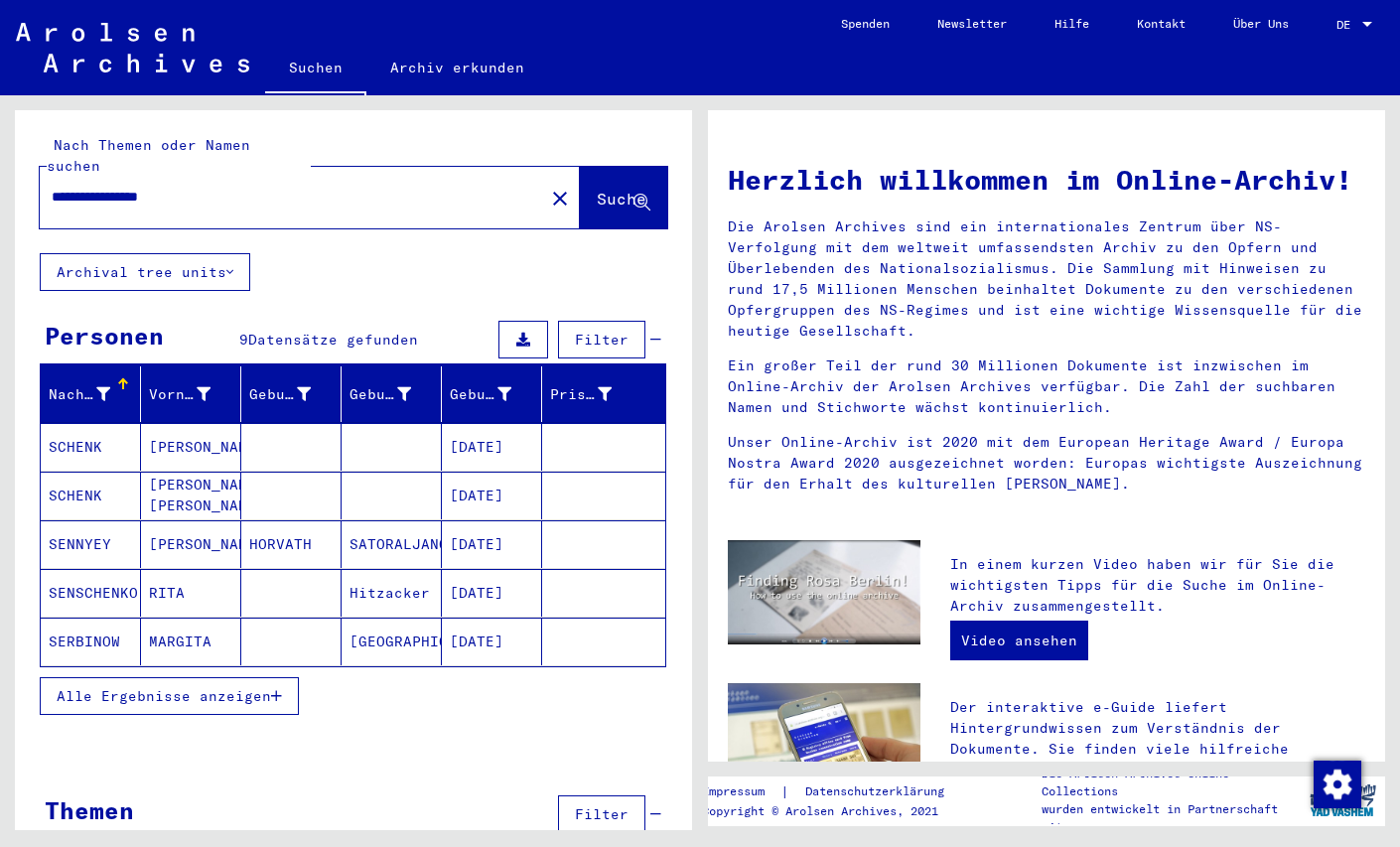 click on "**********" at bounding box center [286, 197] 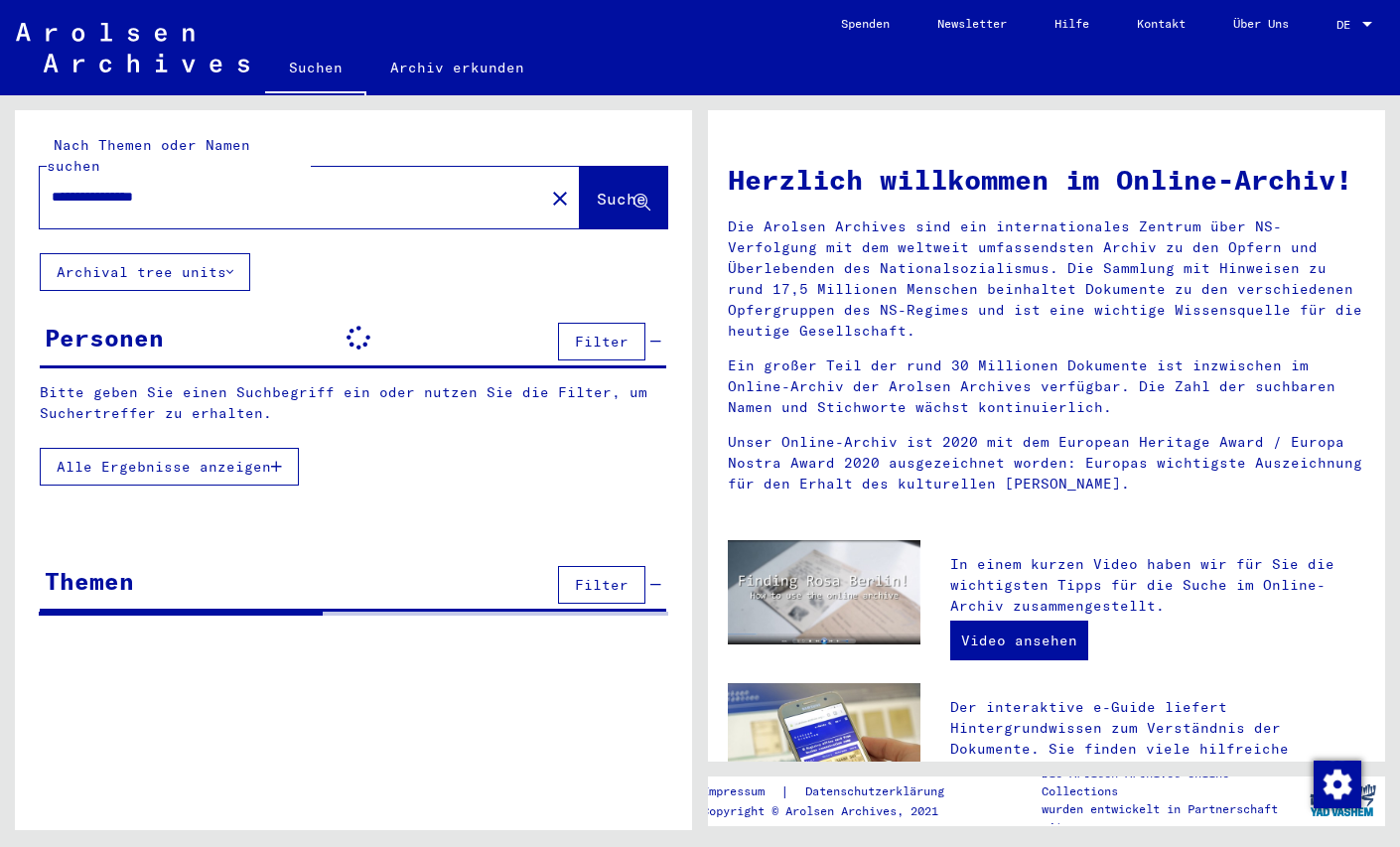 click on "**********" 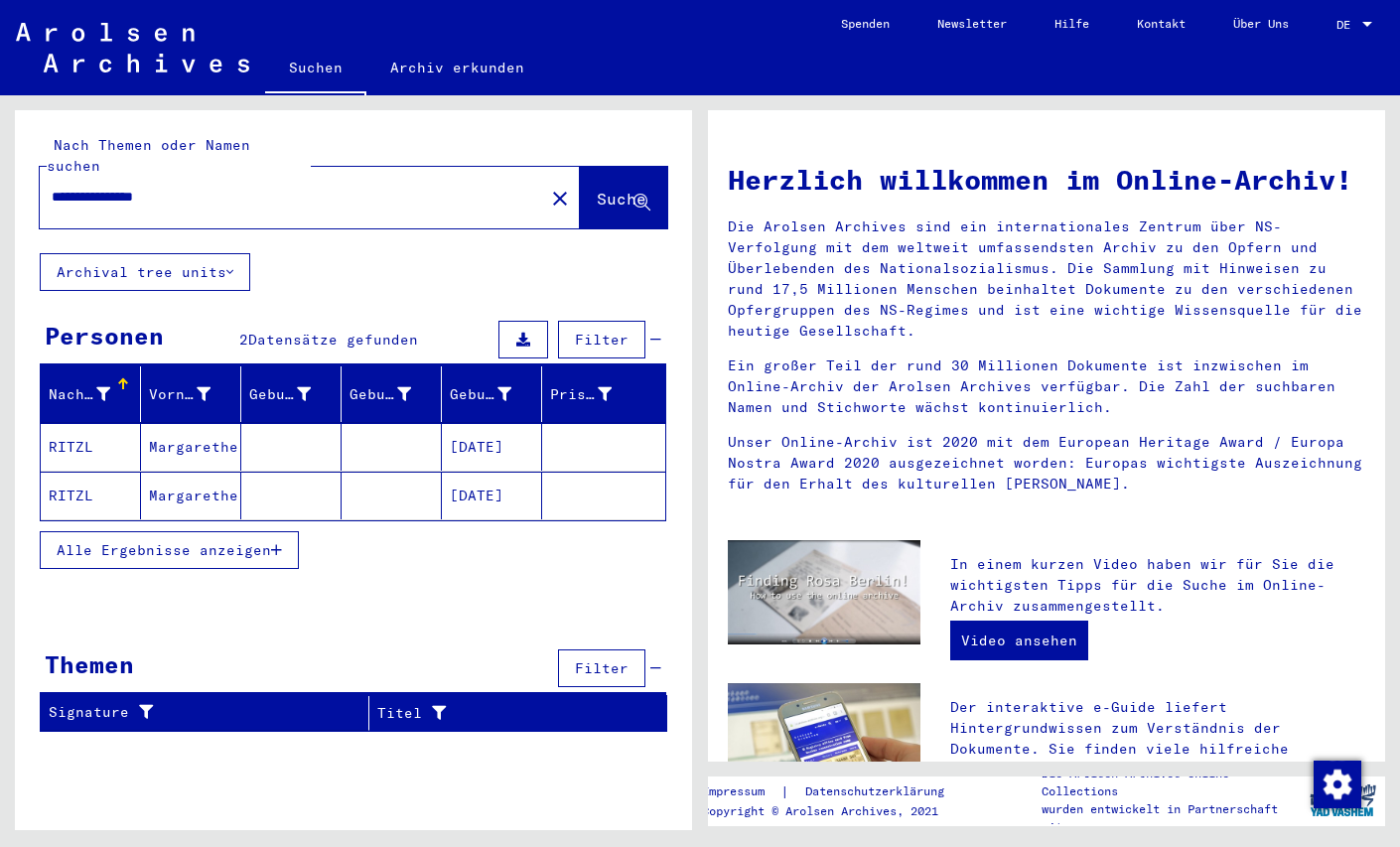 click on "RITZL" at bounding box center [90, 495] 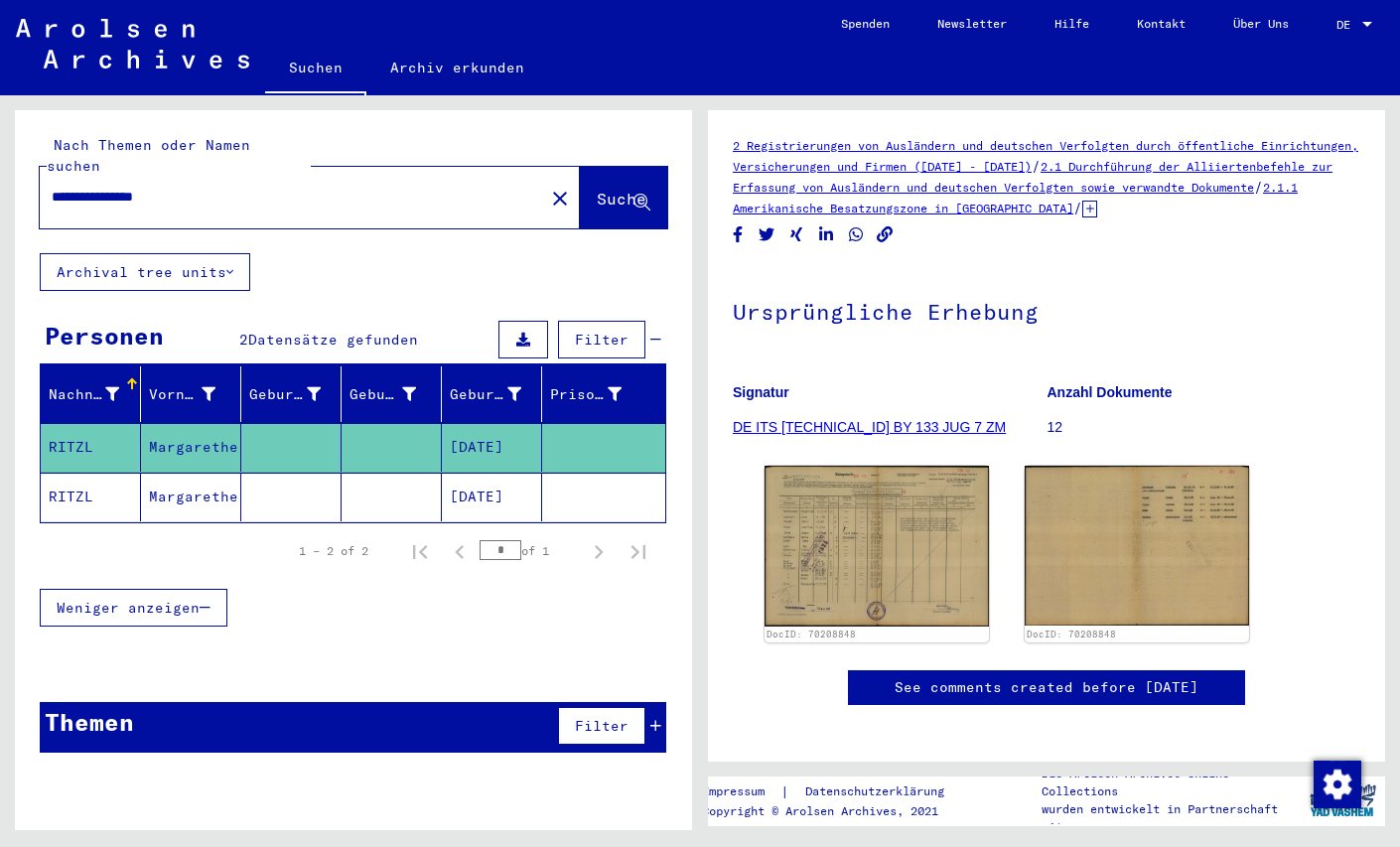 scroll, scrollTop: 0, scrollLeft: 0, axis: both 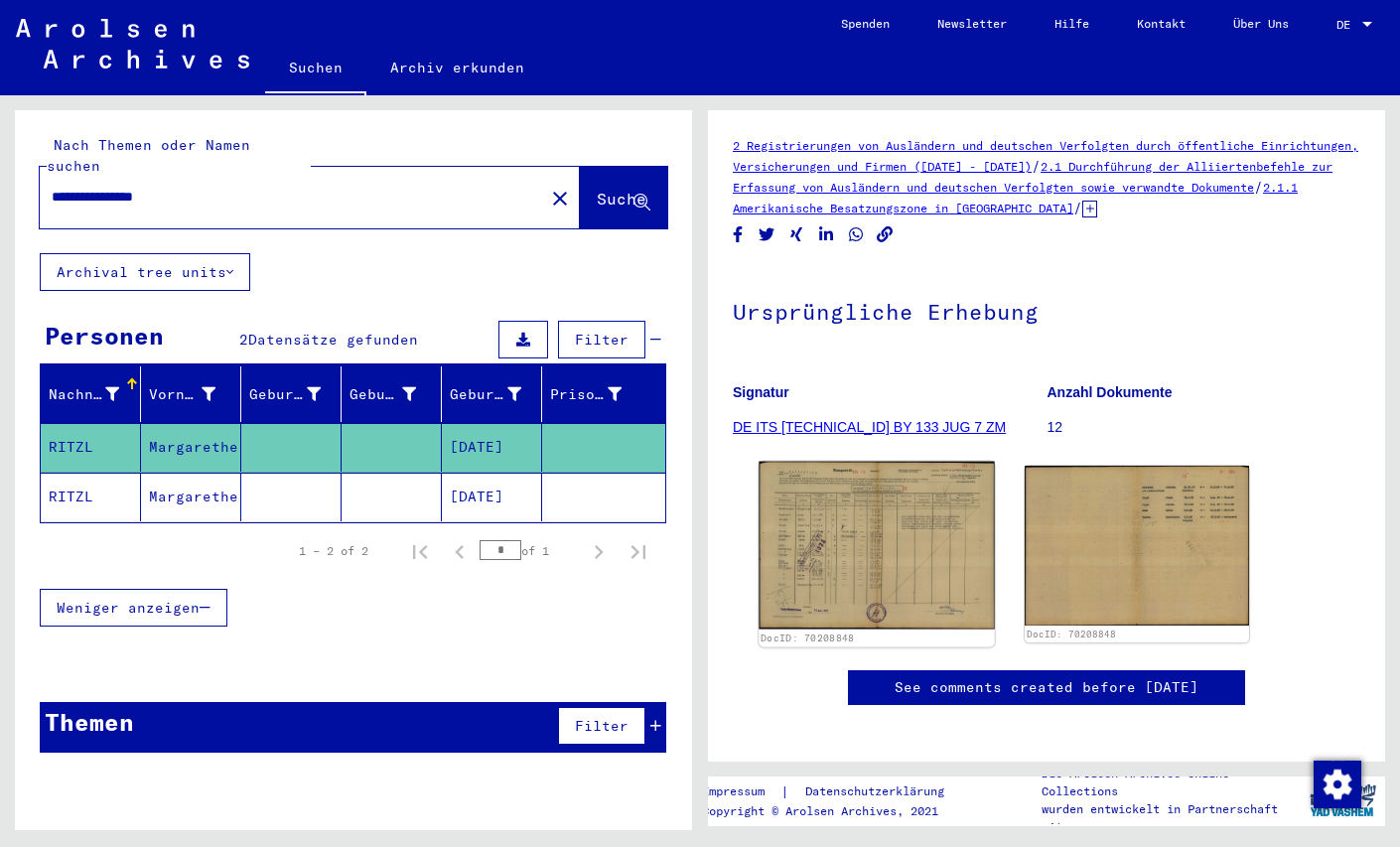 click 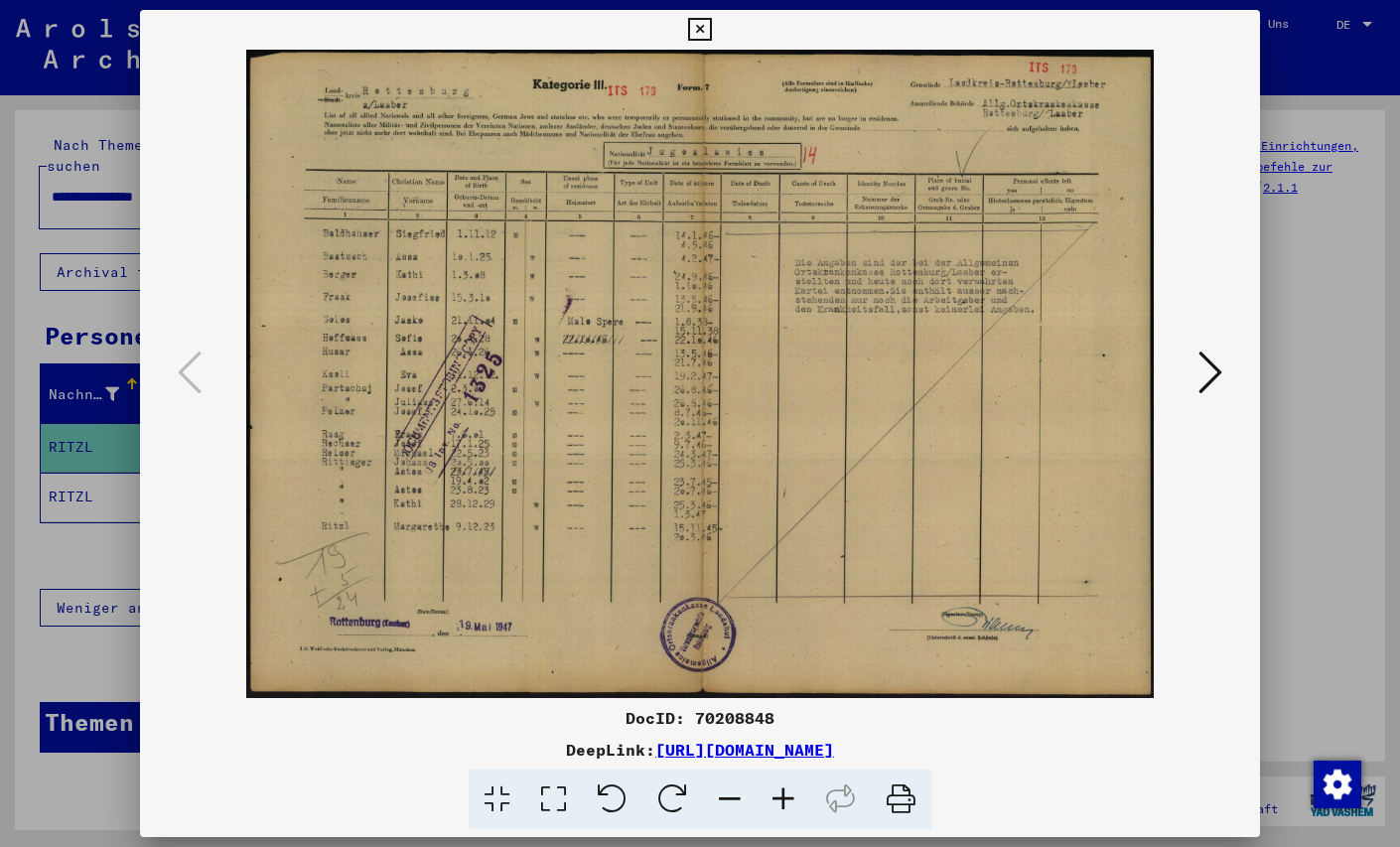 click at bounding box center (700, 423) 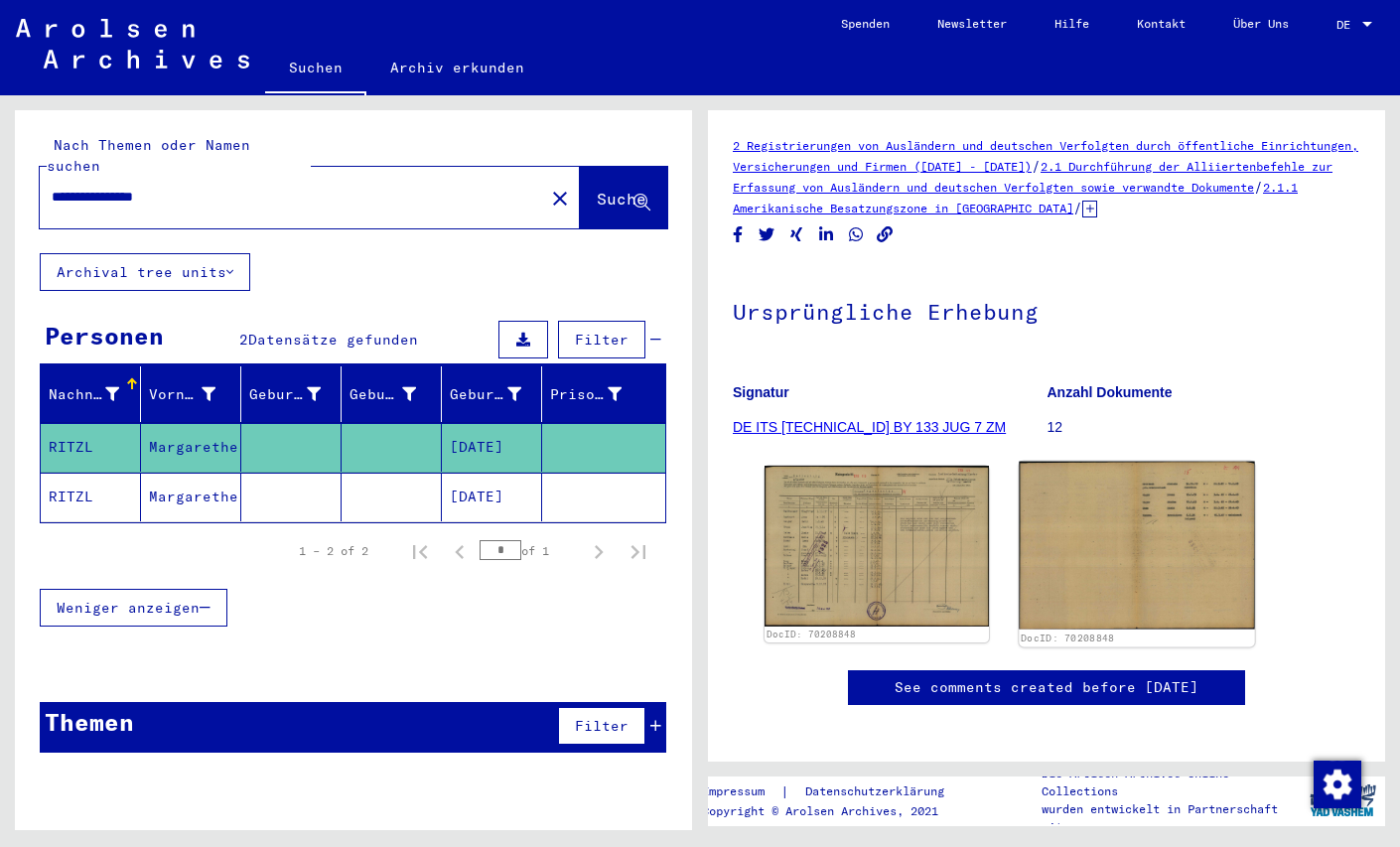 click 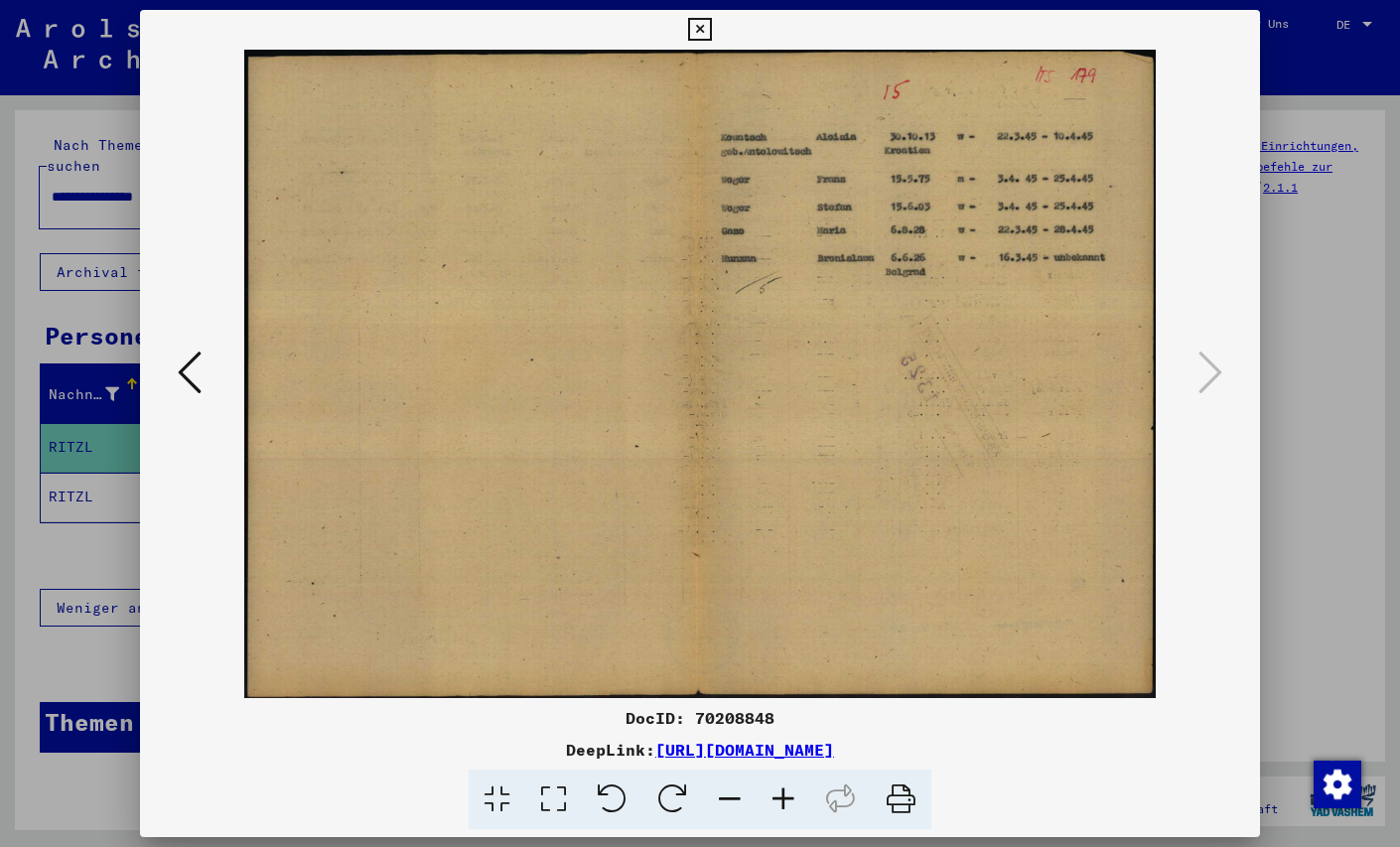 click at bounding box center (700, 423) 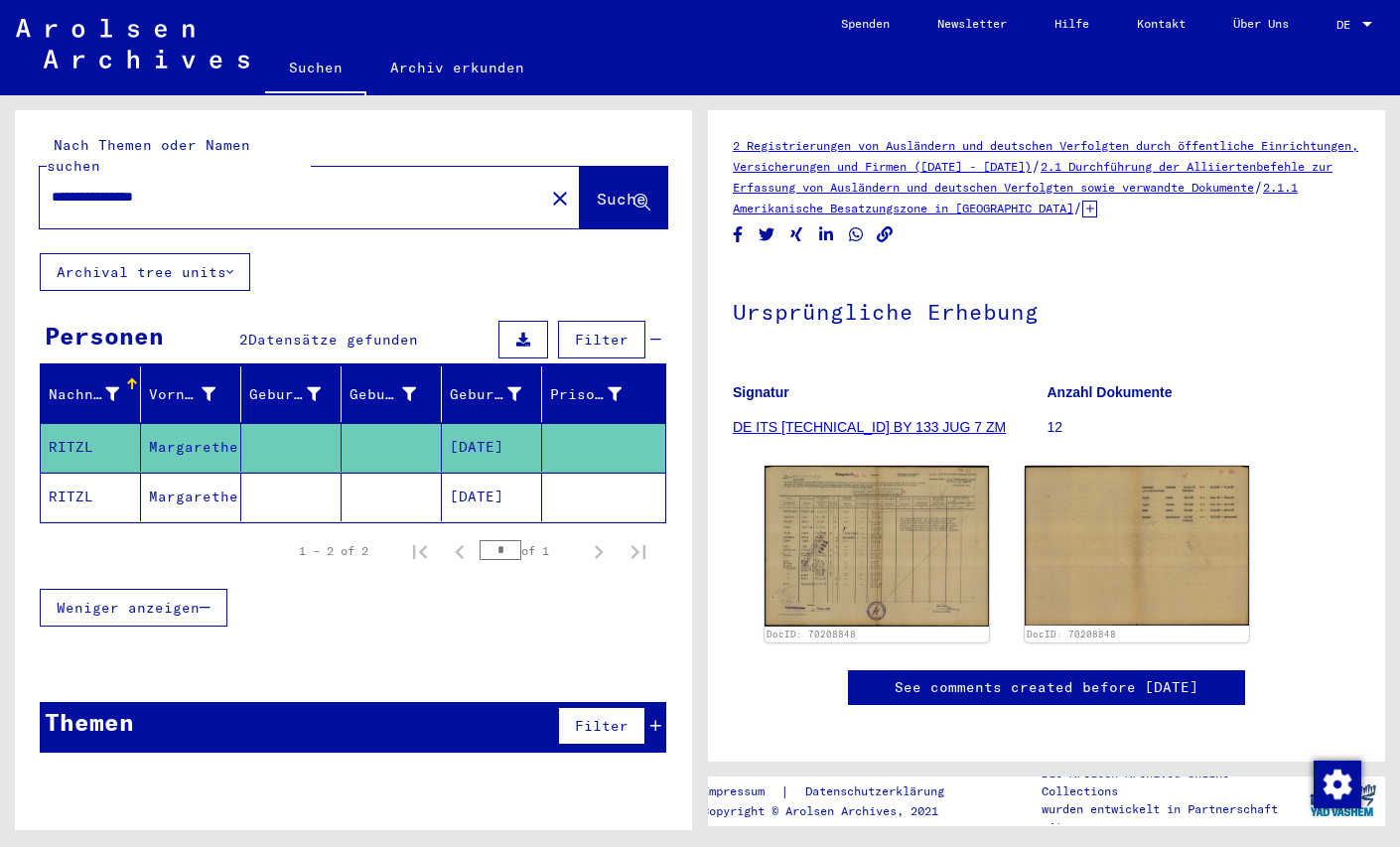 click on "**********" at bounding box center [292, 197] 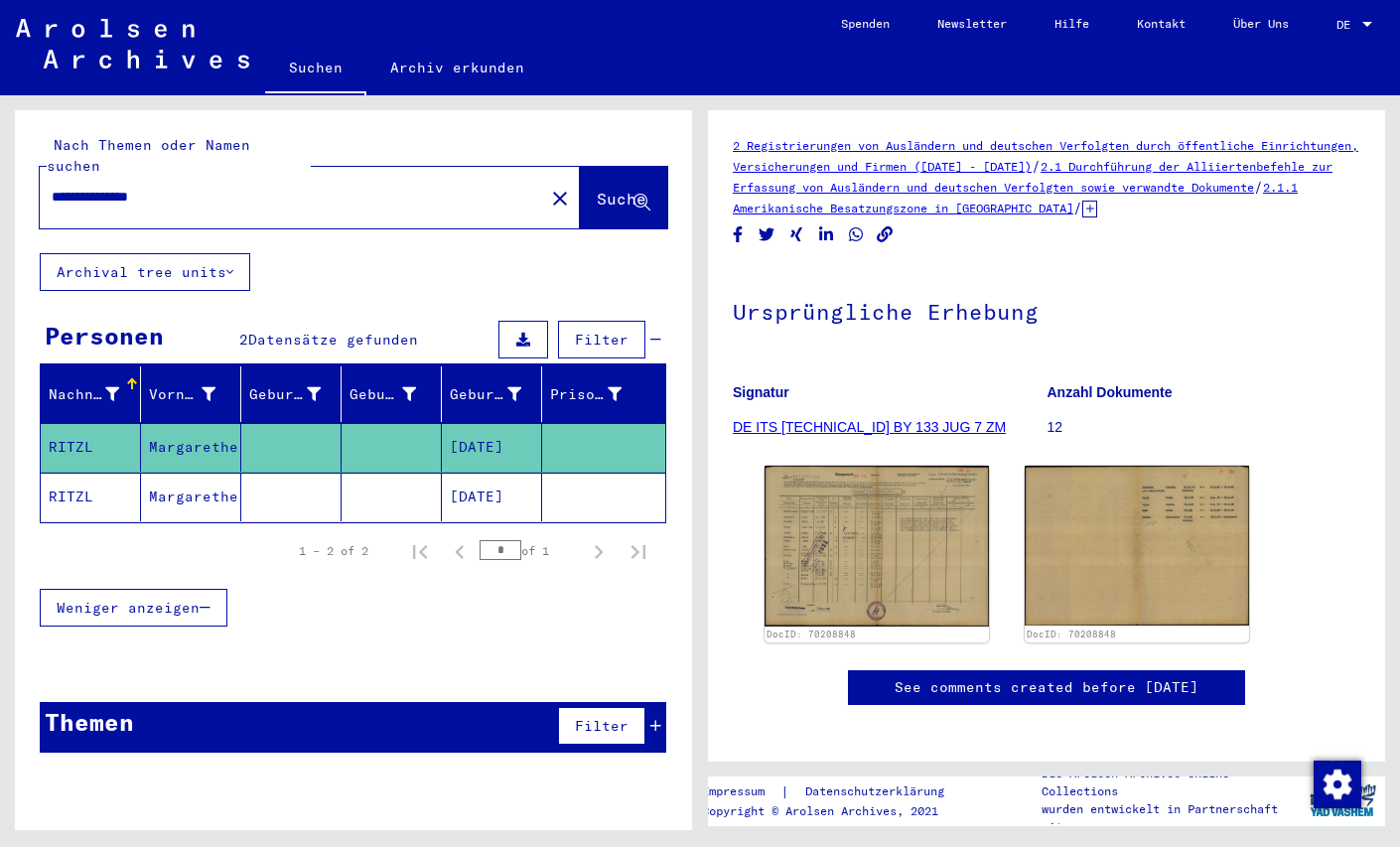 type on "**********" 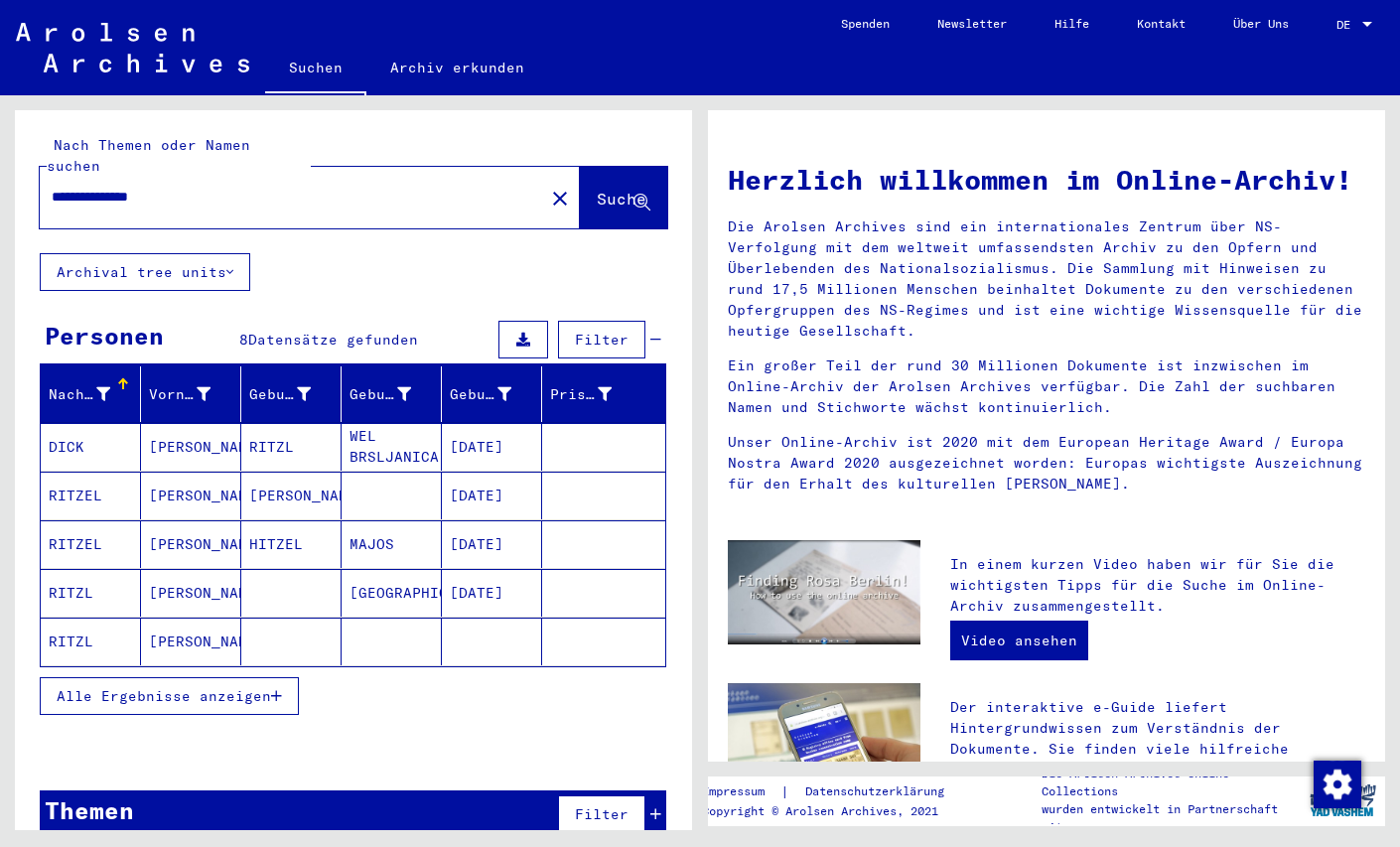 click at bounding box center [276, 696] 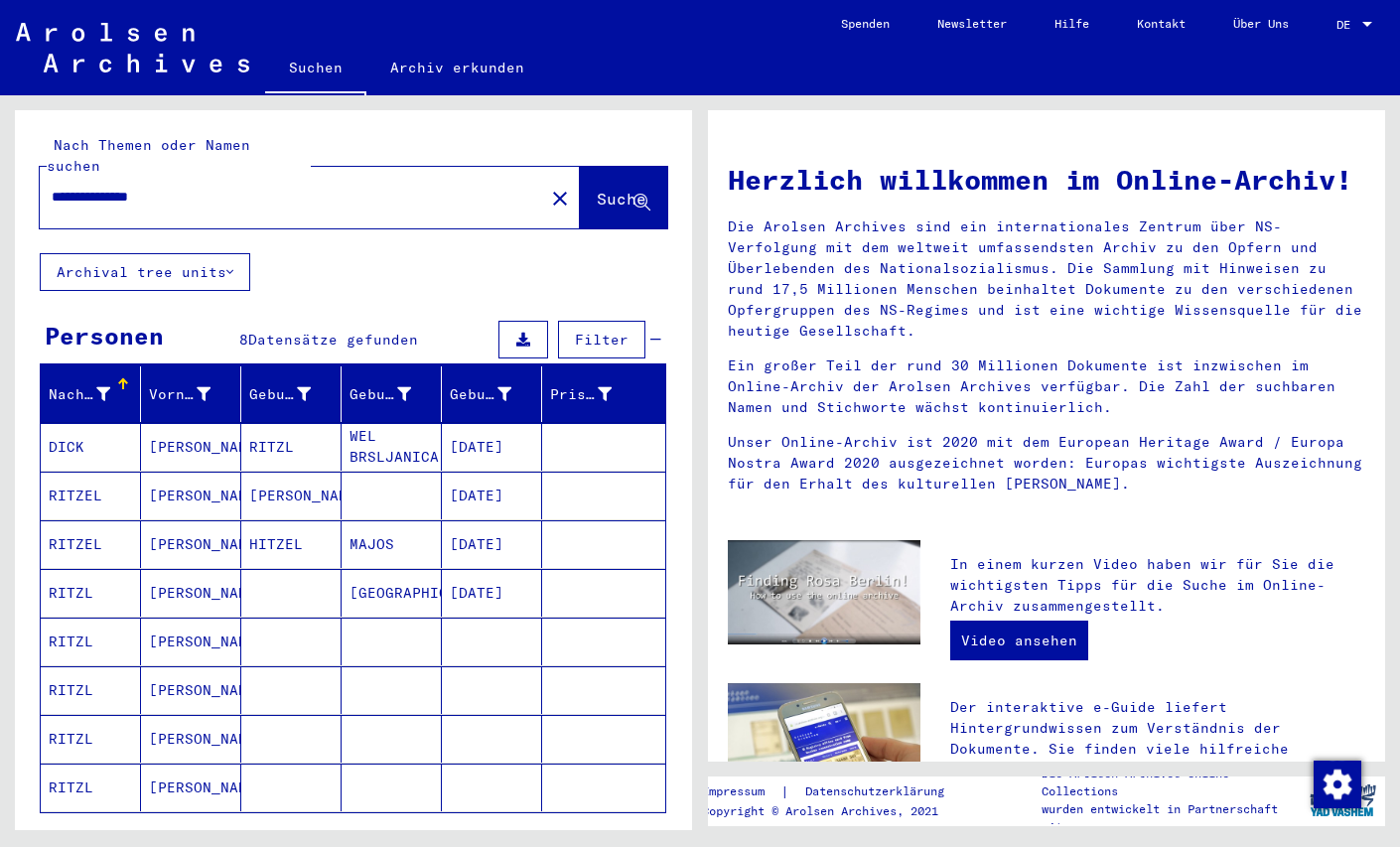 scroll, scrollTop: 110, scrollLeft: 0, axis: vertical 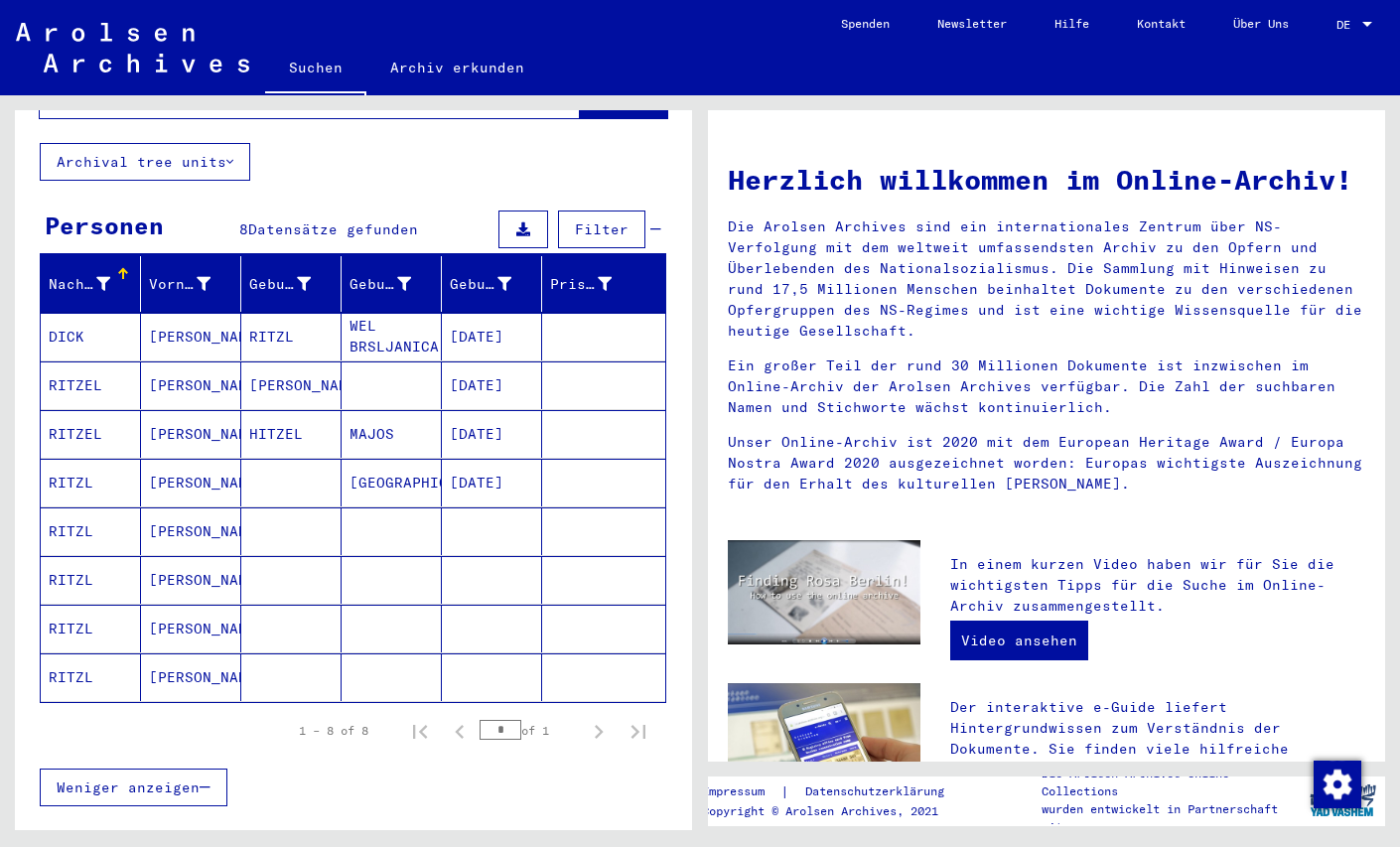 click on "[PERSON_NAME]" at bounding box center (191, 629) 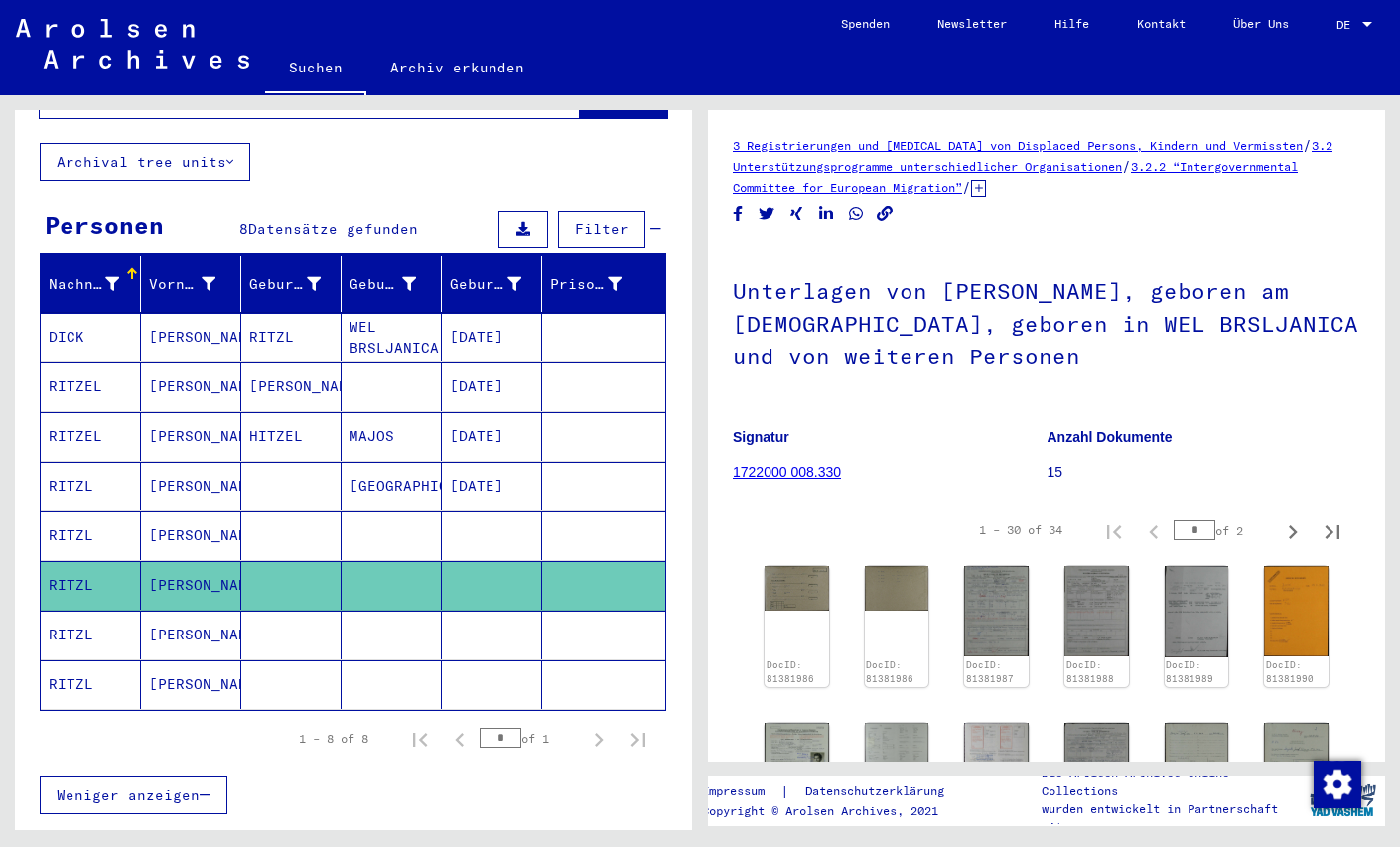 scroll, scrollTop: 0, scrollLeft: 0, axis: both 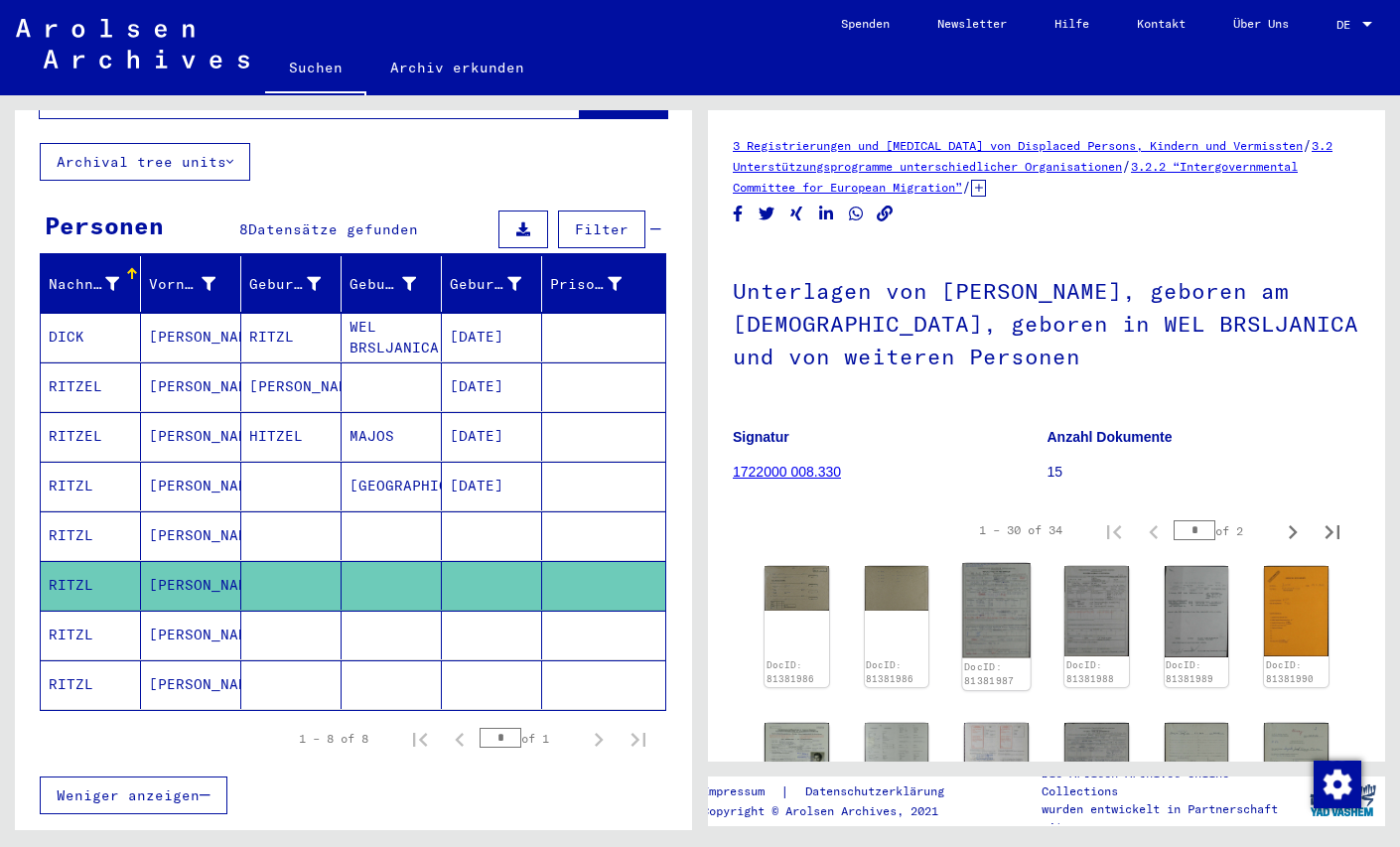 click 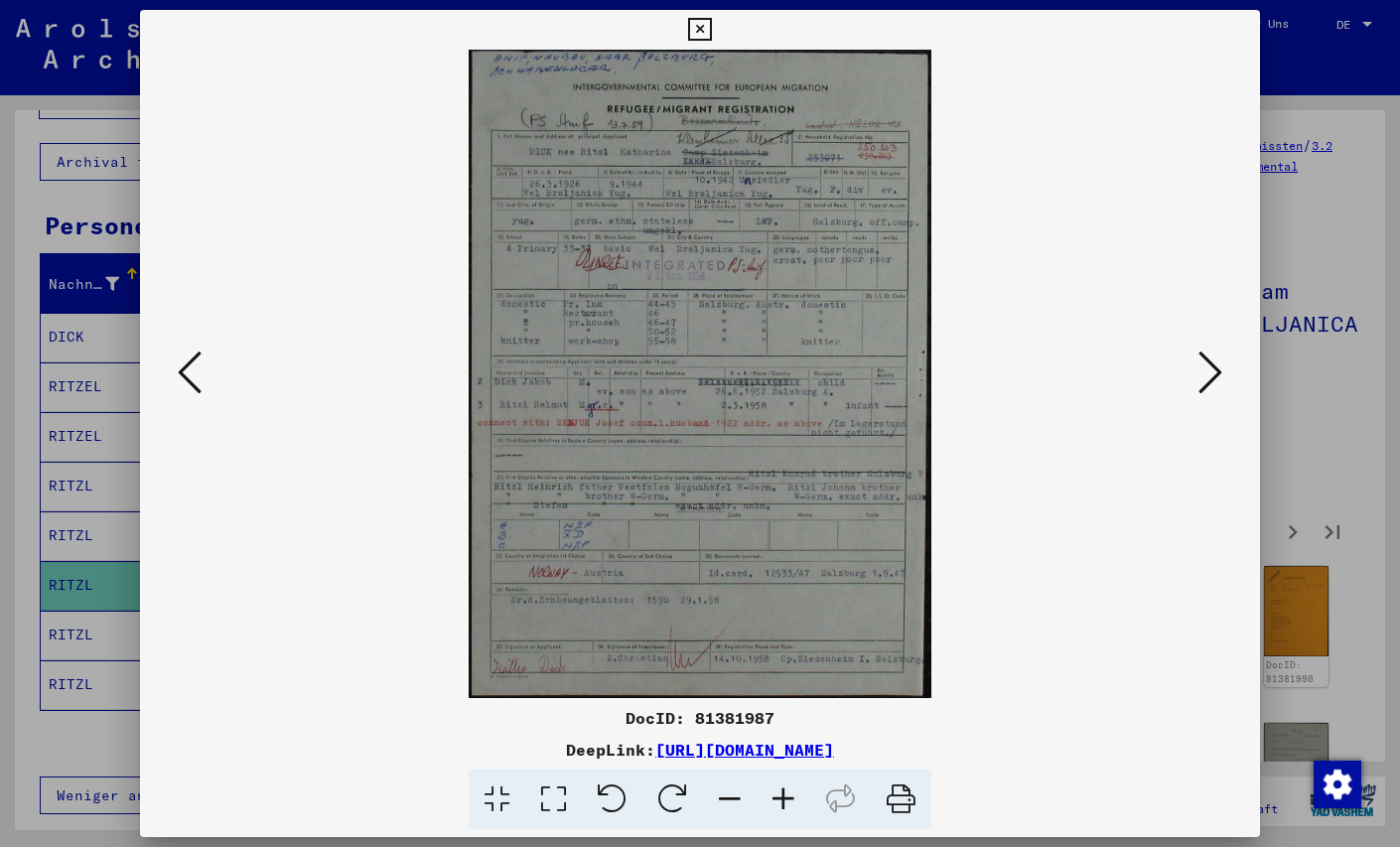 click at bounding box center (700, 423) 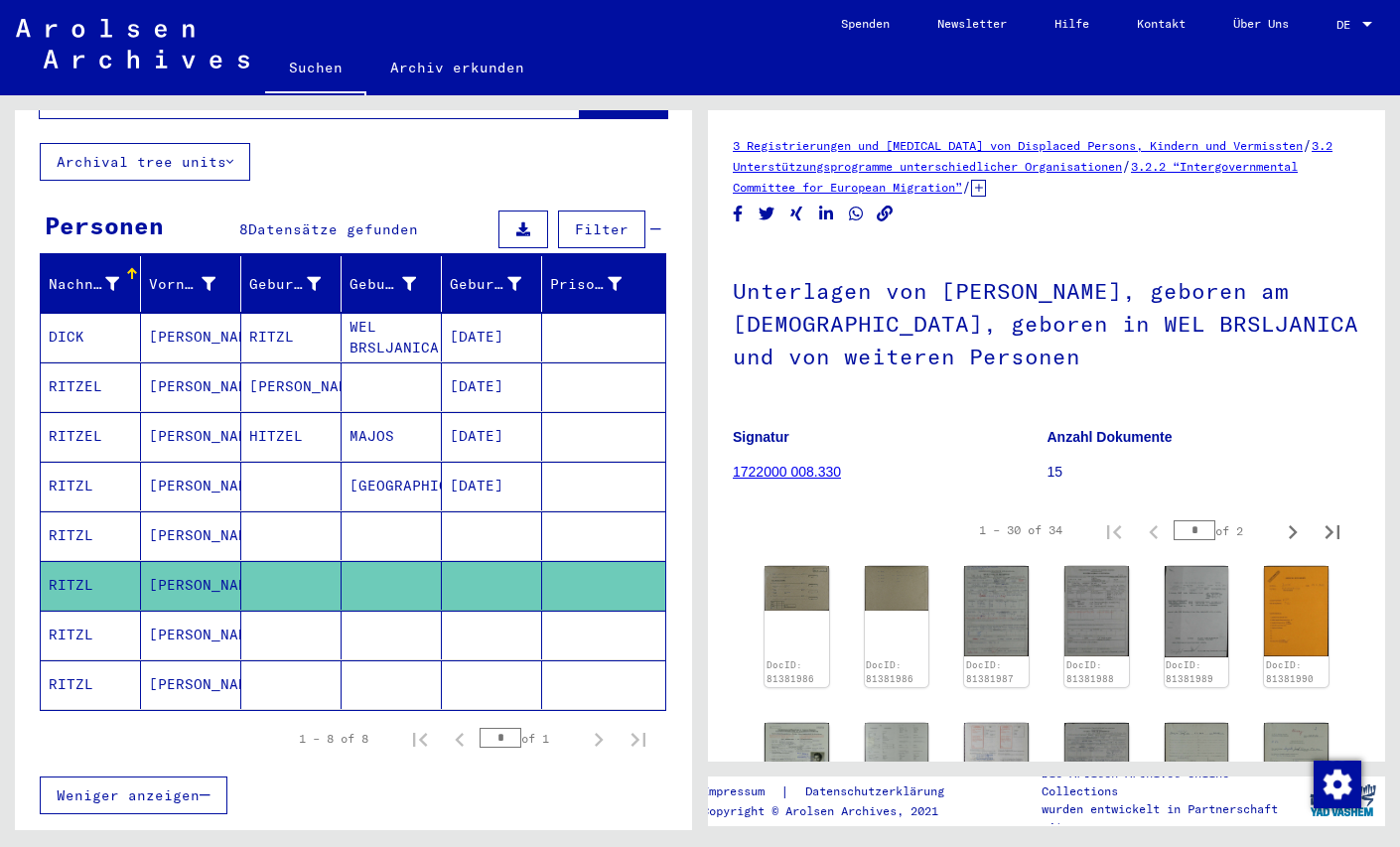 click on "[PERSON_NAME]" at bounding box center (191, 585) 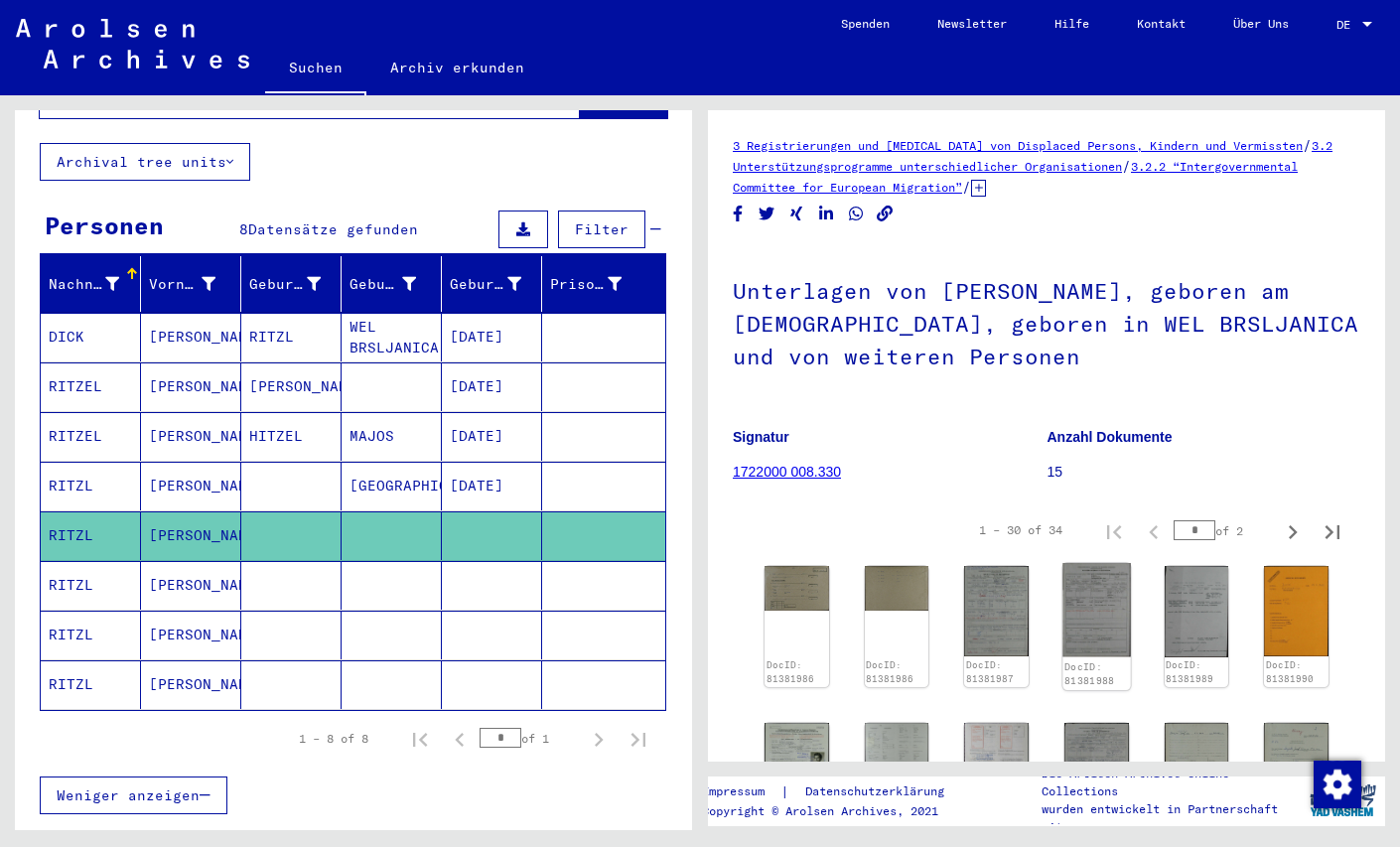 click 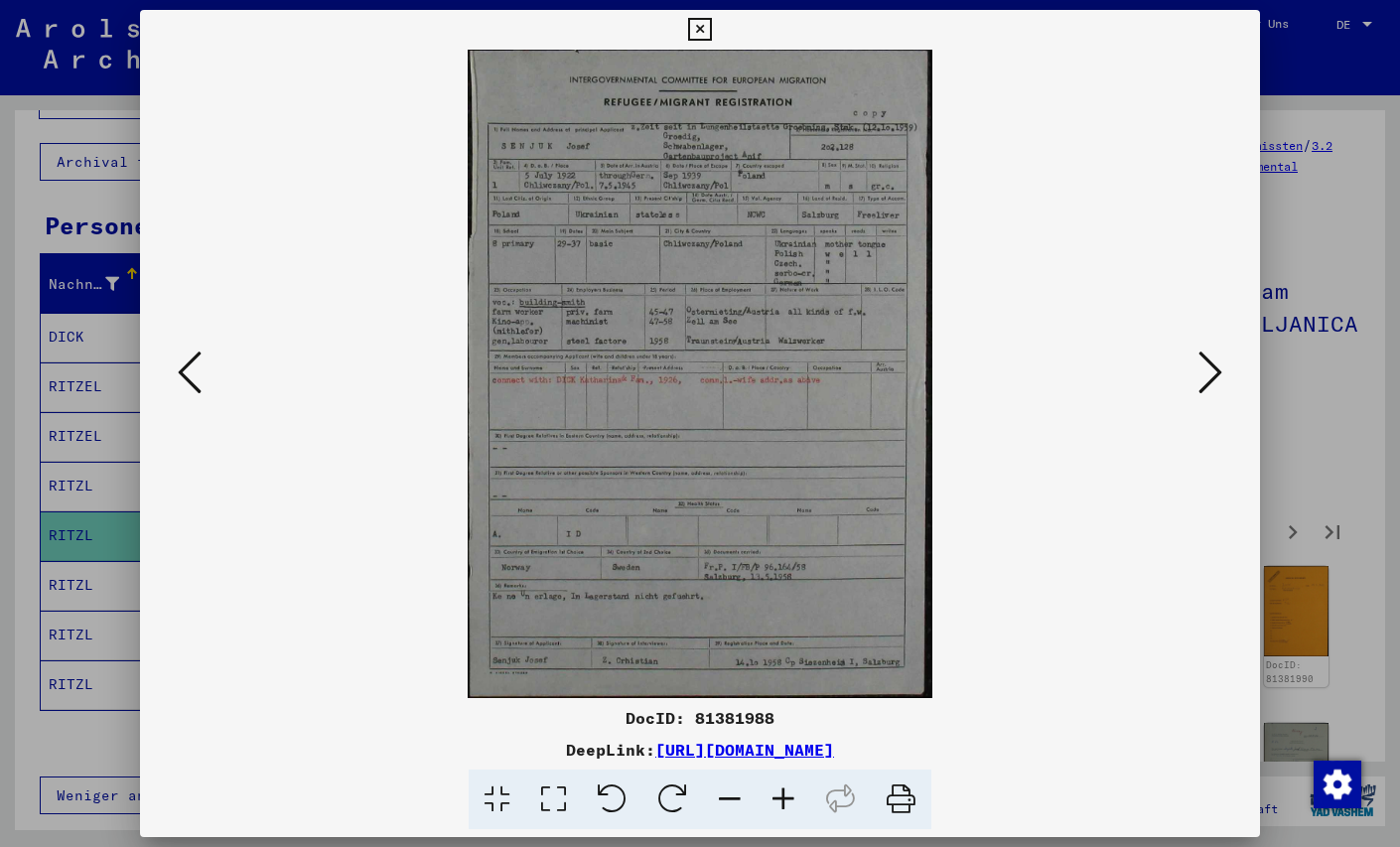 click at bounding box center (700, 373) 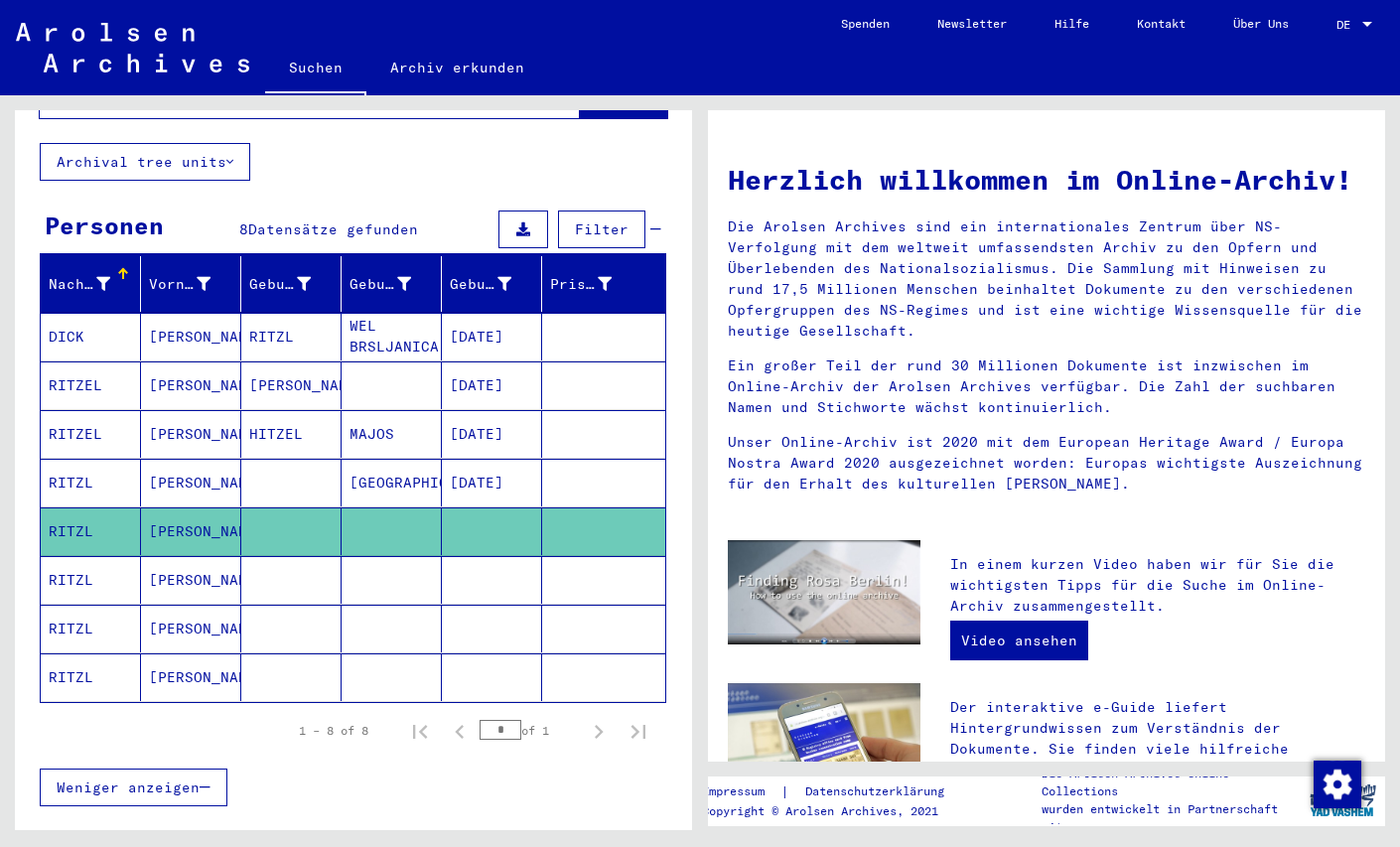 click on "RITZEL" at bounding box center [90, 434] 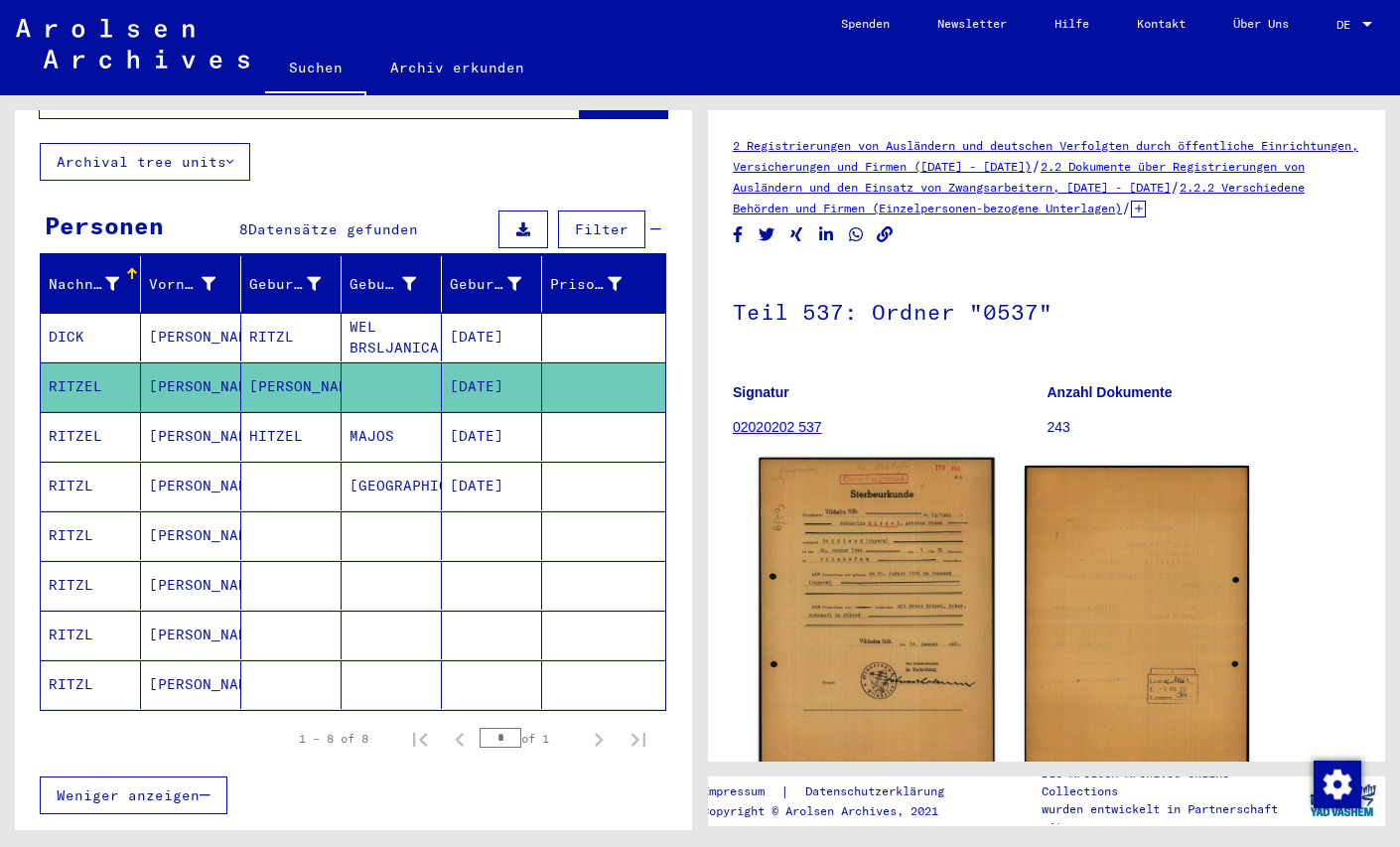 scroll, scrollTop: 0, scrollLeft: 0, axis: both 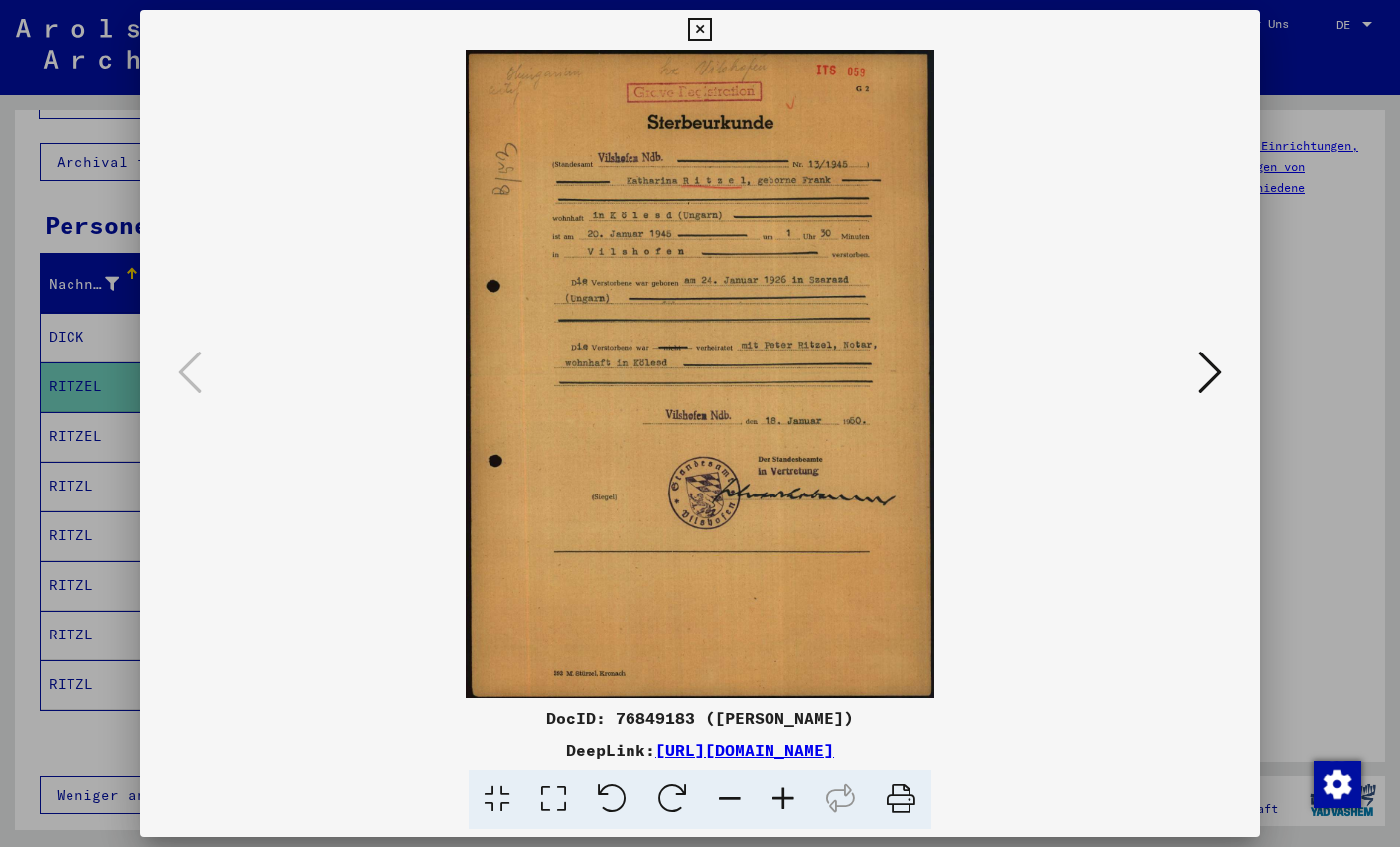 drag, startPoint x: 0, startPoint y: 290, endPoint x: 0, endPoint y: 276, distance: 14 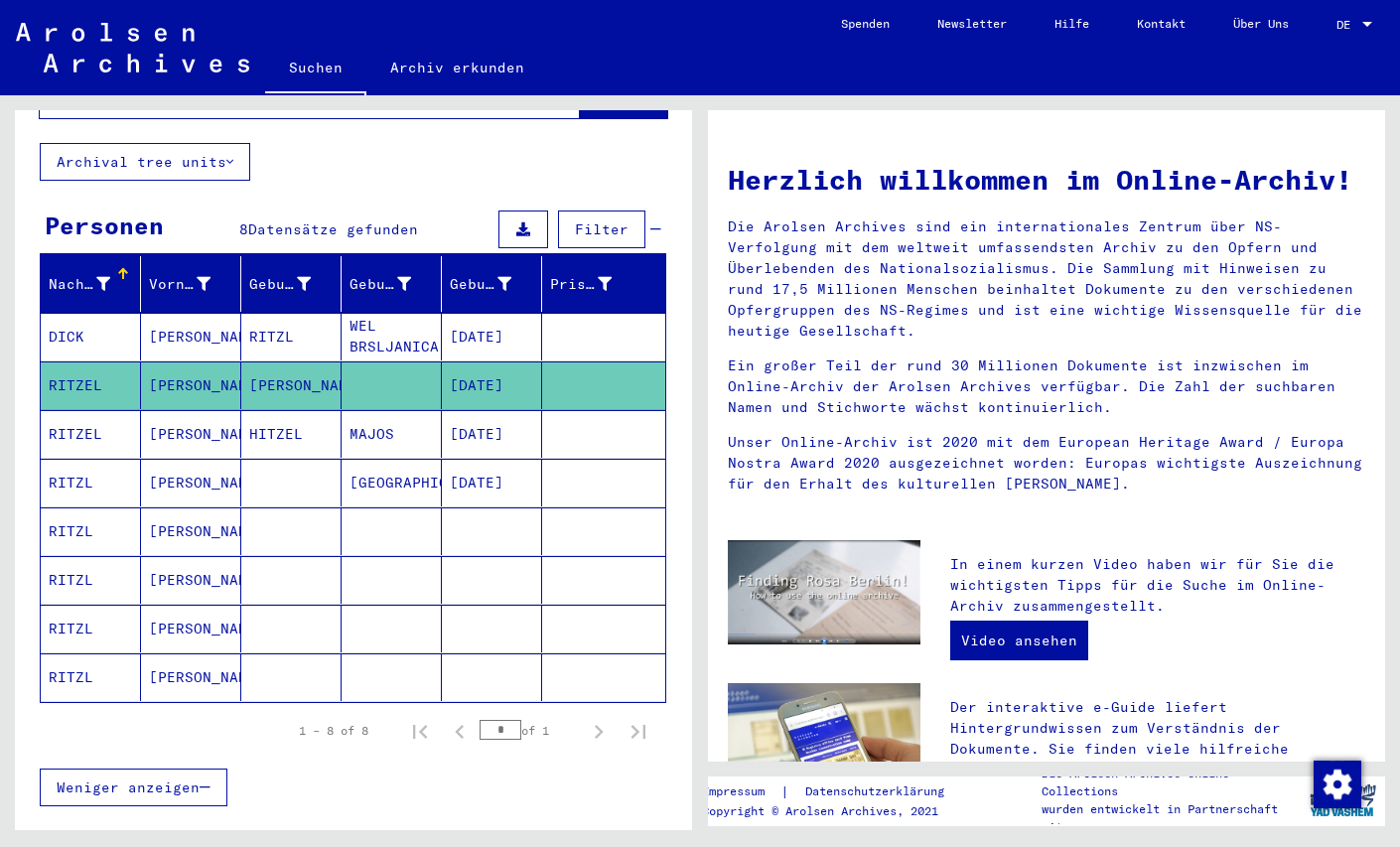 click on "WEL BRSLJANICA" at bounding box center (391, 385) 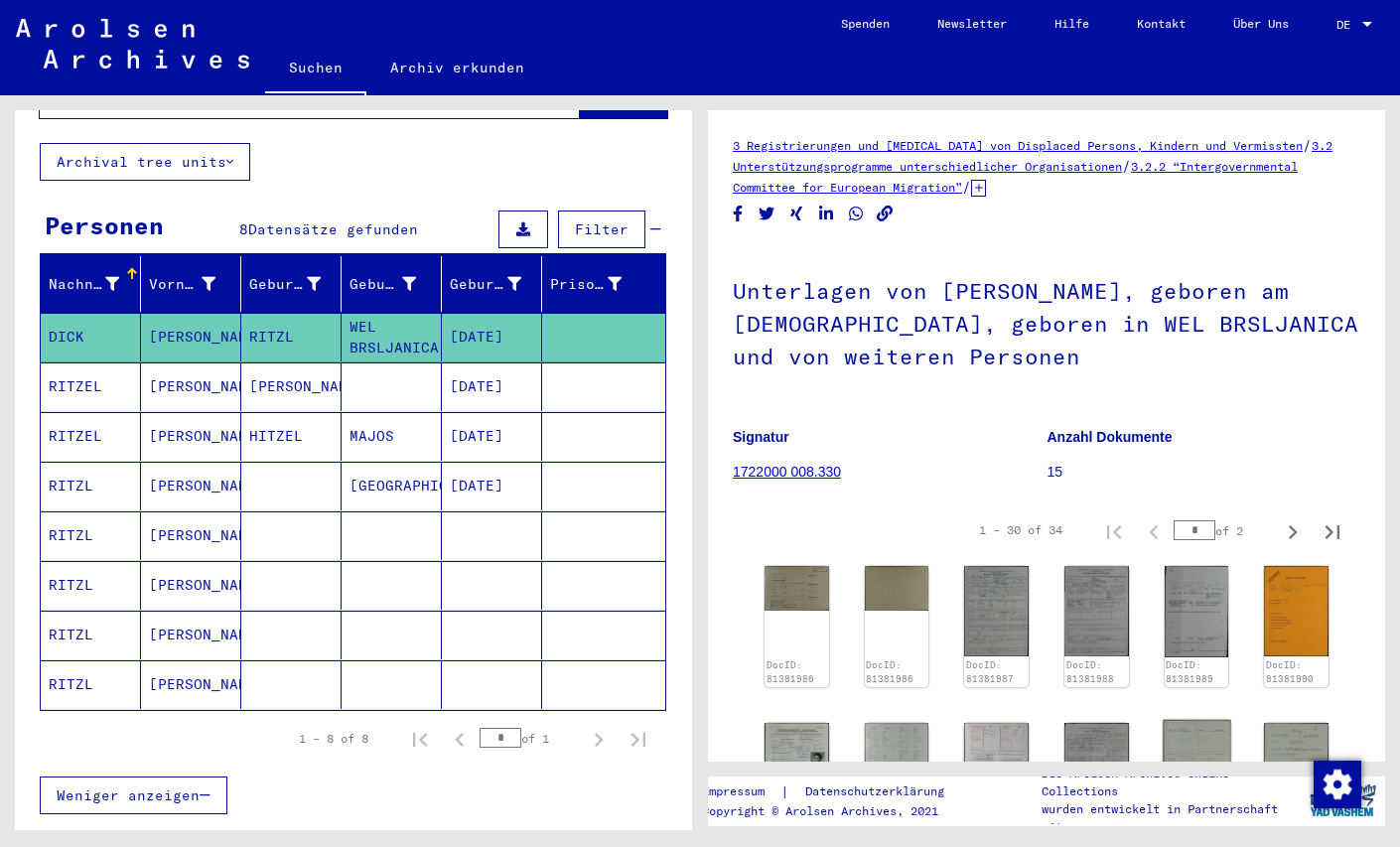 scroll, scrollTop: 0, scrollLeft: 0, axis: both 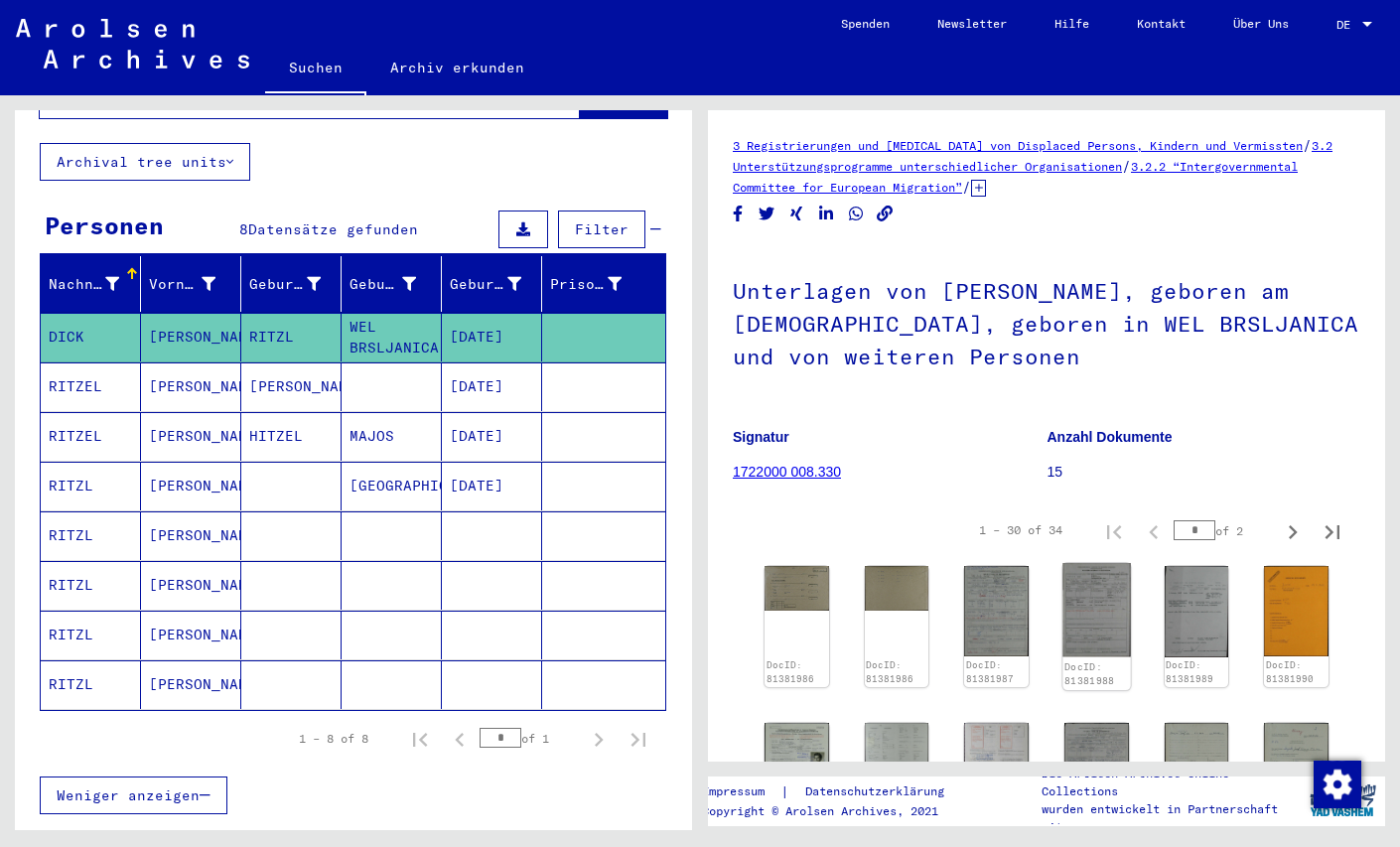 click 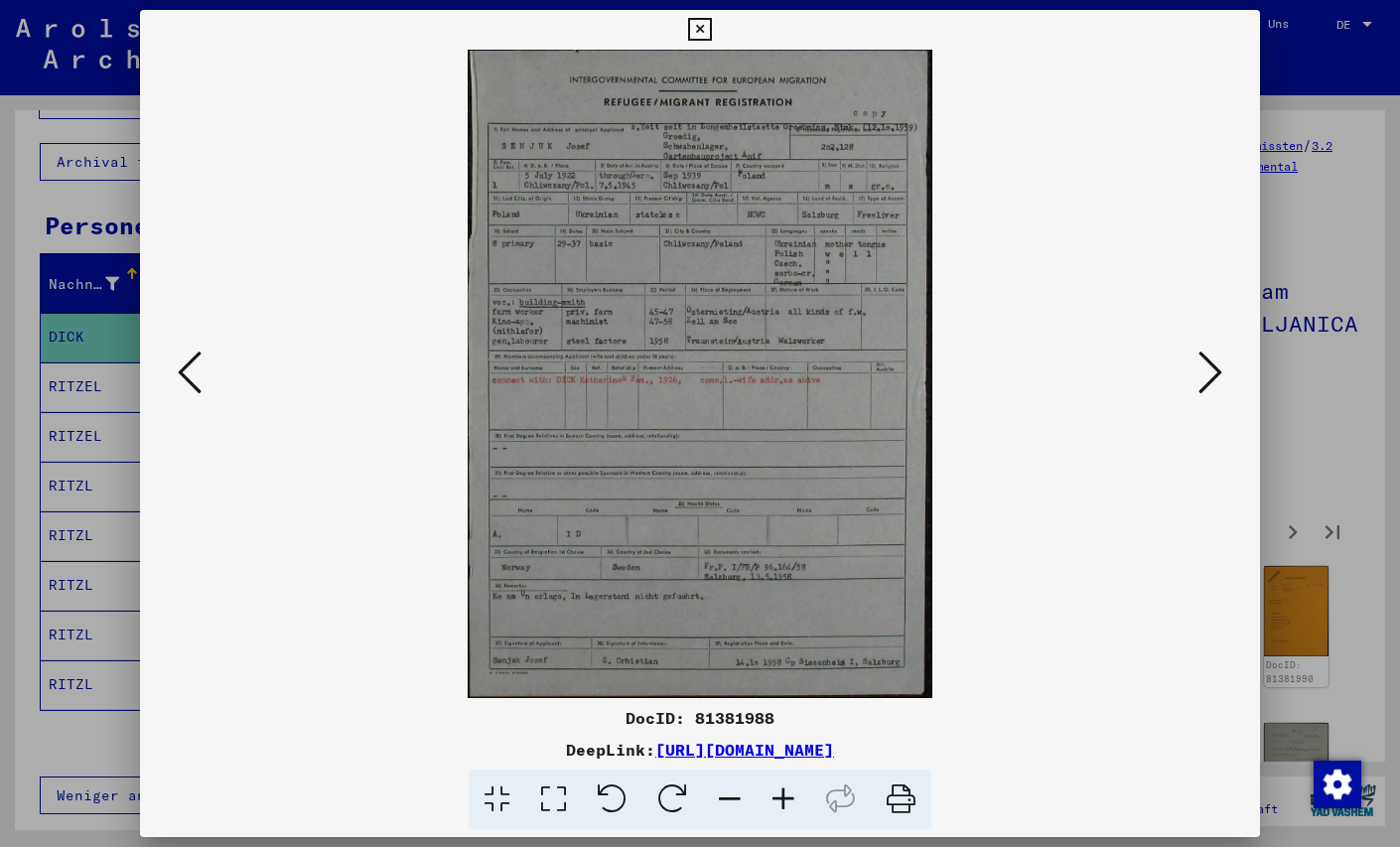 click at bounding box center (700, 373) 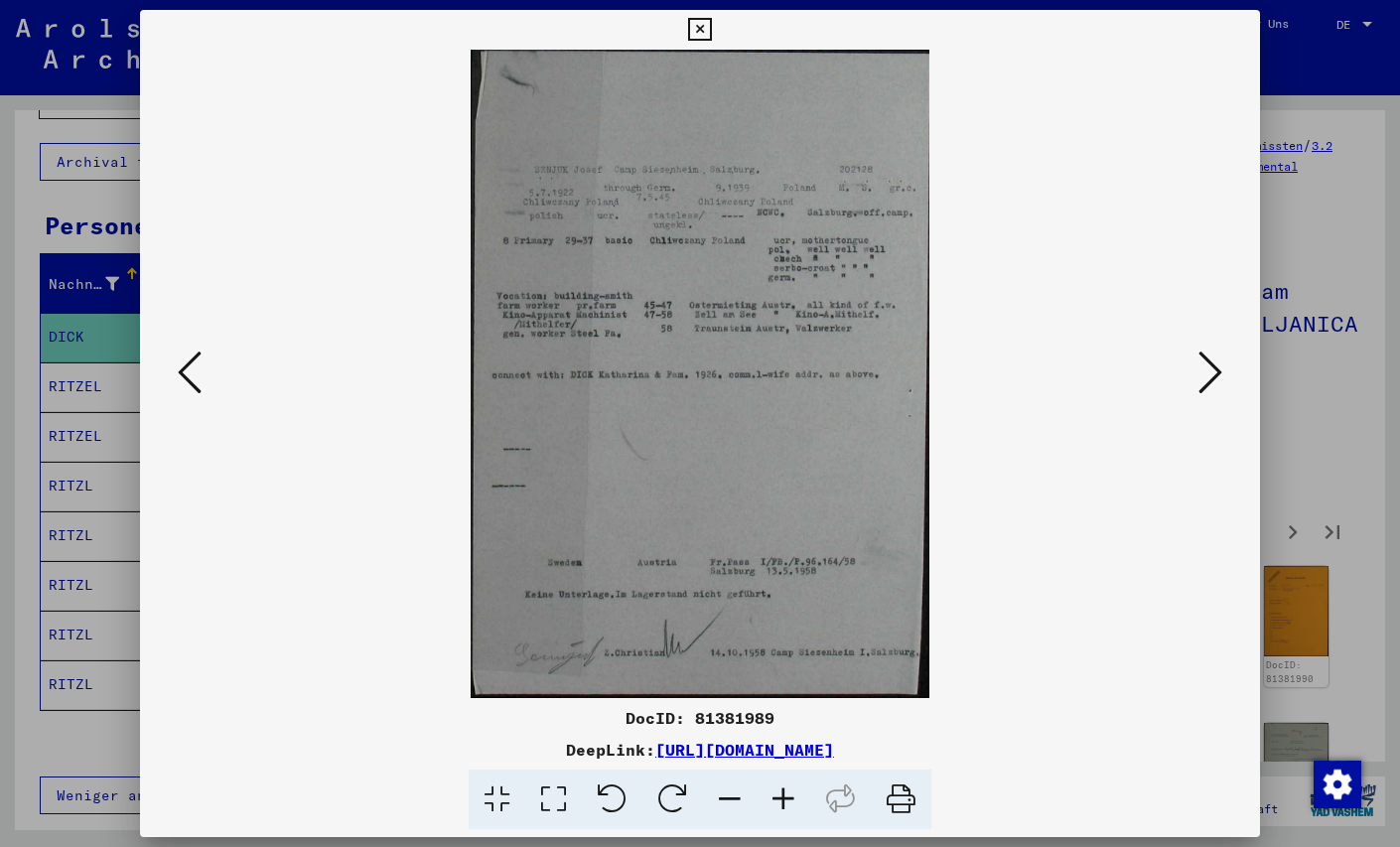 click at bounding box center [700, 423] 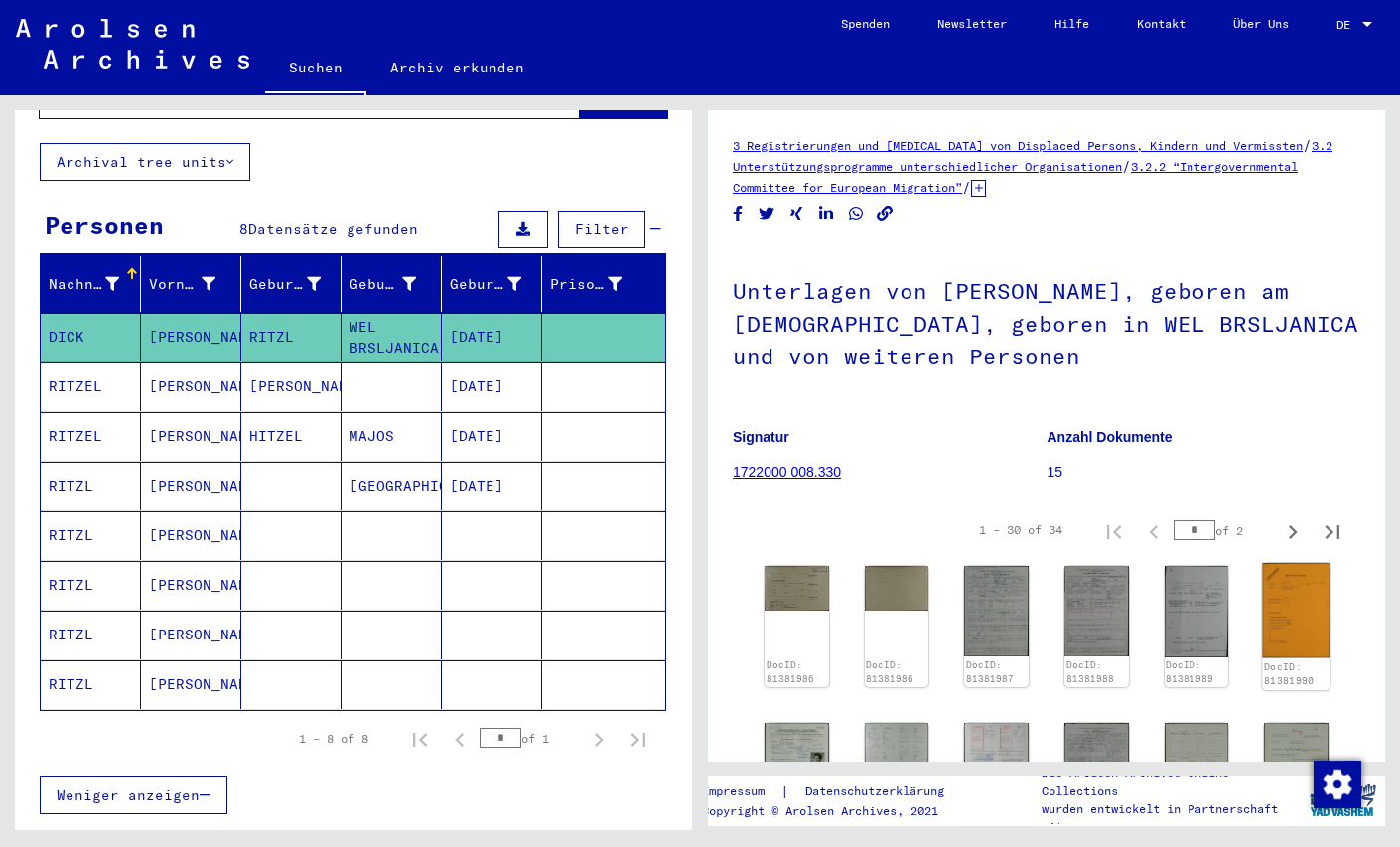click 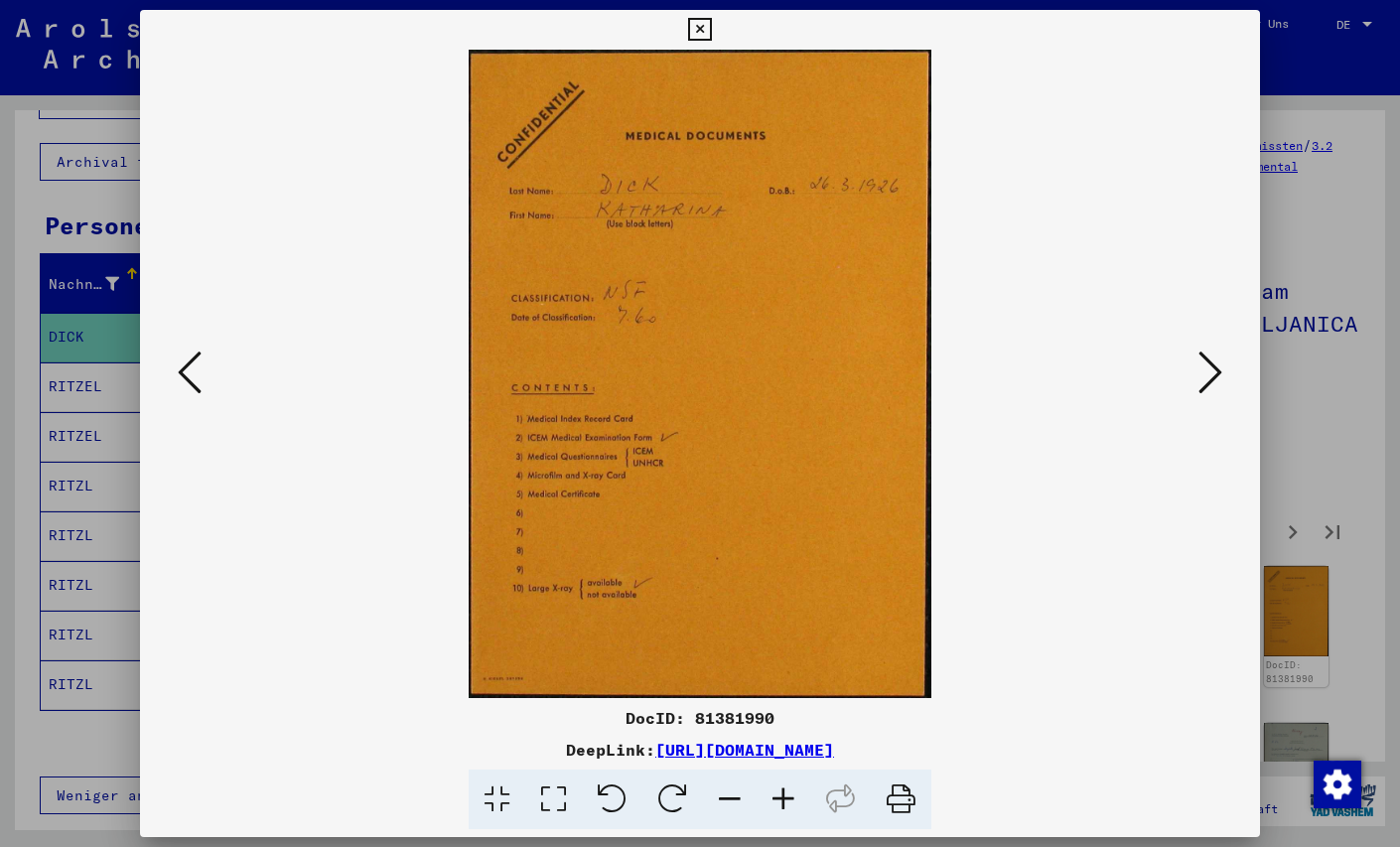 click at bounding box center [700, 423] 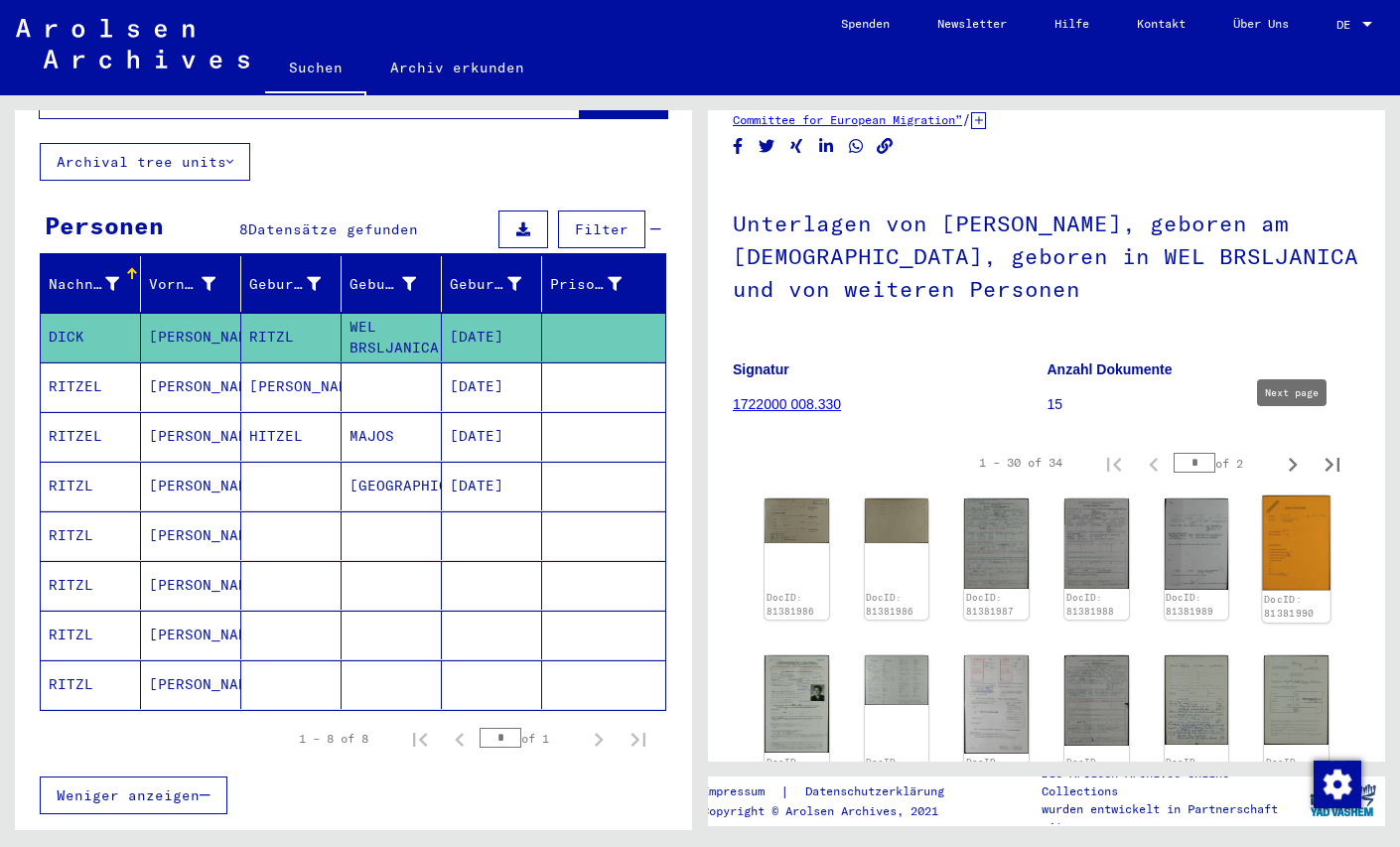 scroll, scrollTop: 334, scrollLeft: 0, axis: vertical 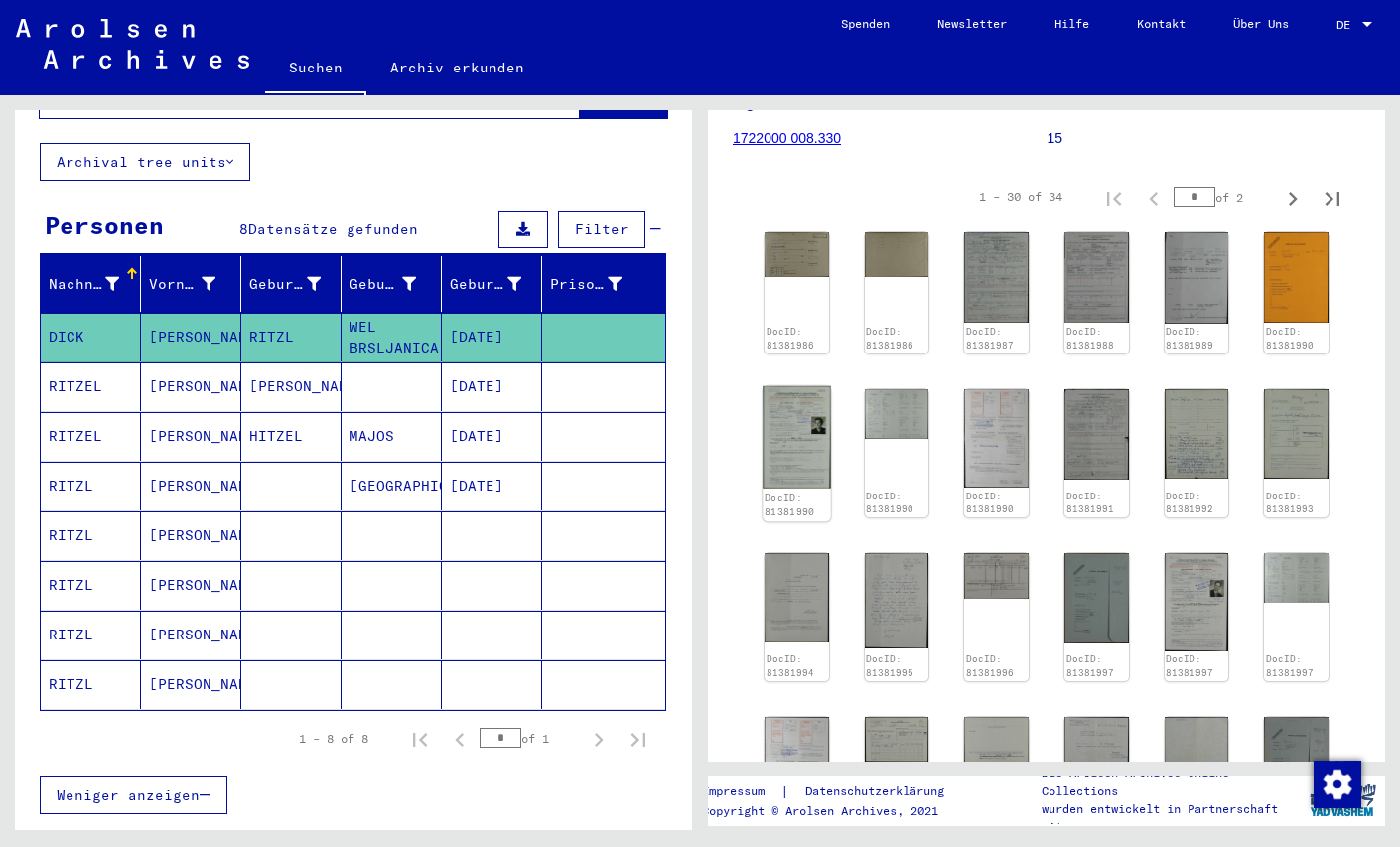 click 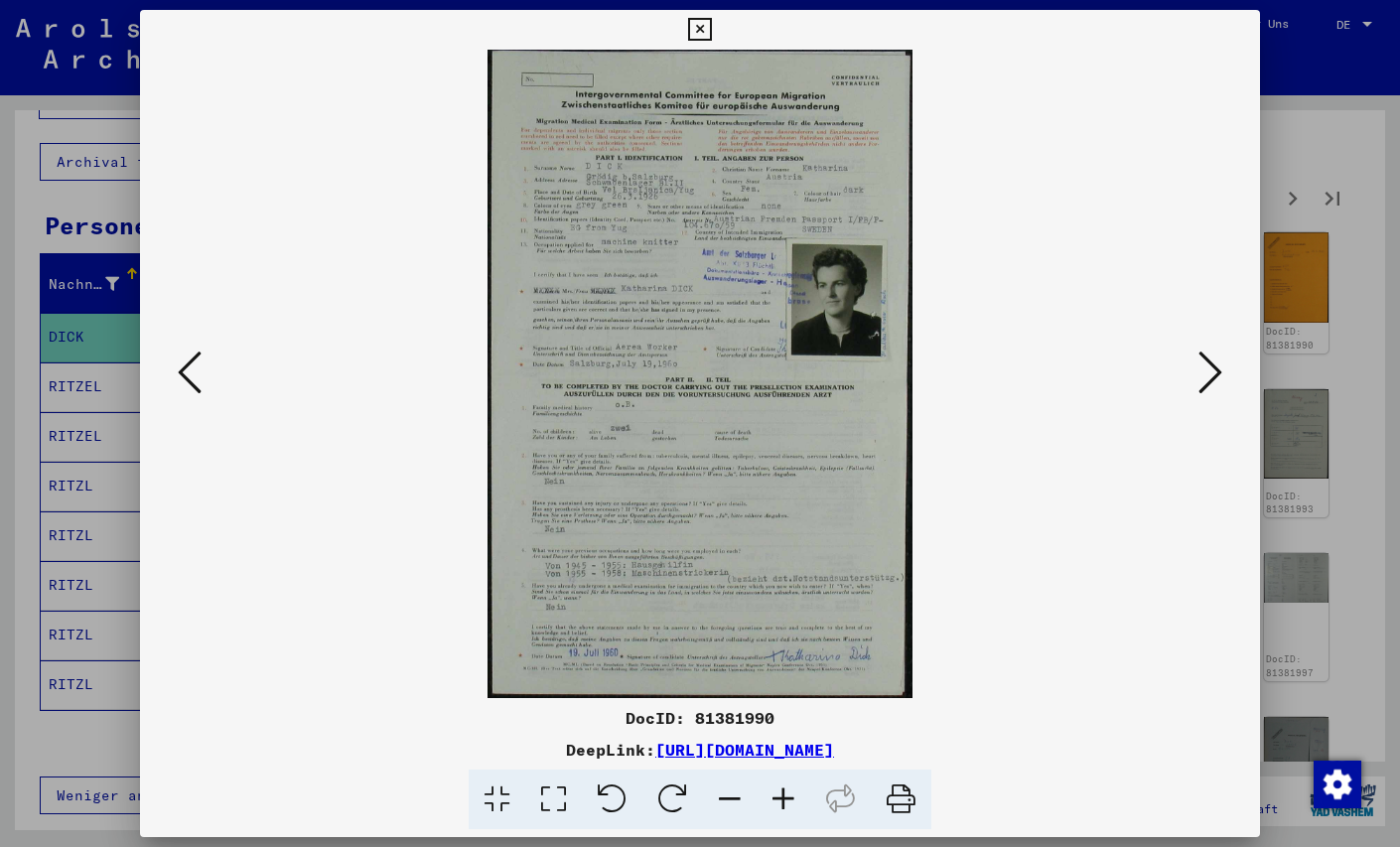 click at bounding box center (700, 423) 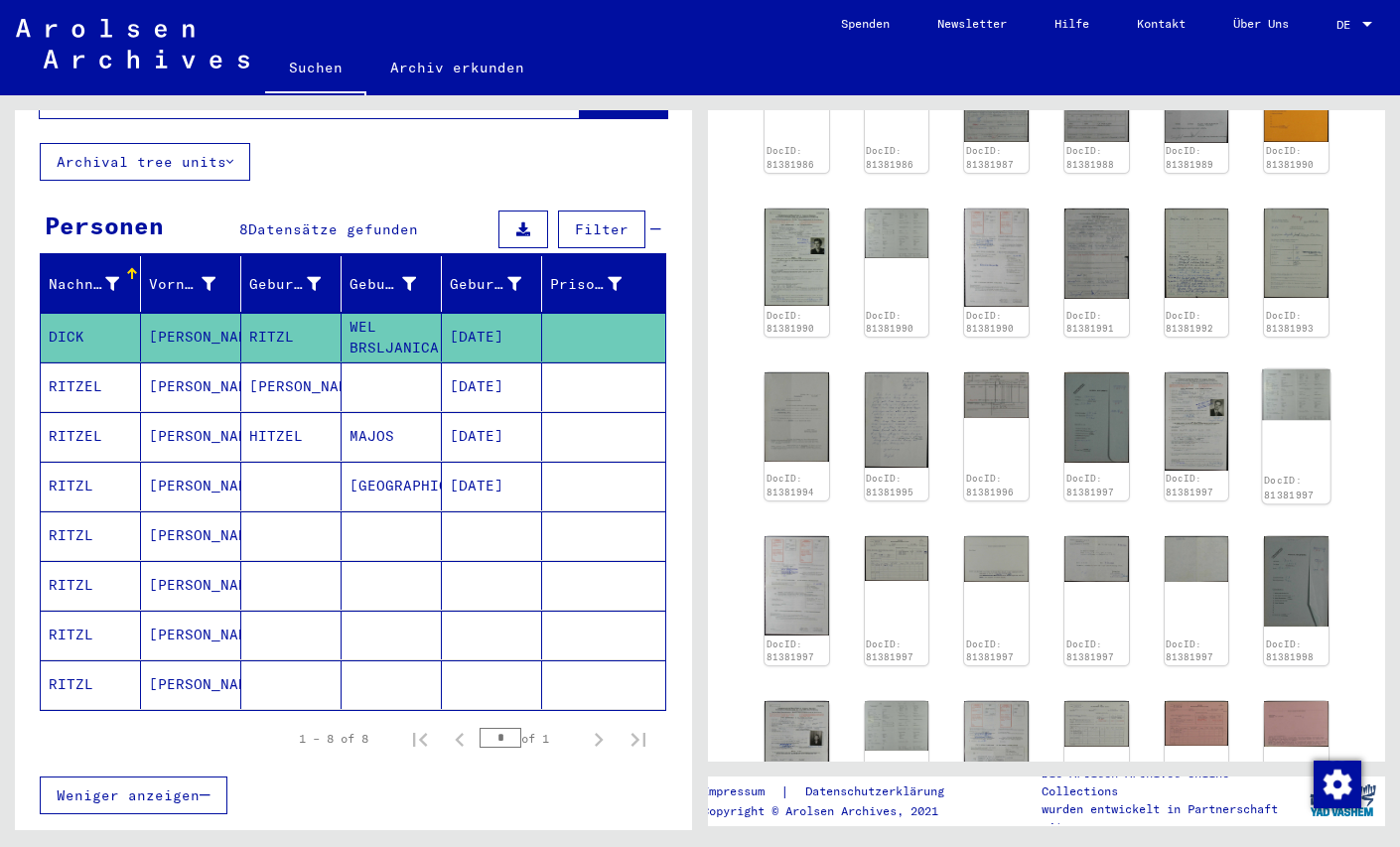 scroll, scrollTop: 556, scrollLeft: 0, axis: vertical 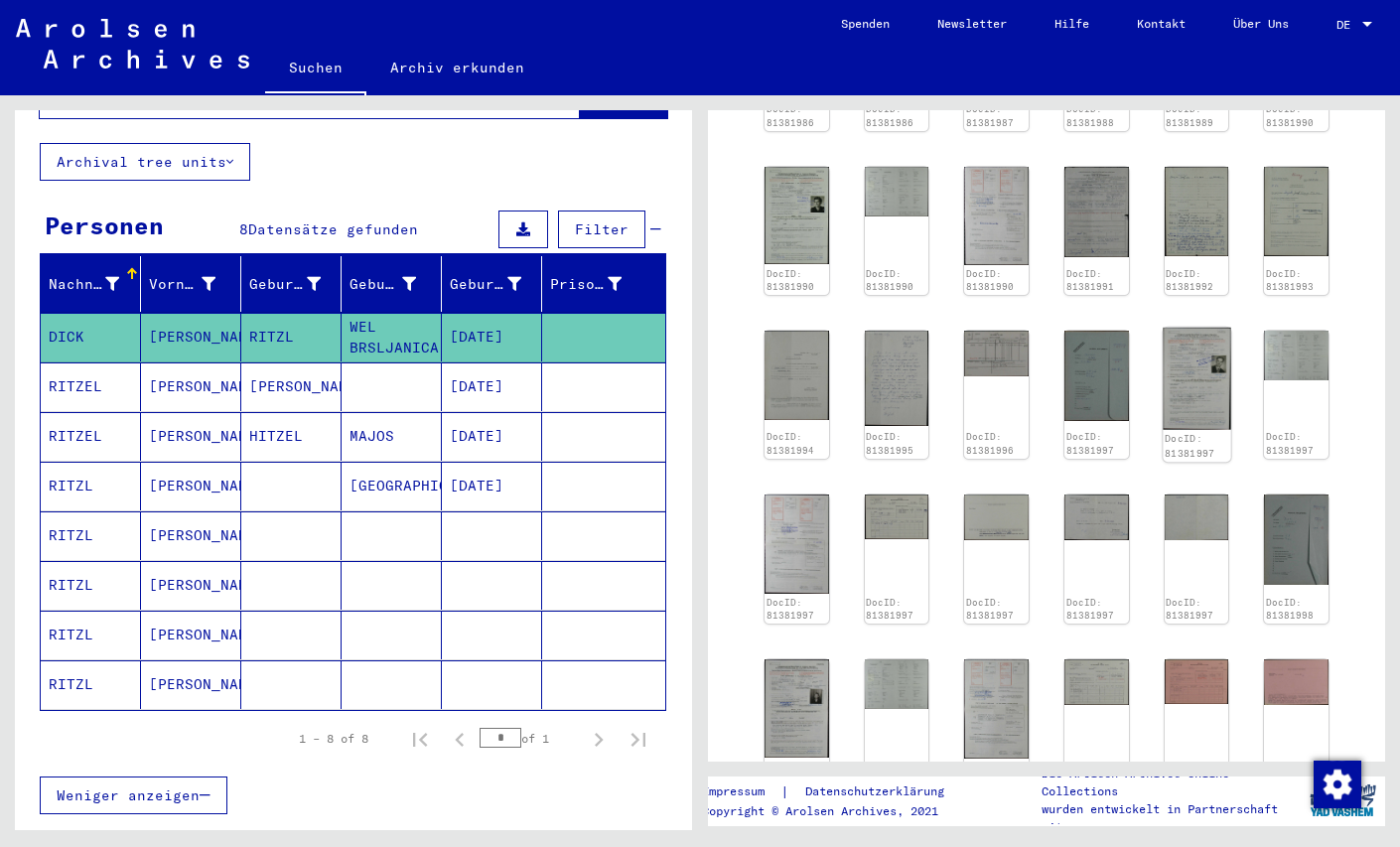 click 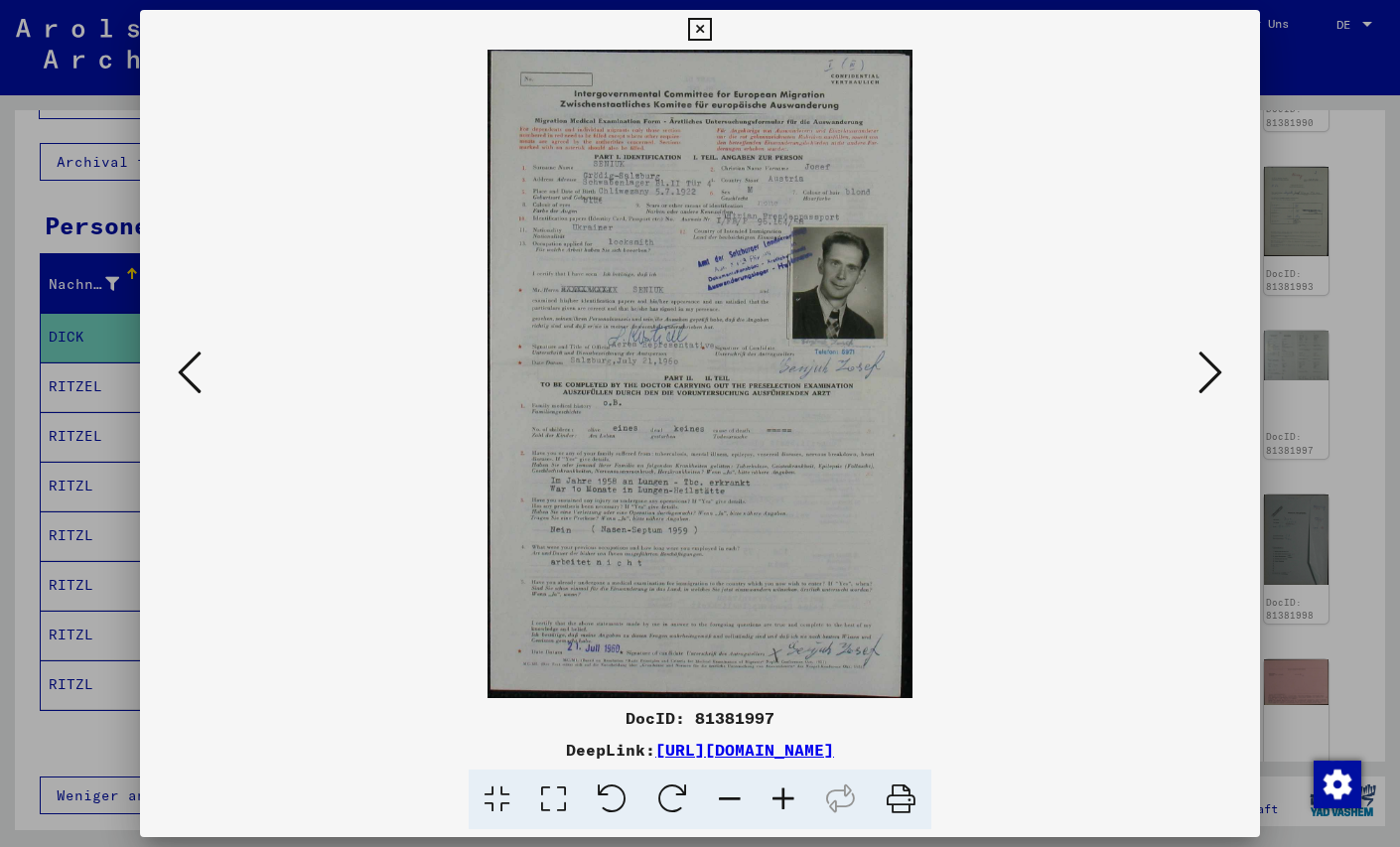 click at bounding box center [700, 423] 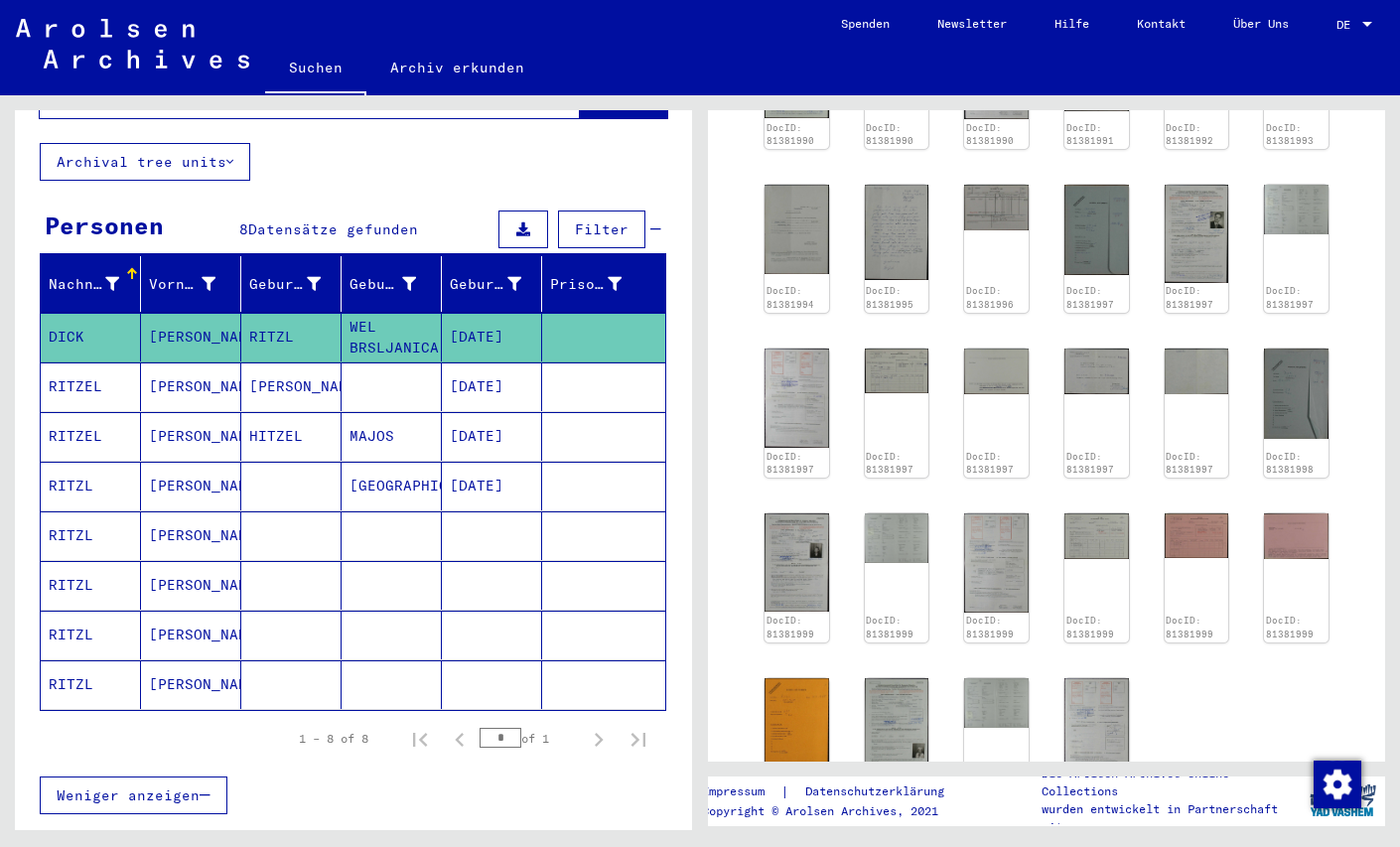 scroll, scrollTop: 777, scrollLeft: 0, axis: vertical 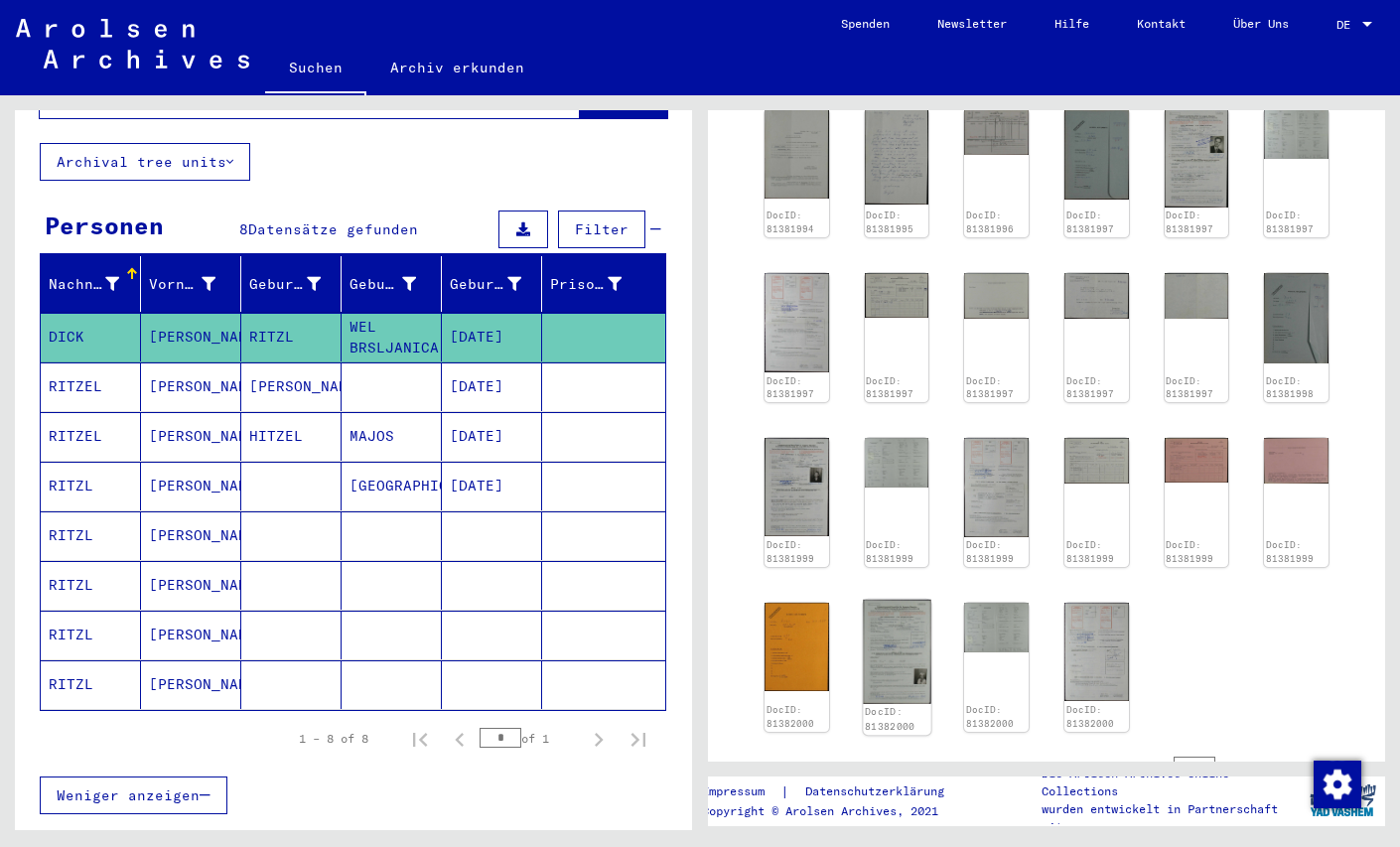 click 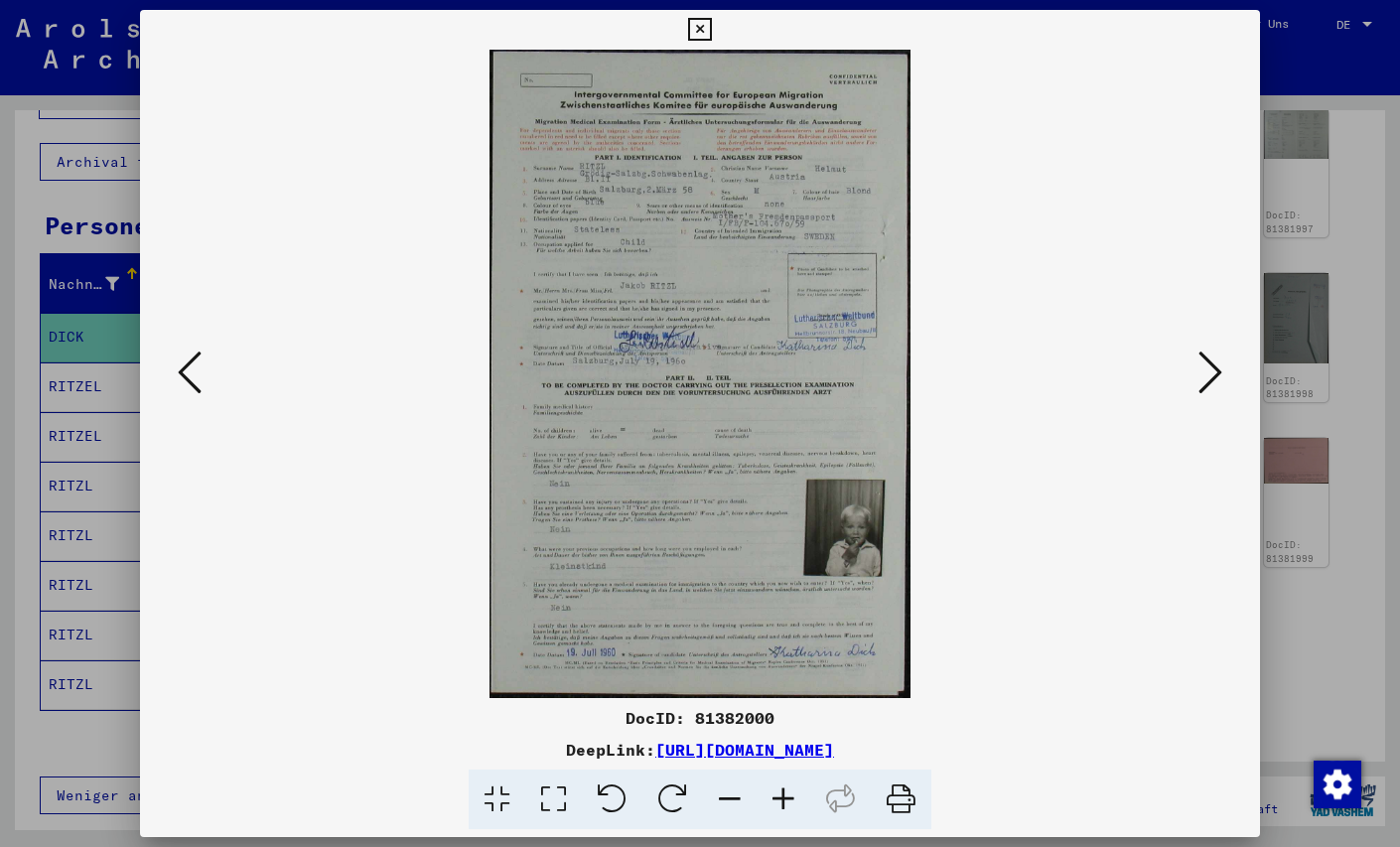 click at bounding box center (700, 423) 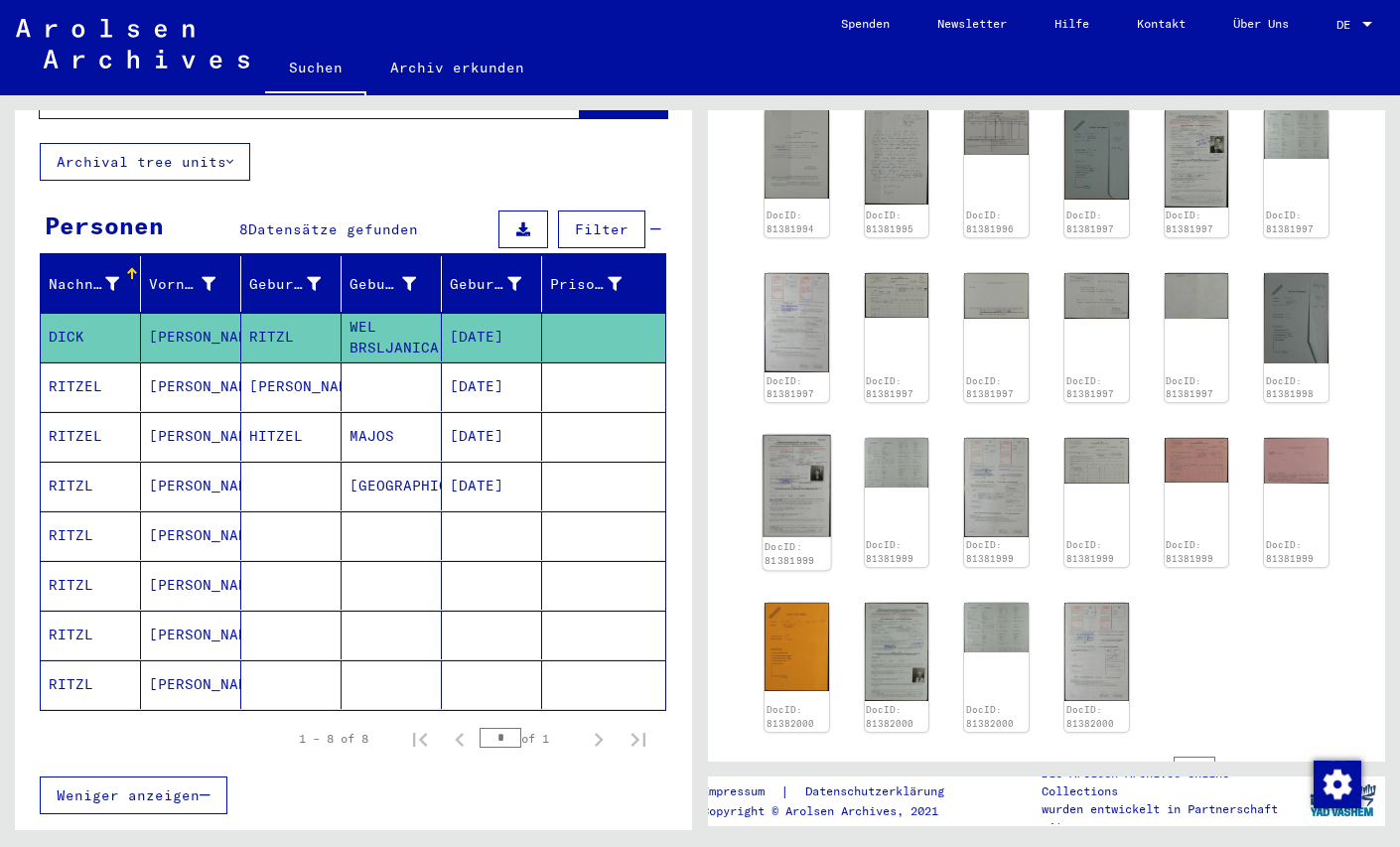 click 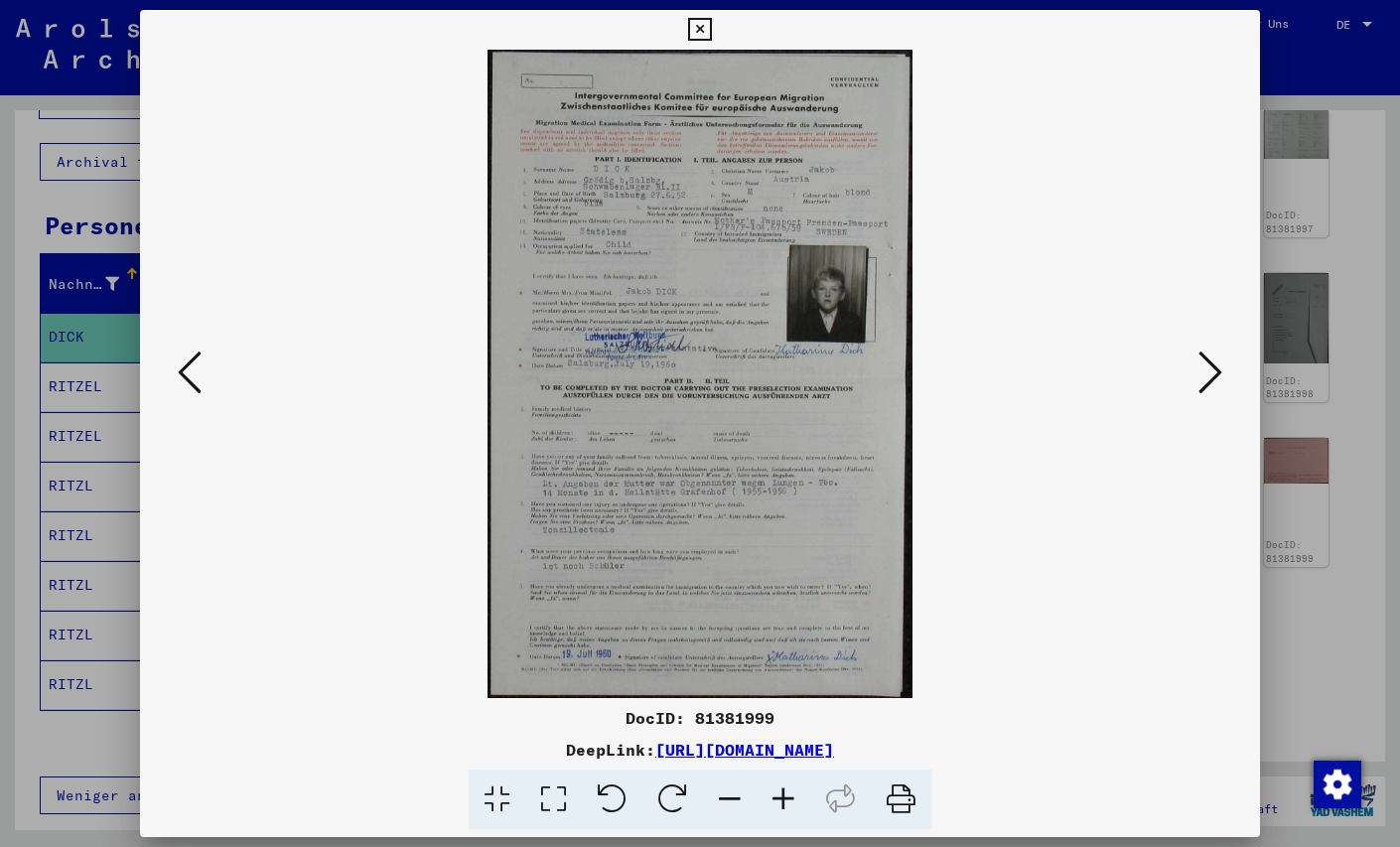 click at bounding box center [700, 423] 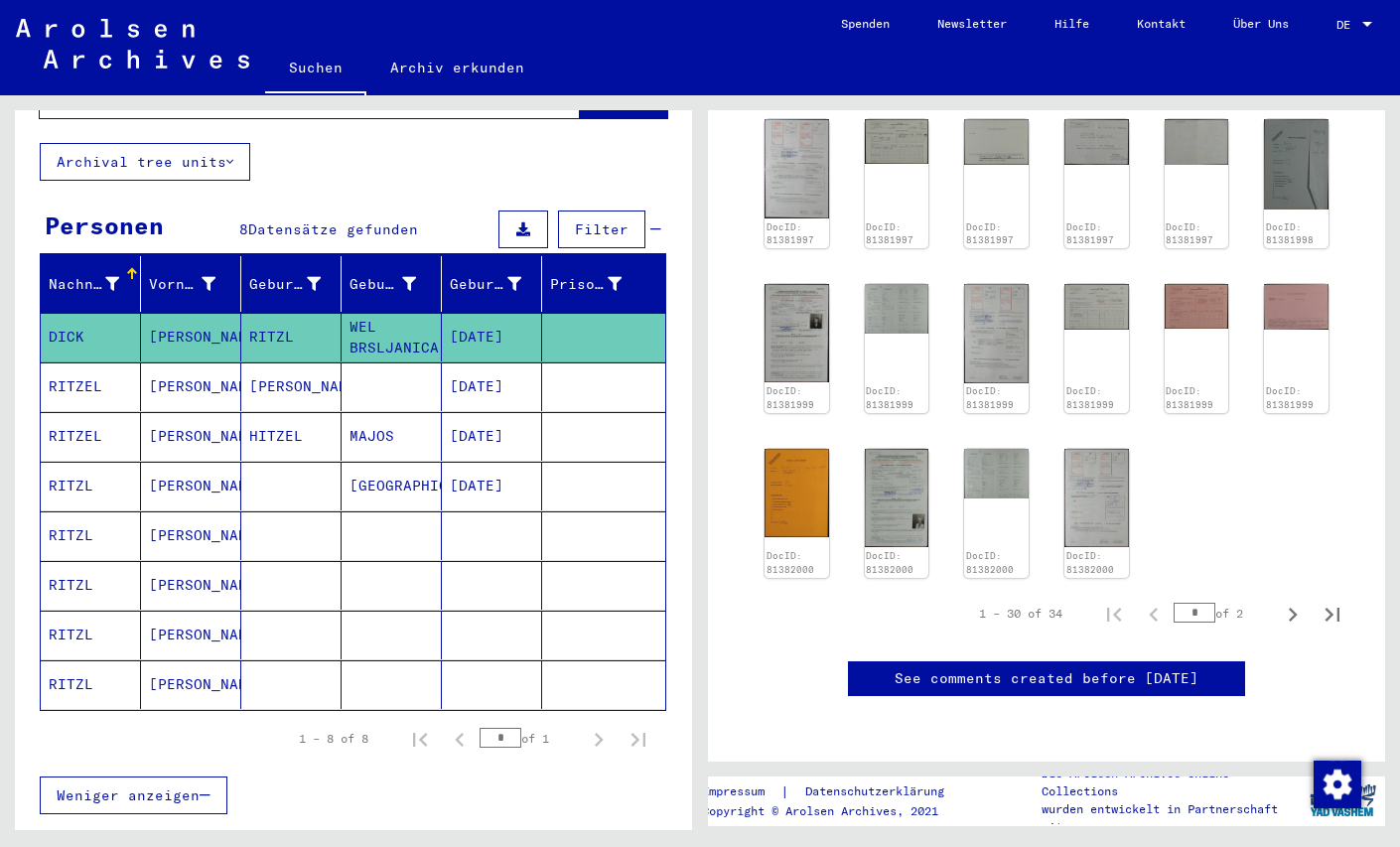 scroll, scrollTop: 1001, scrollLeft: 0, axis: vertical 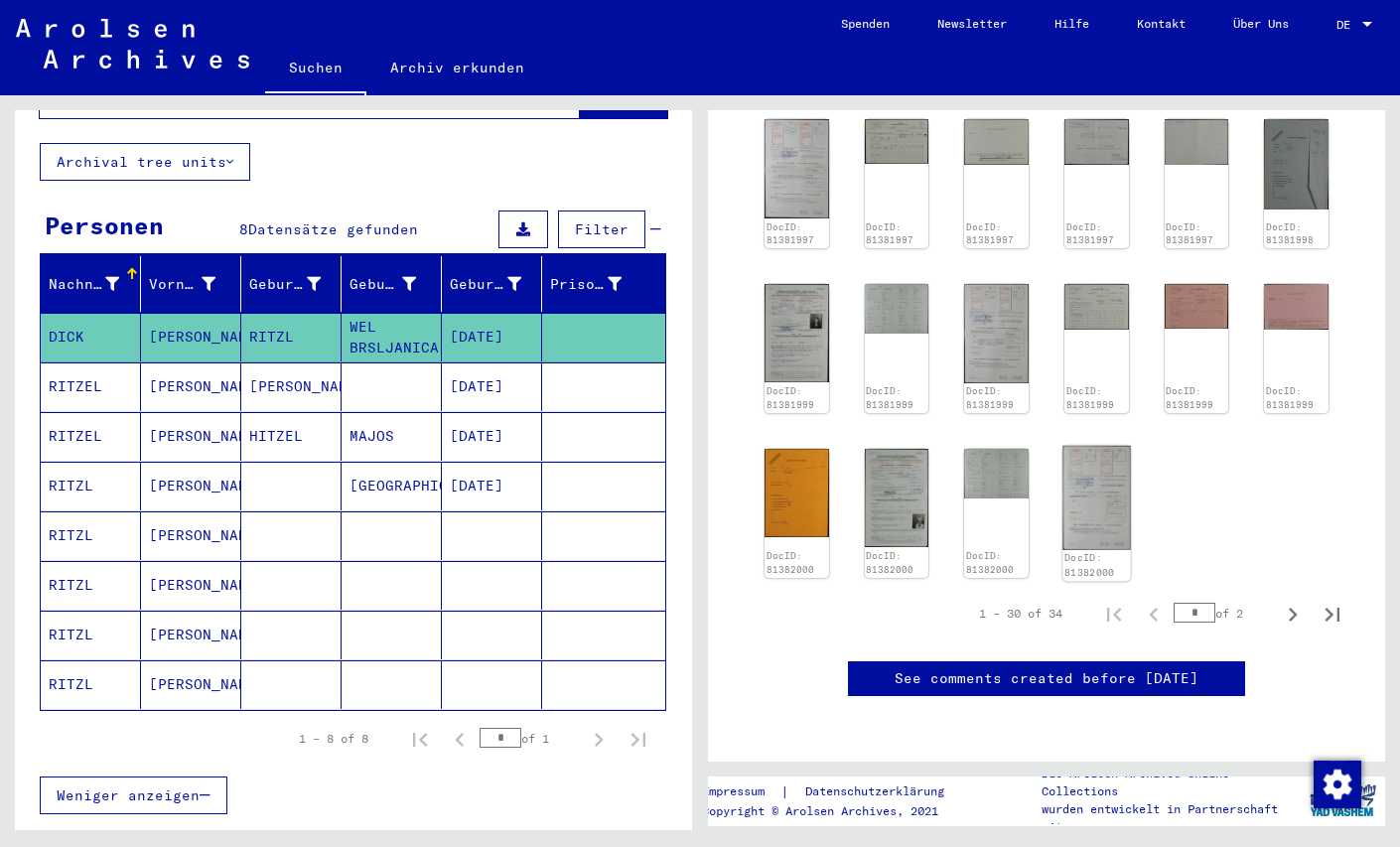 click 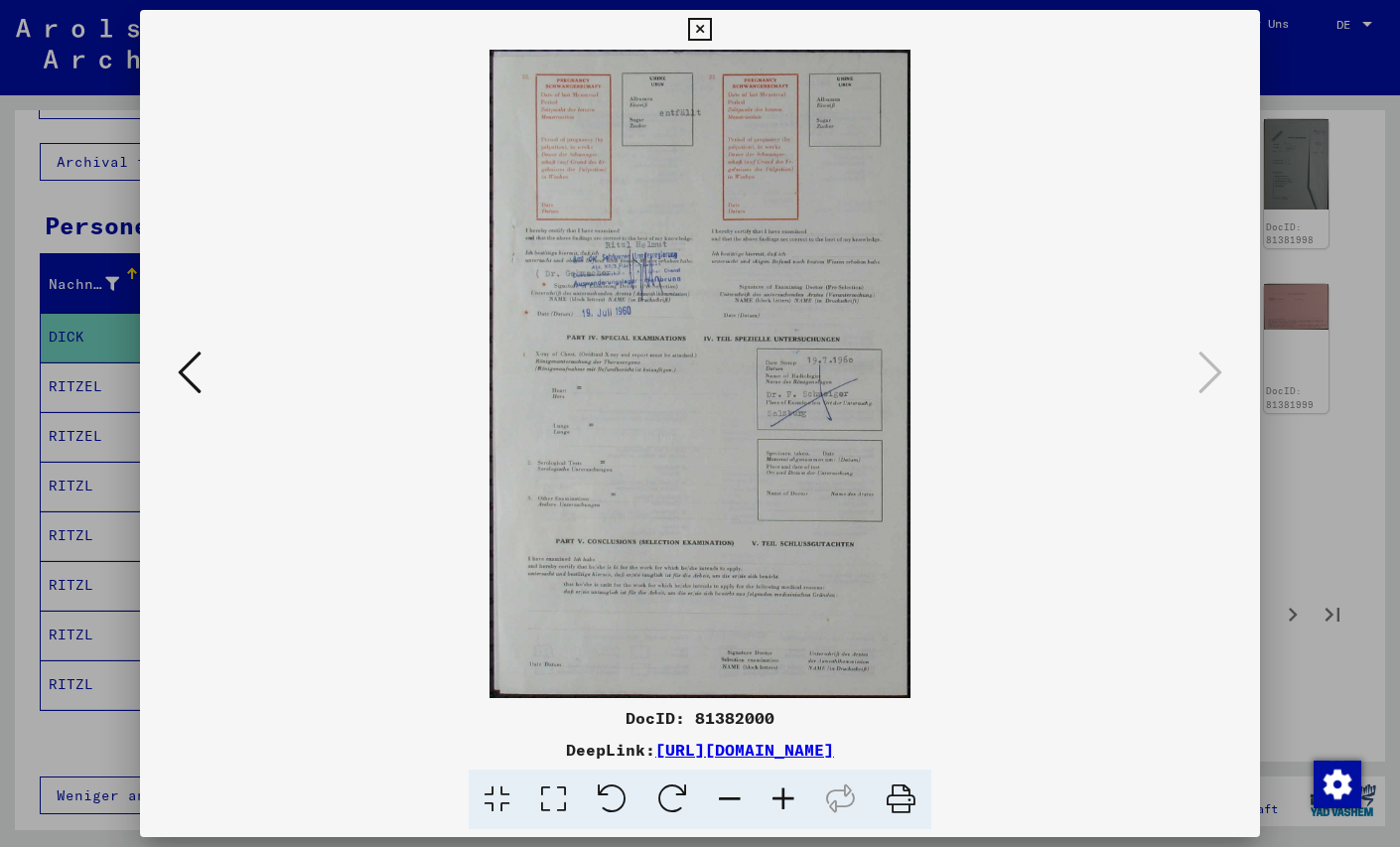 click at bounding box center (700, 423) 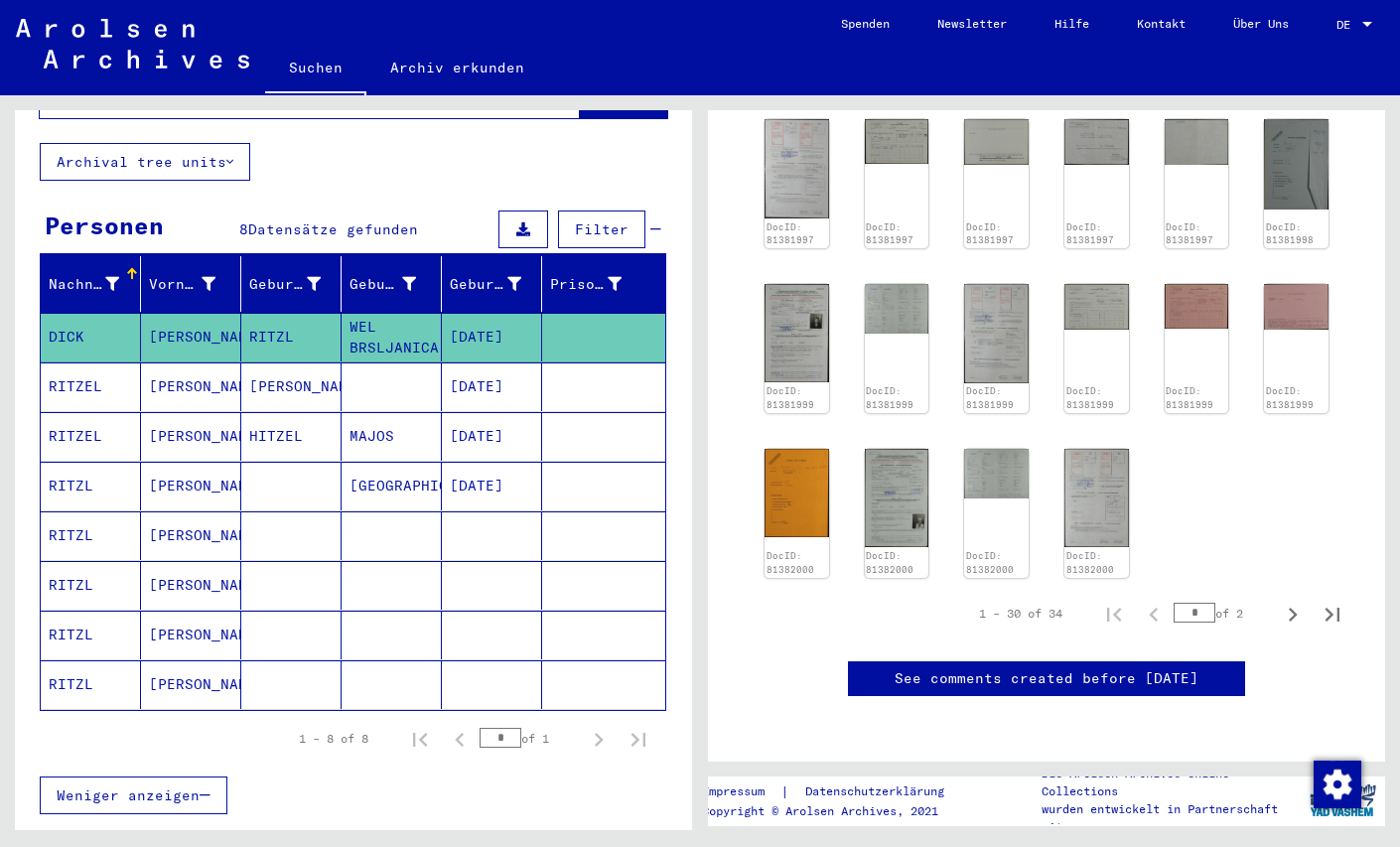 click on "*  of 2" at bounding box center [1223, 613] 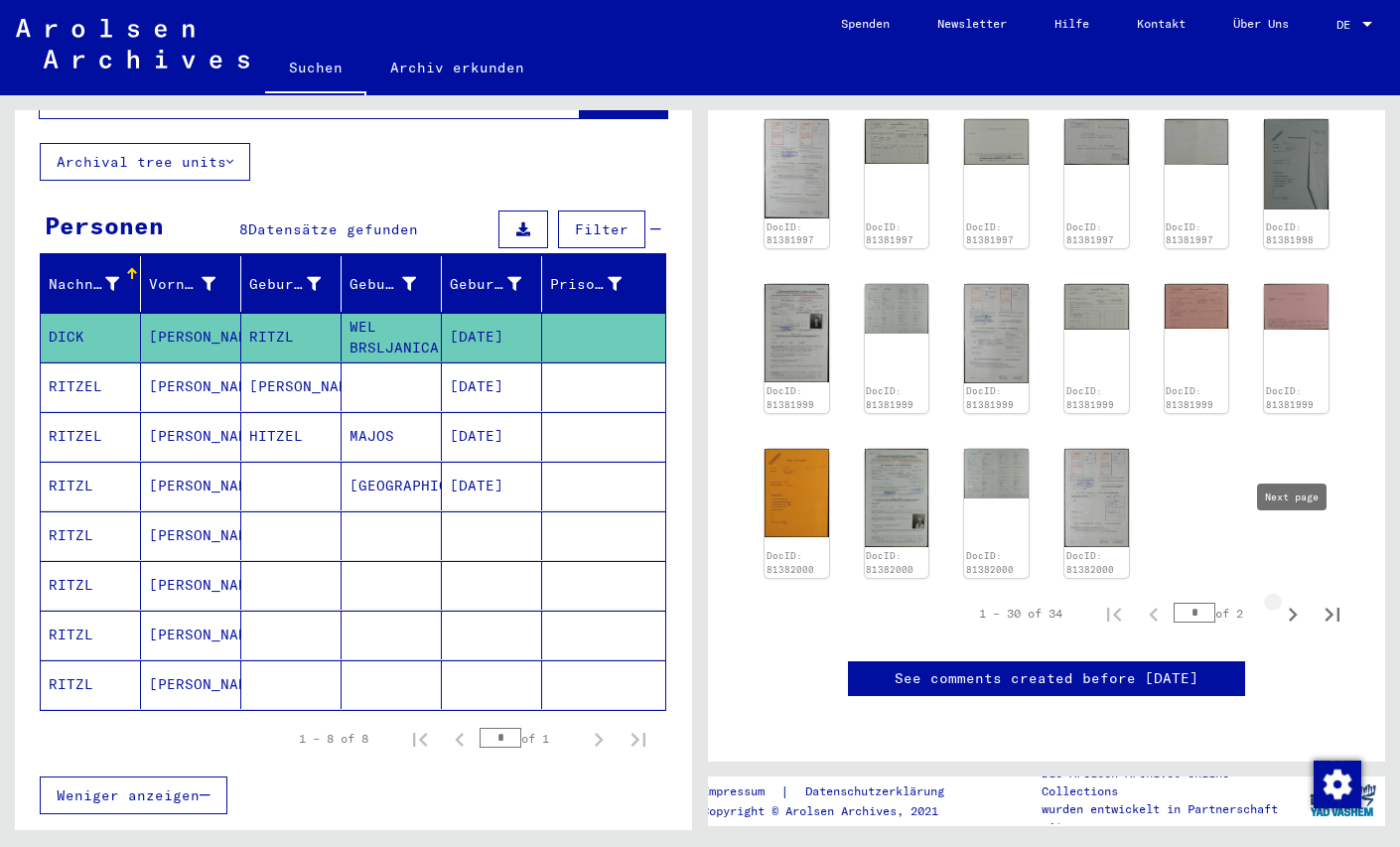 click 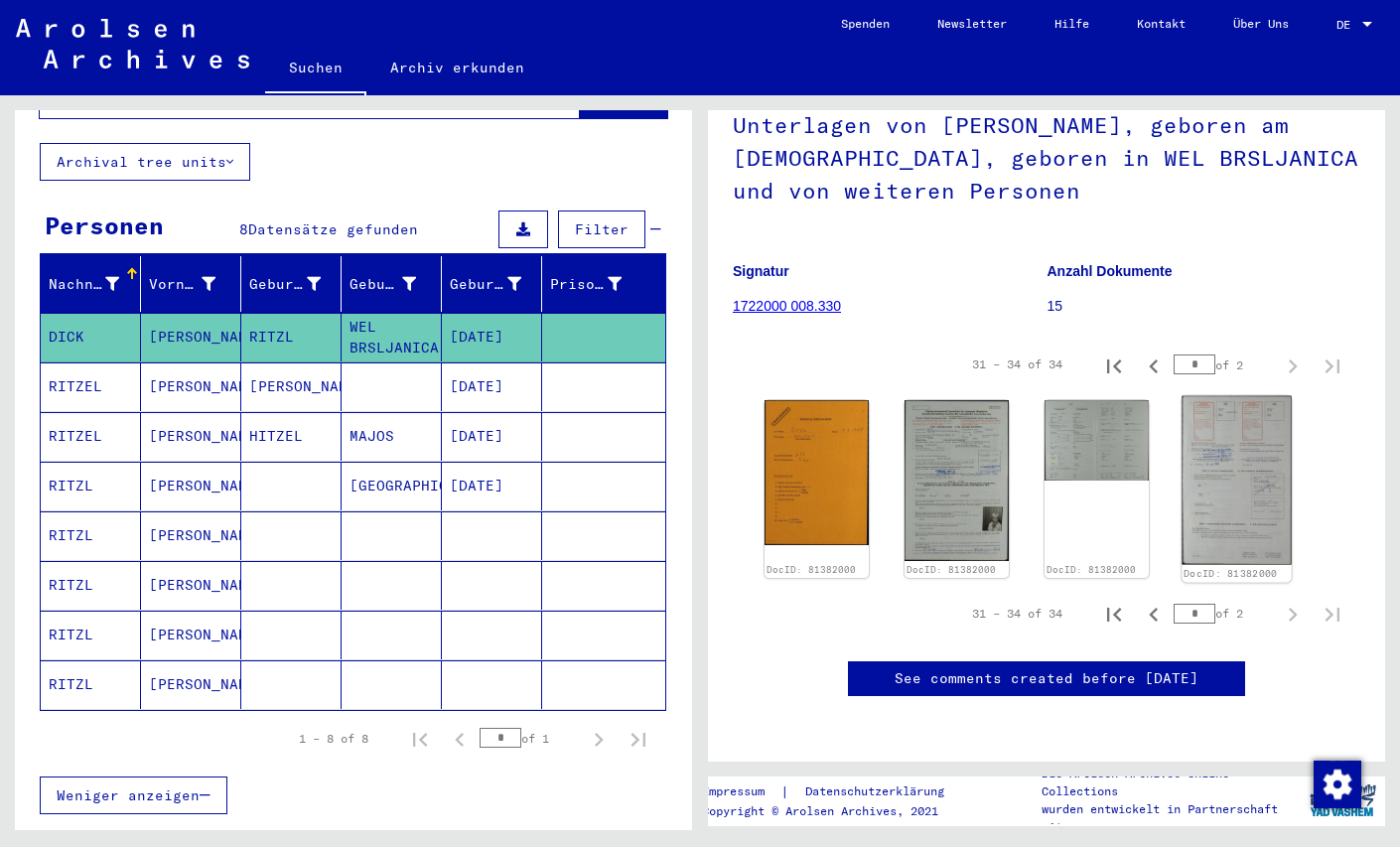 click 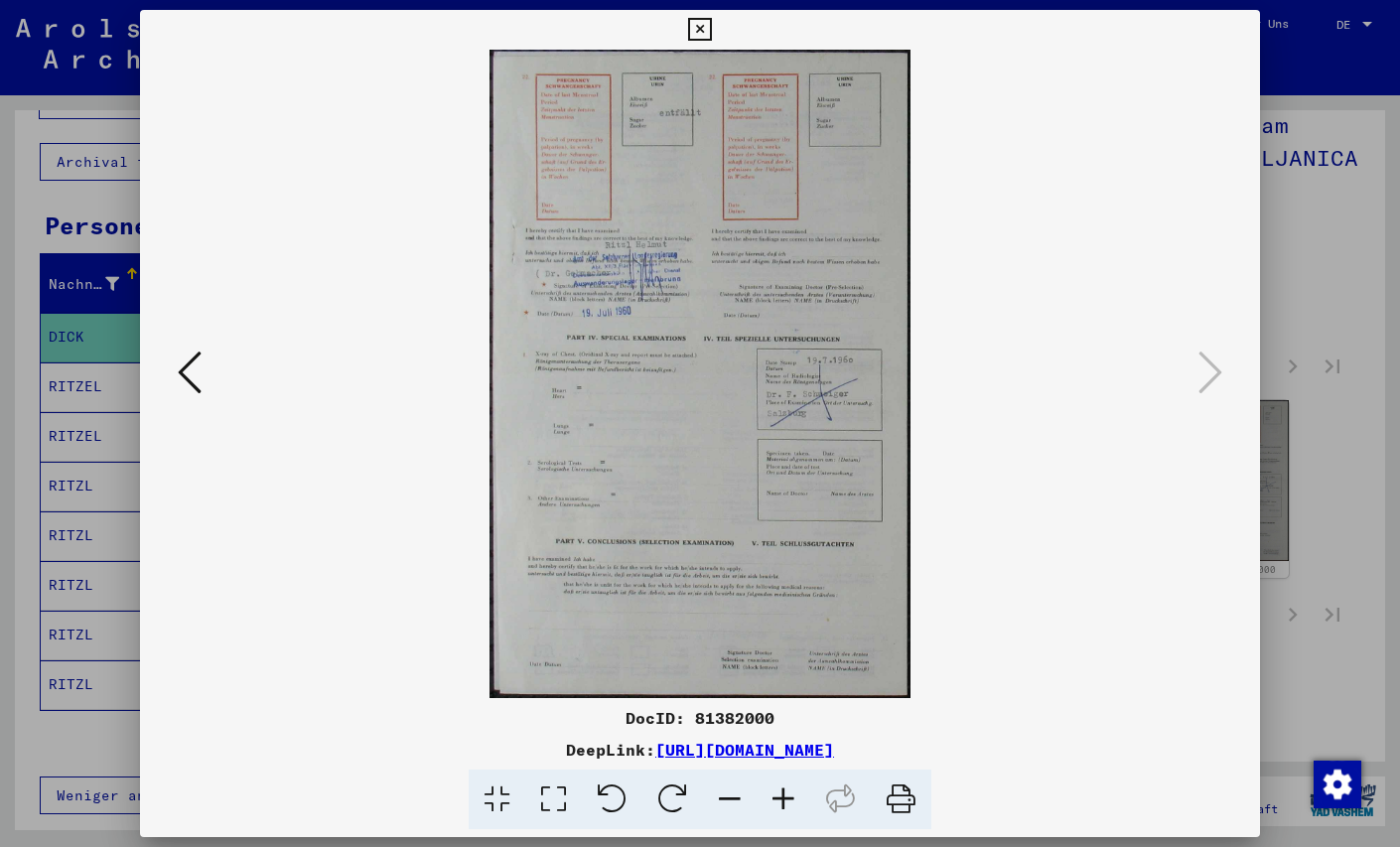 click at bounding box center (700, 423) 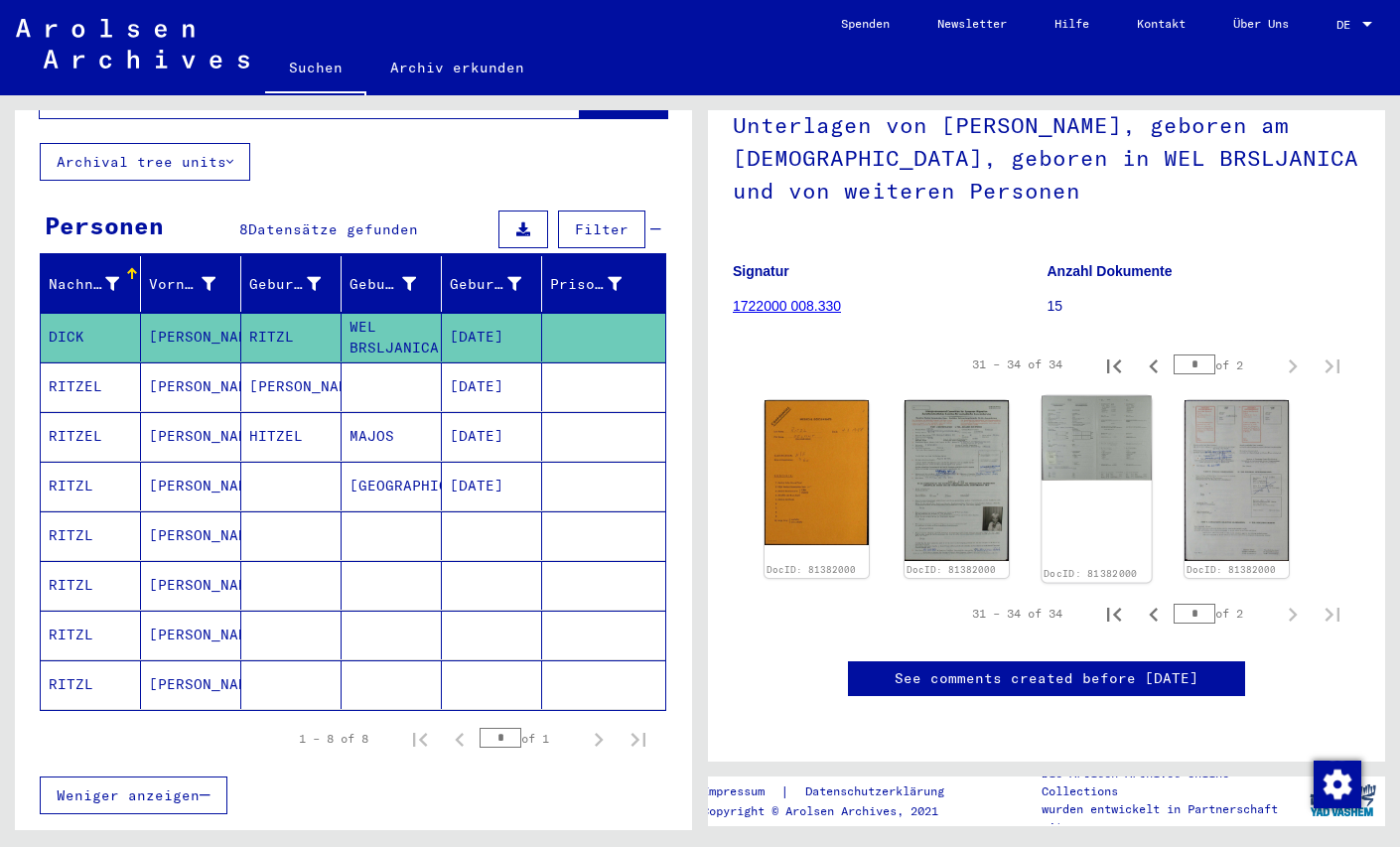 click on "DocID: 81382000" 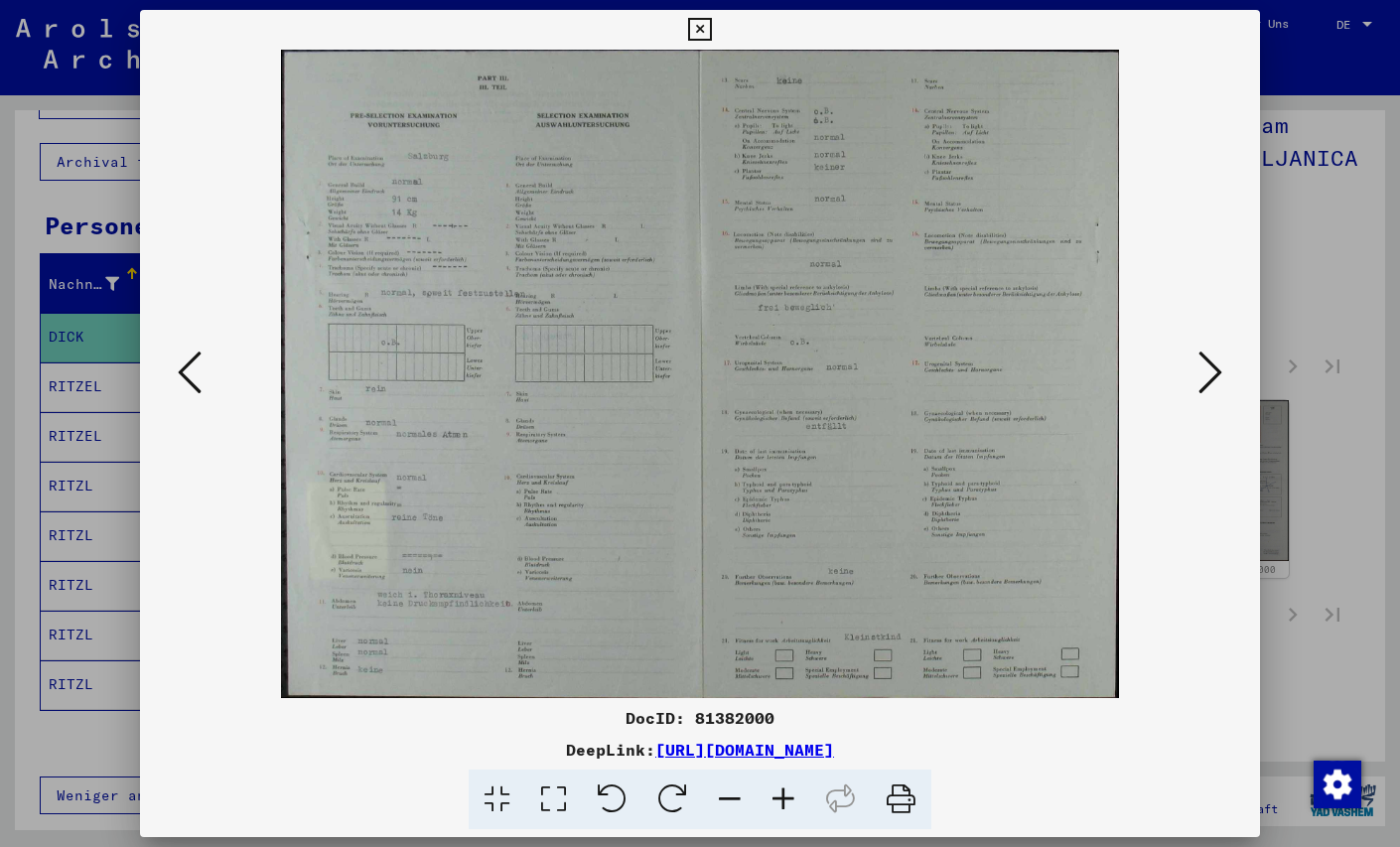 click at bounding box center (700, 423) 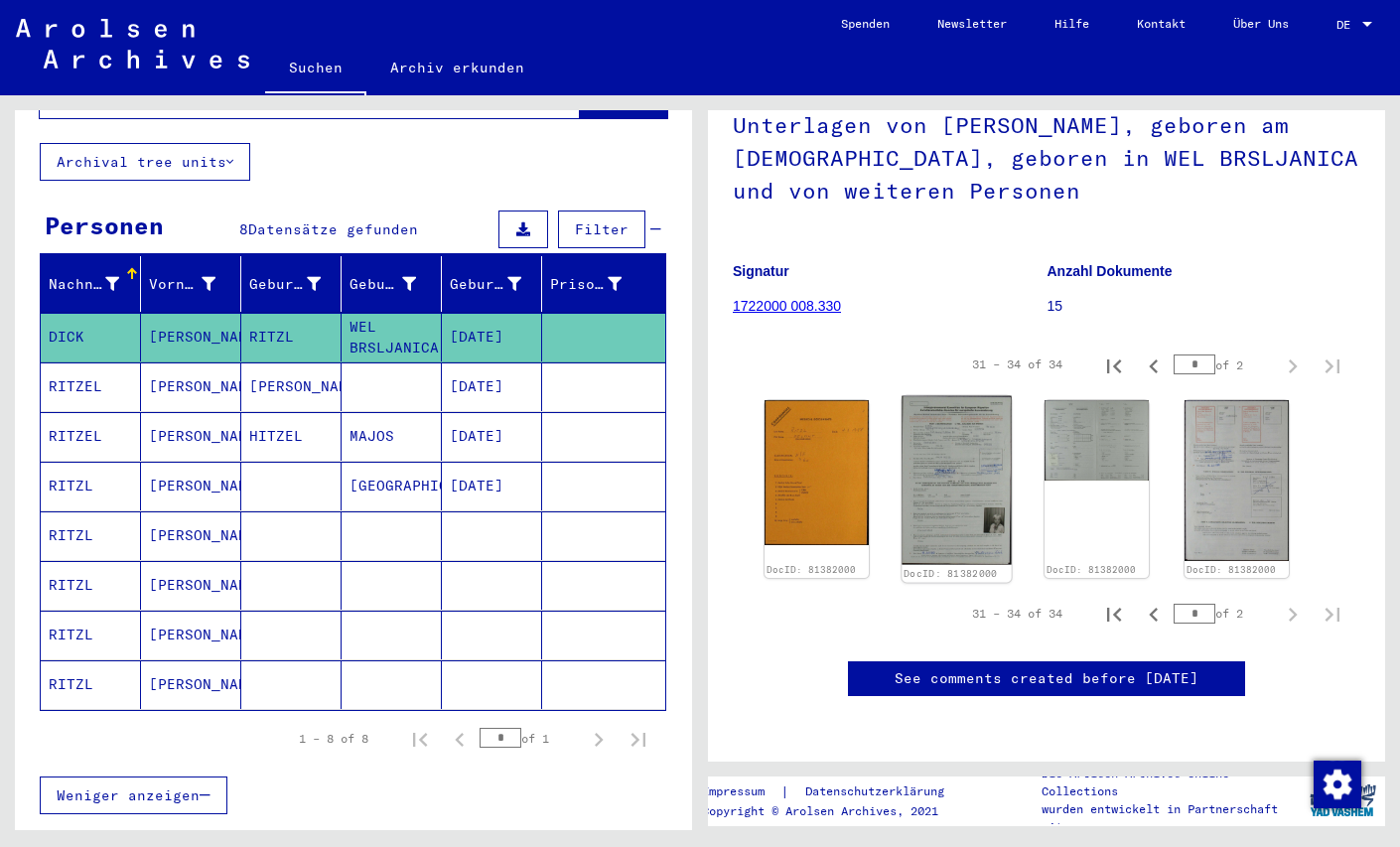 click 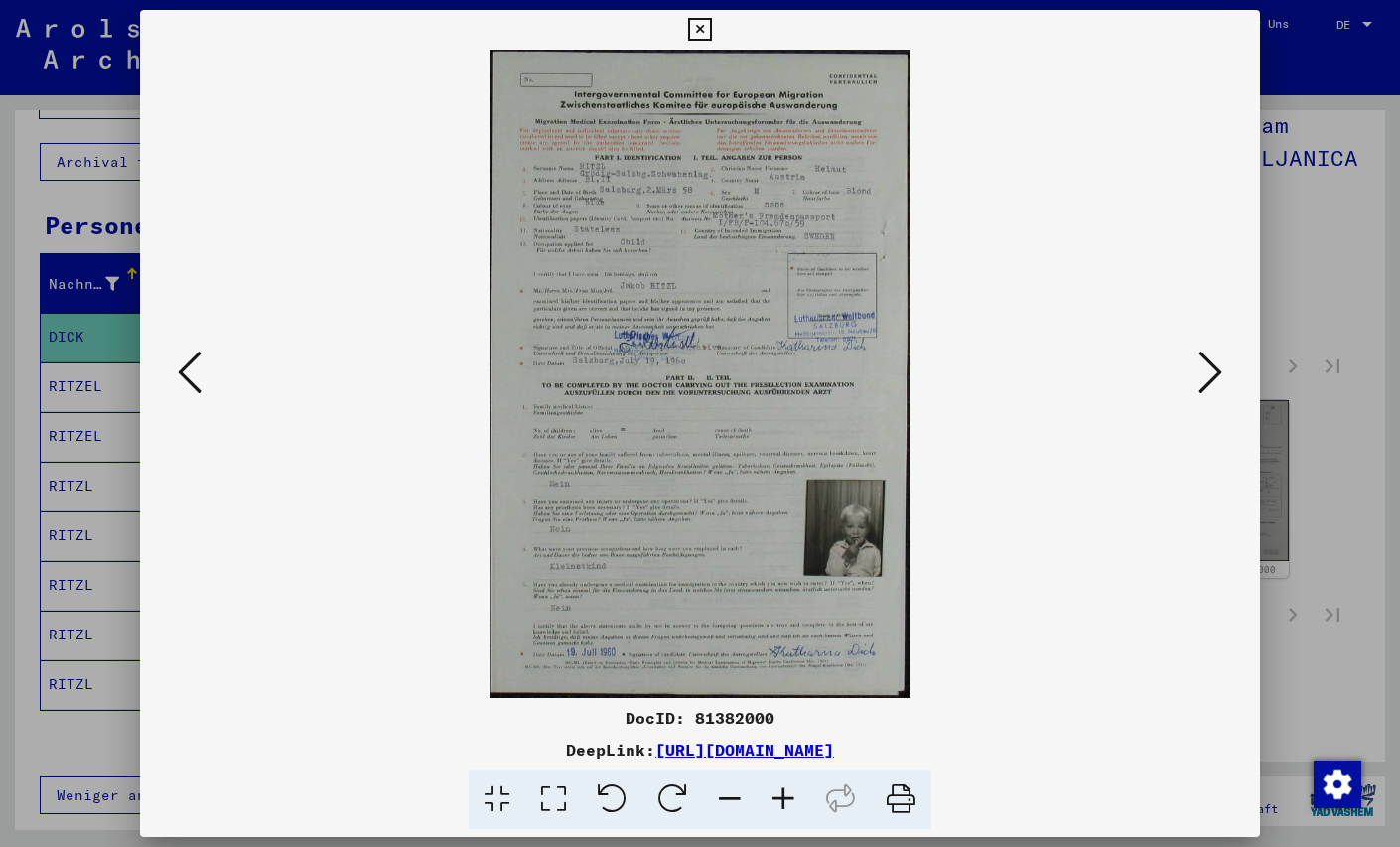 click at bounding box center [700, 423] 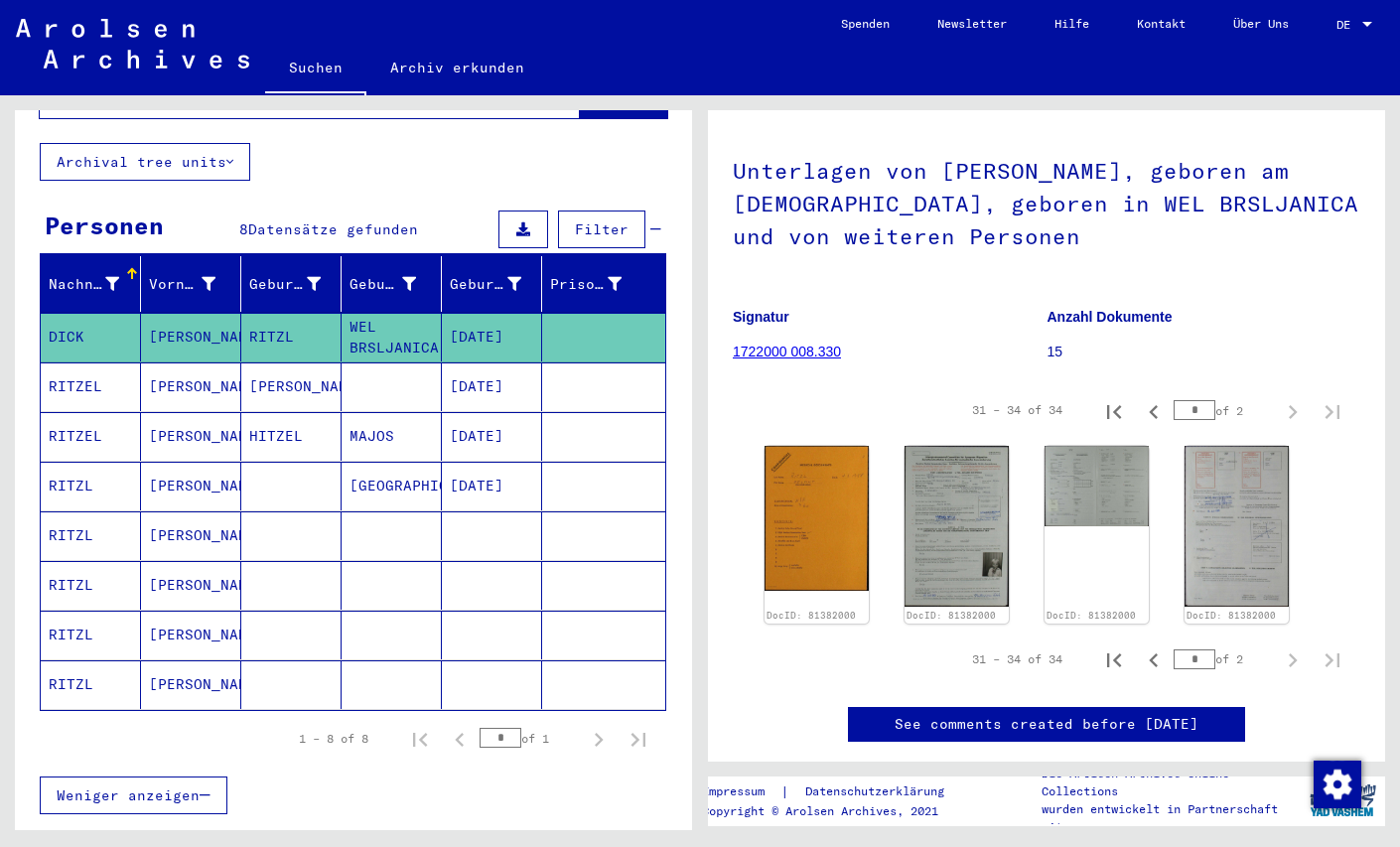 scroll, scrollTop: 75, scrollLeft: 0, axis: vertical 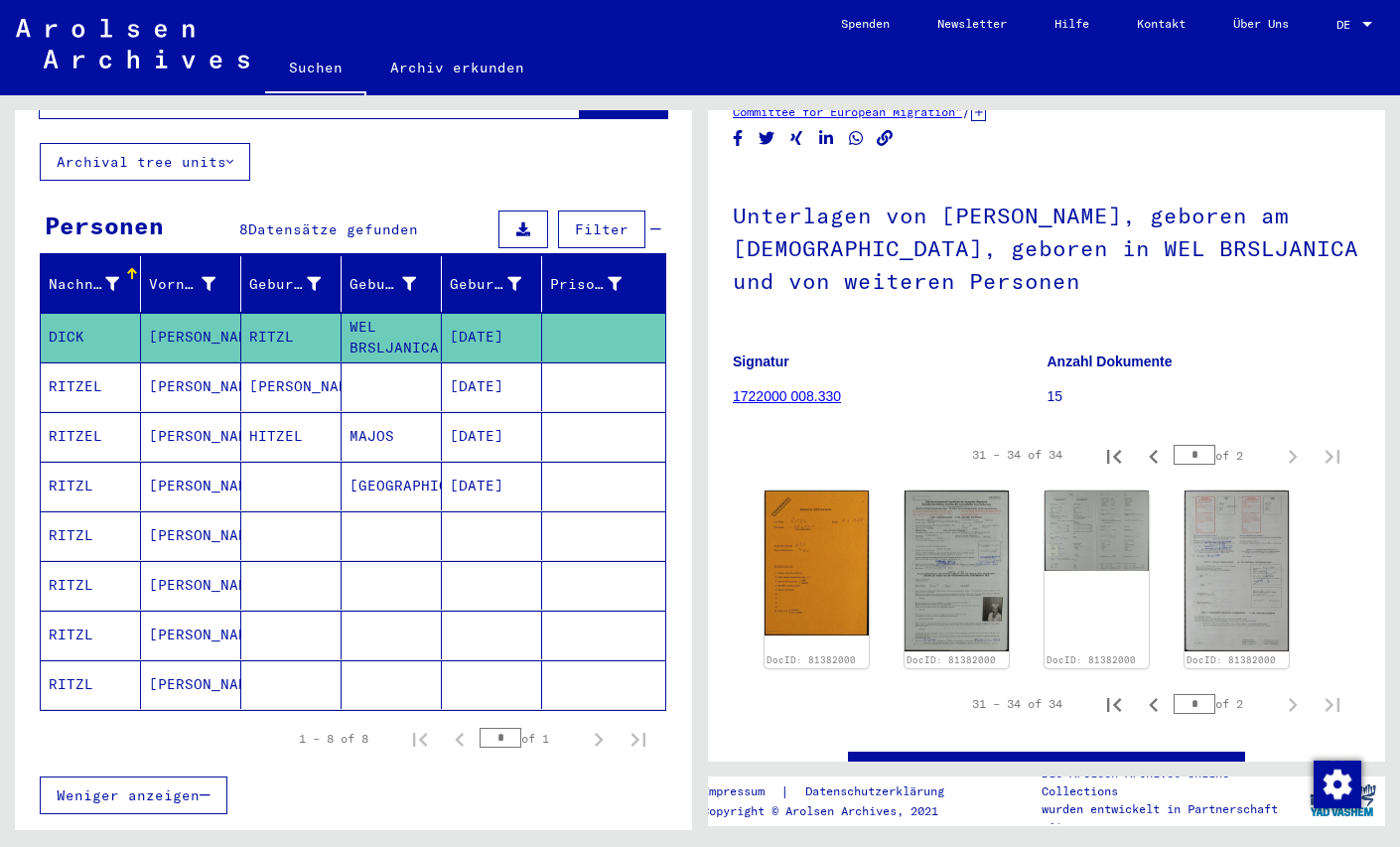 click on "[PERSON_NAME]" at bounding box center (191, 535) 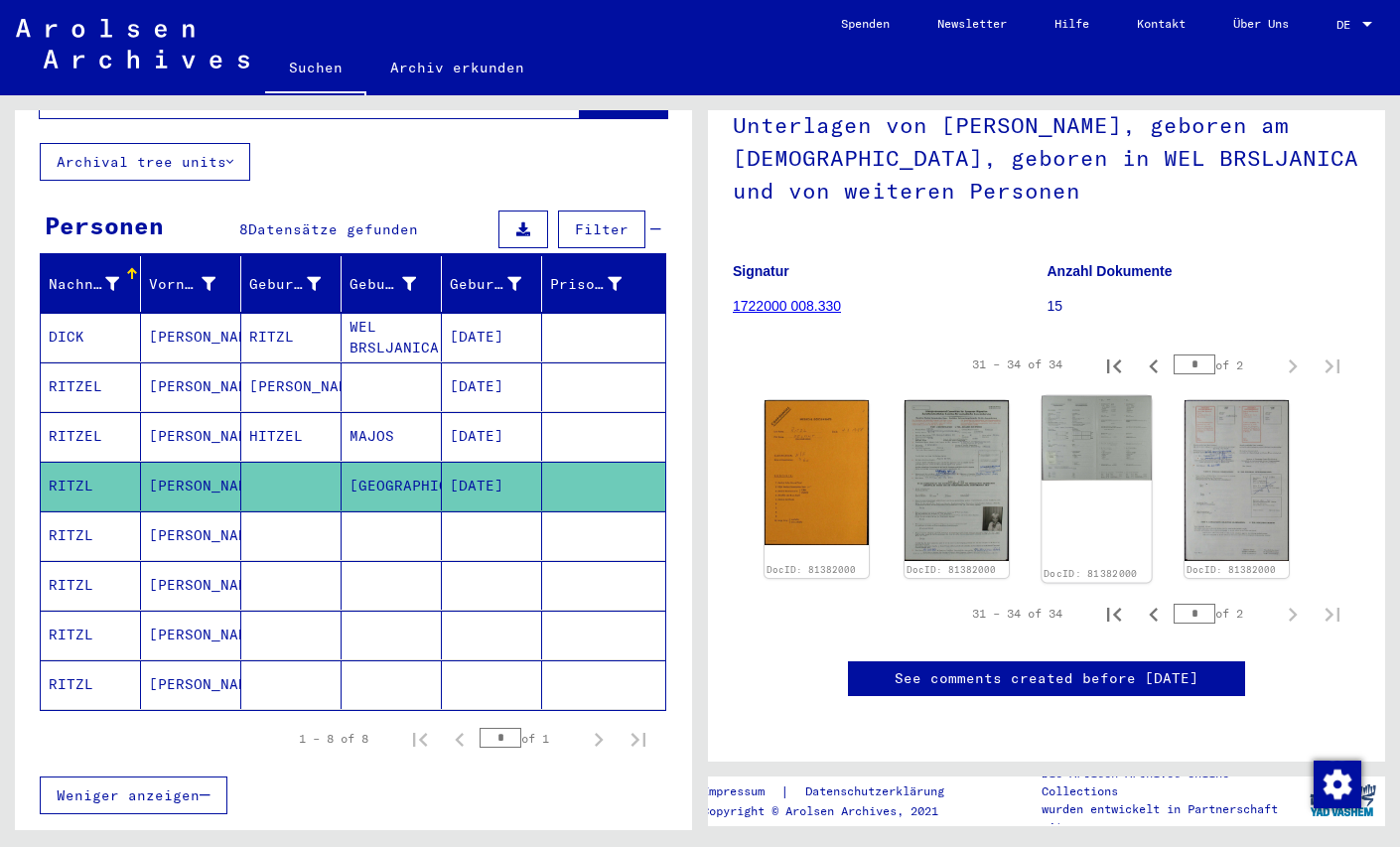 scroll, scrollTop: 298, scrollLeft: 0, axis: vertical 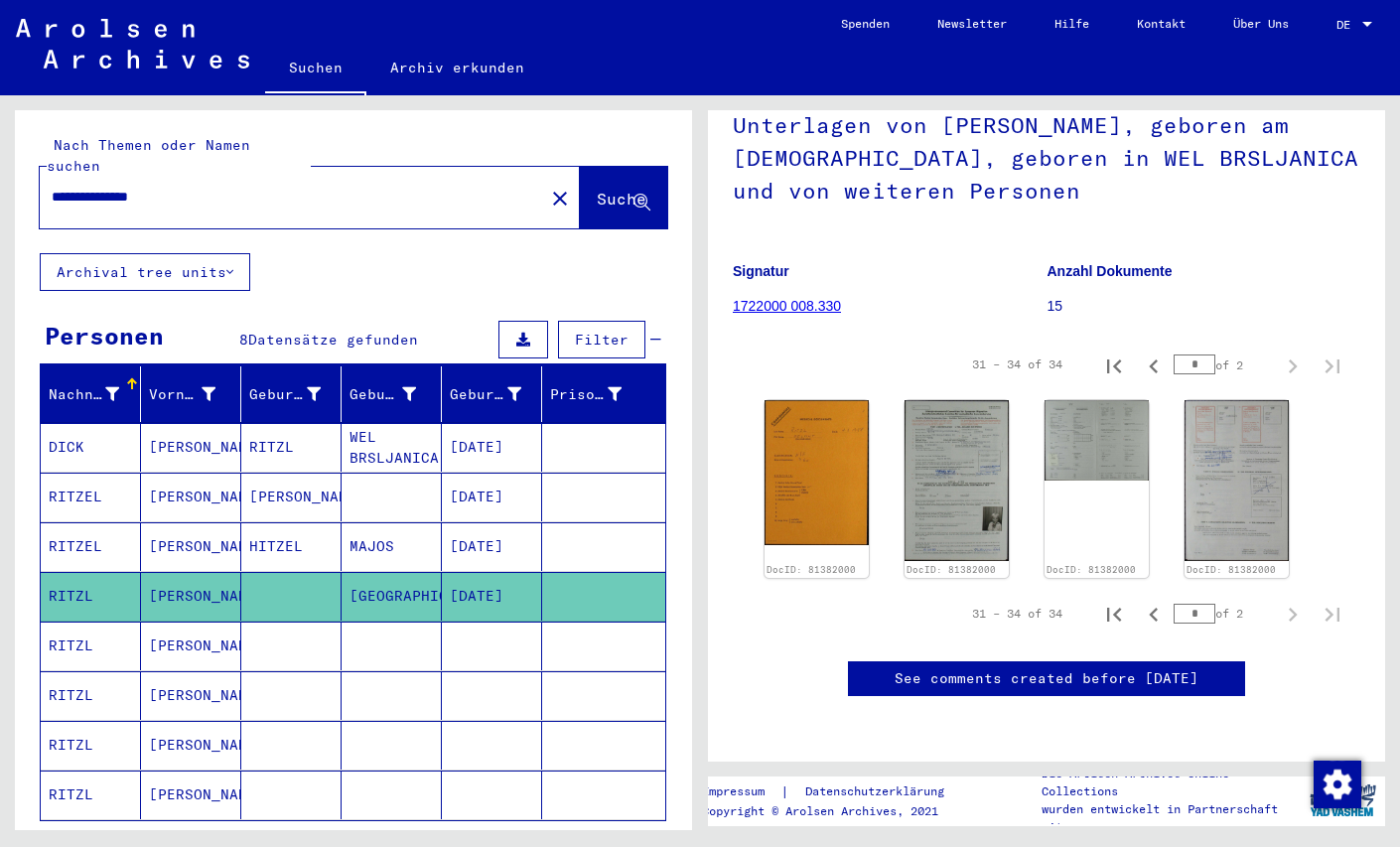 click on "**********" at bounding box center [292, 197] 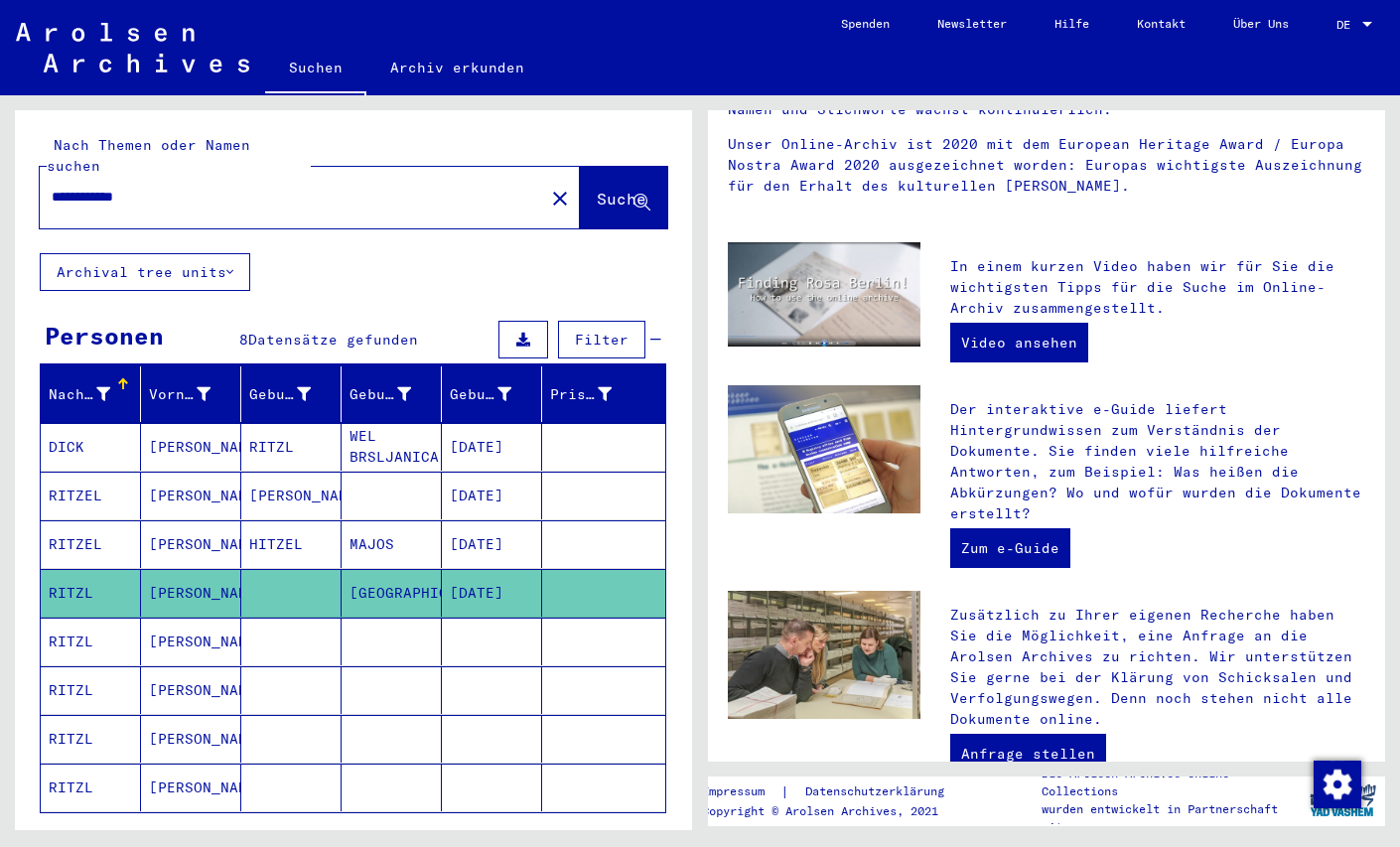 scroll, scrollTop: 0, scrollLeft: 0, axis: both 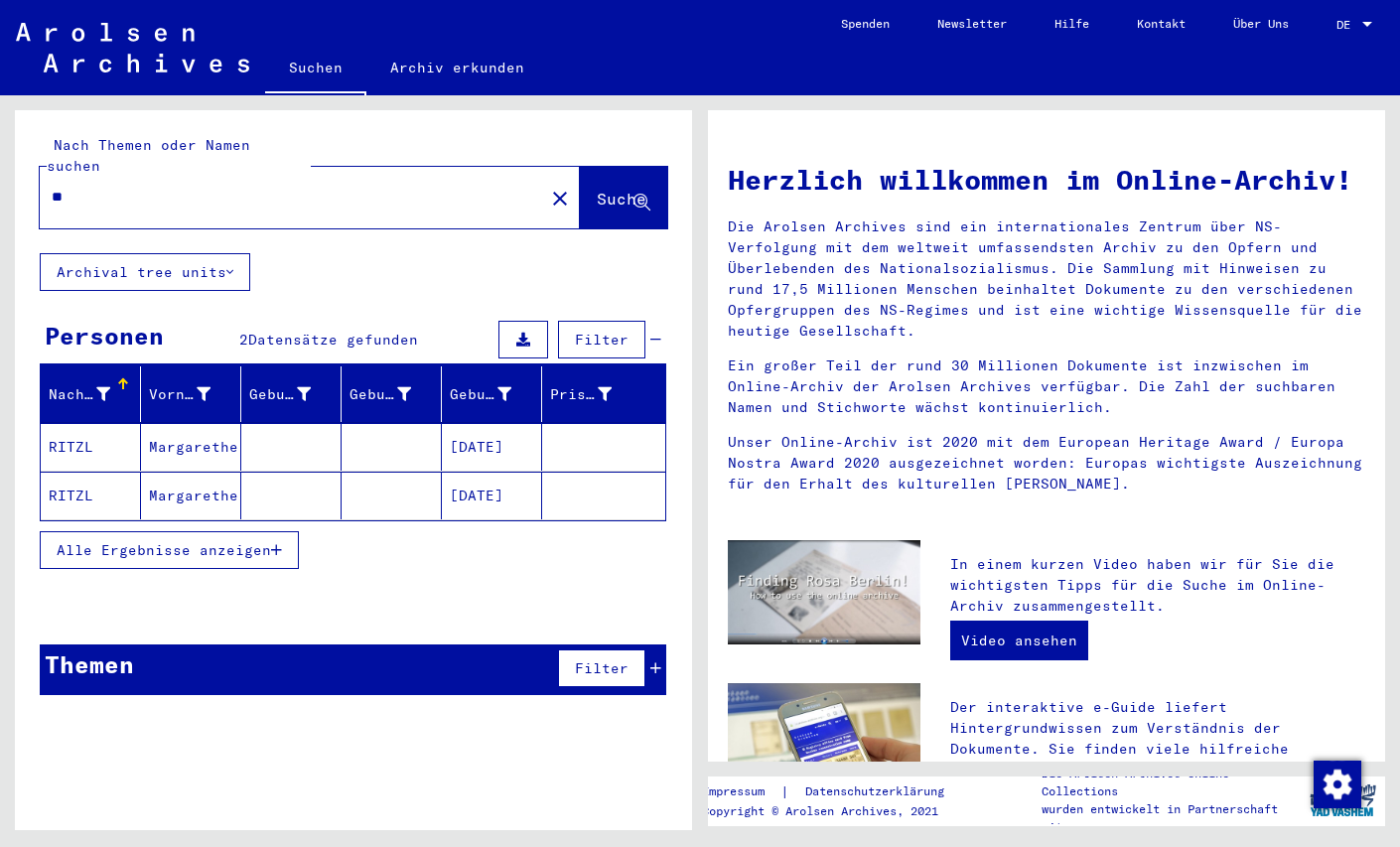 type on "*" 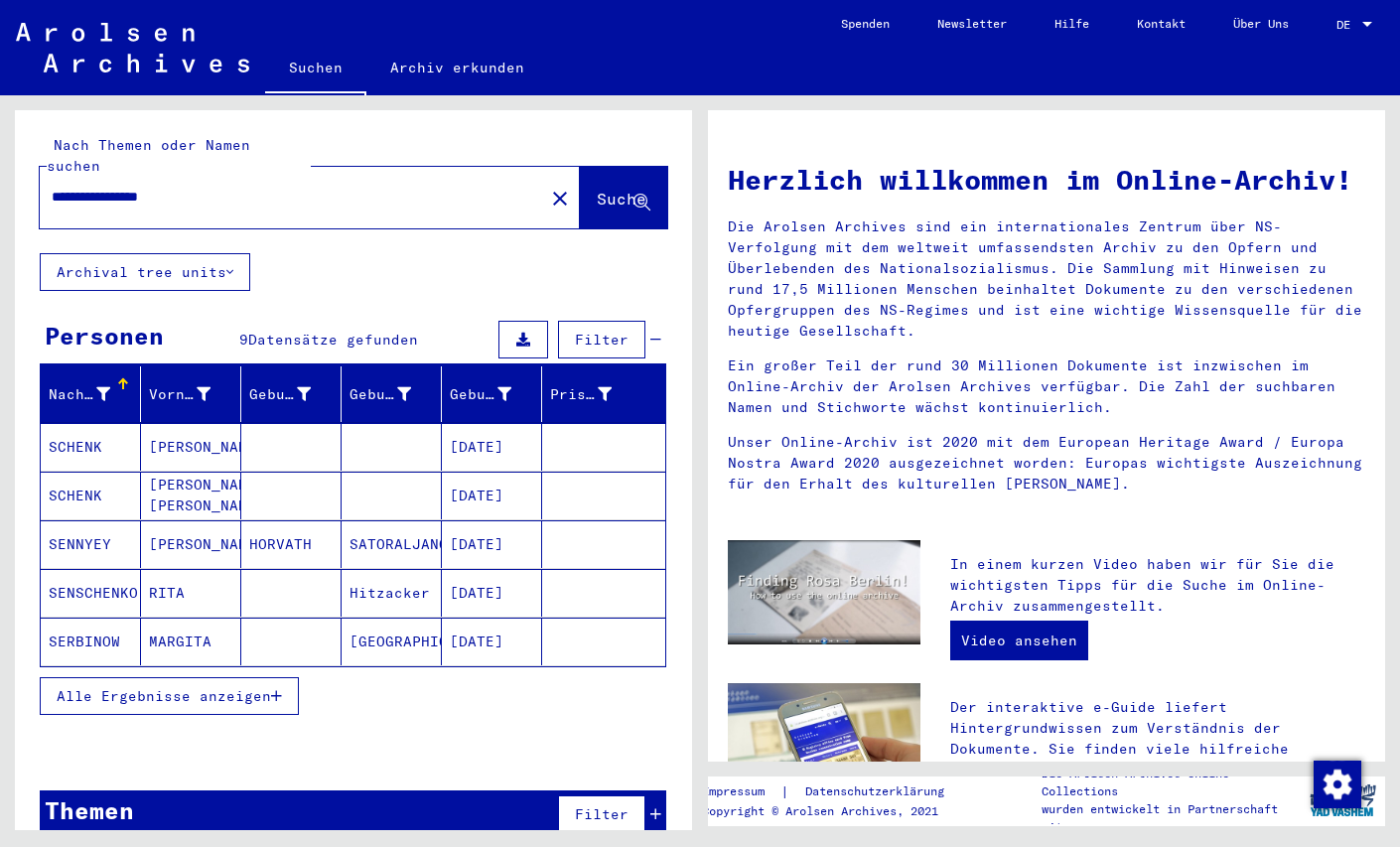 scroll, scrollTop: 3, scrollLeft: 0, axis: vertical 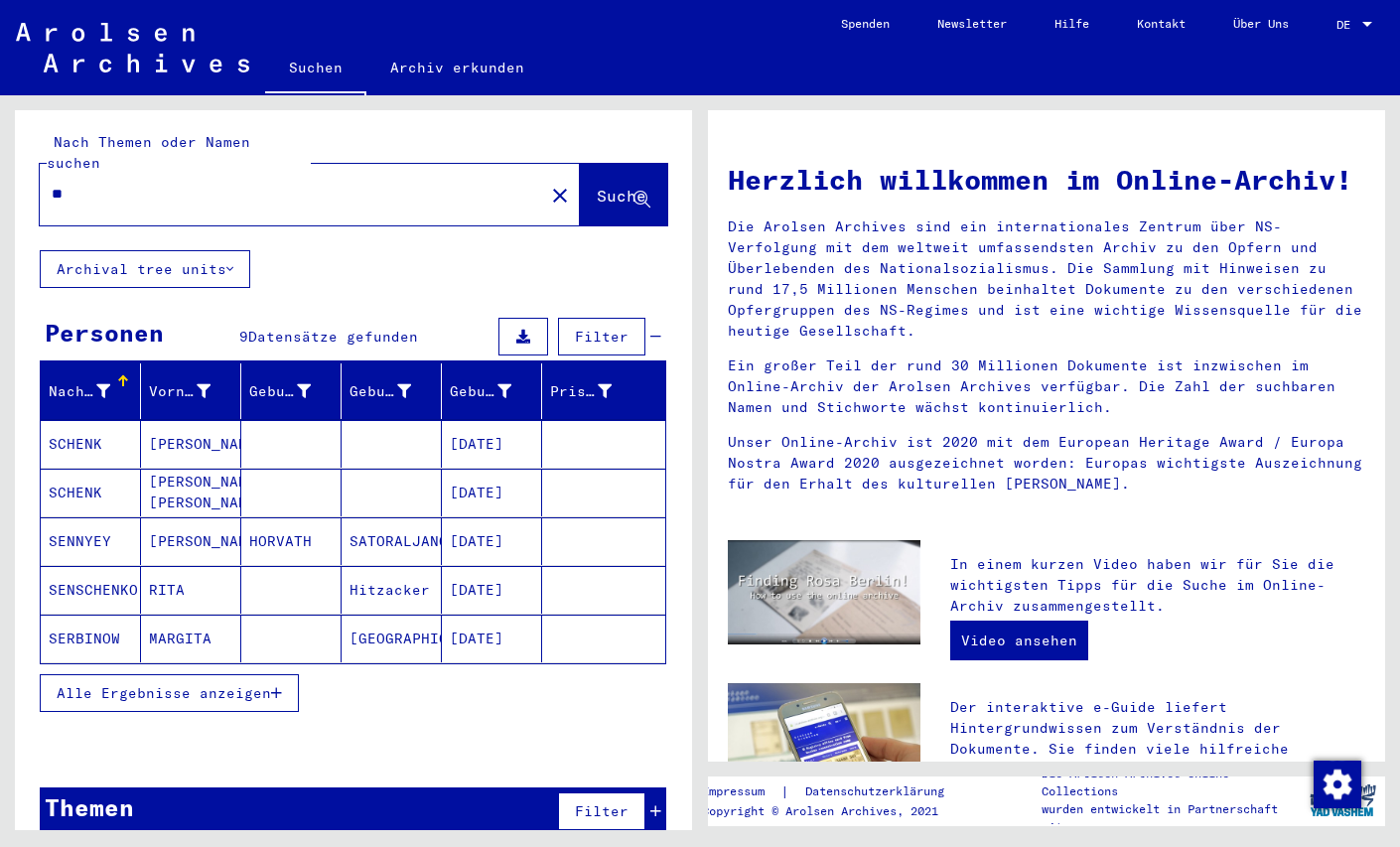type on "*" 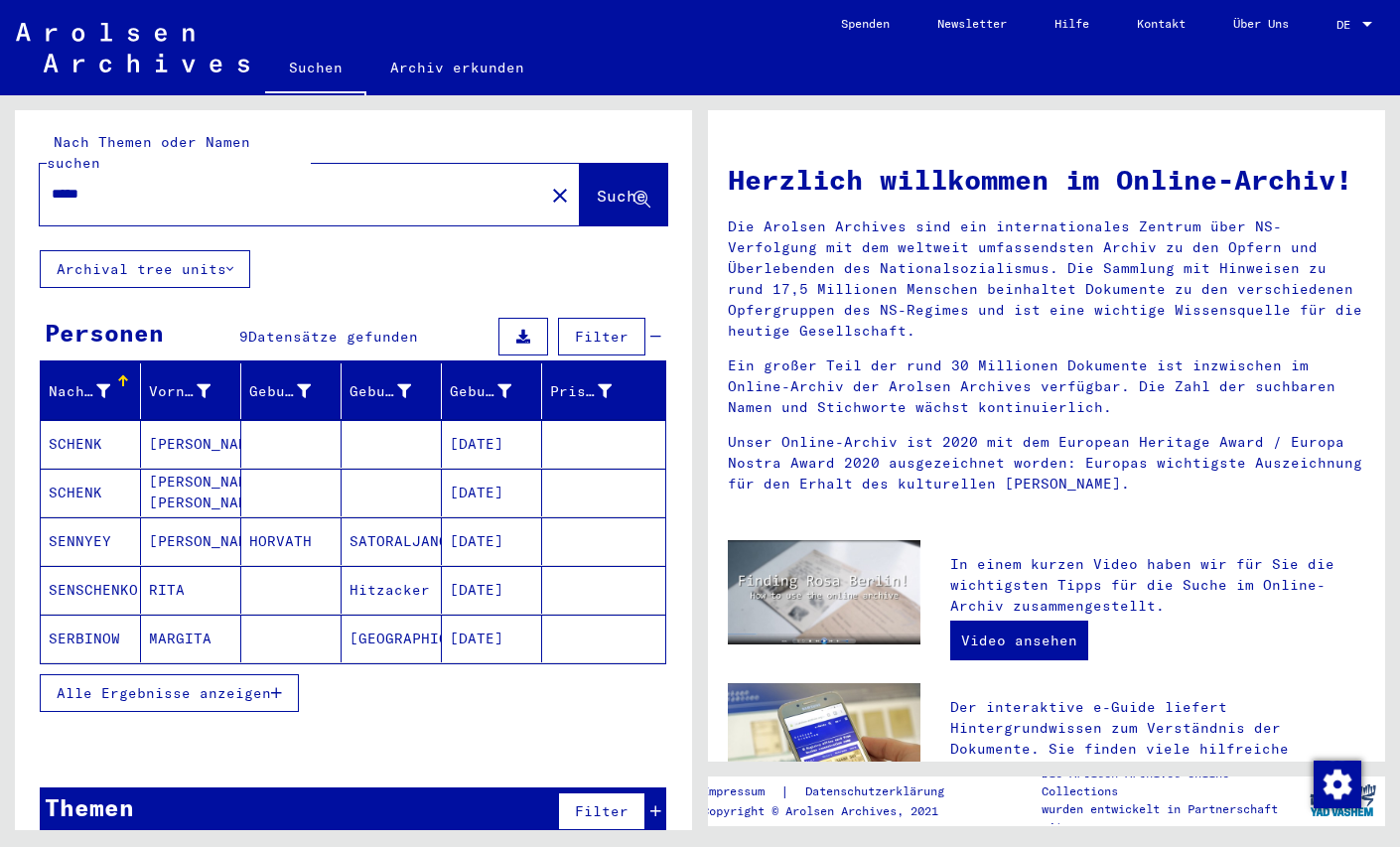type on "****" 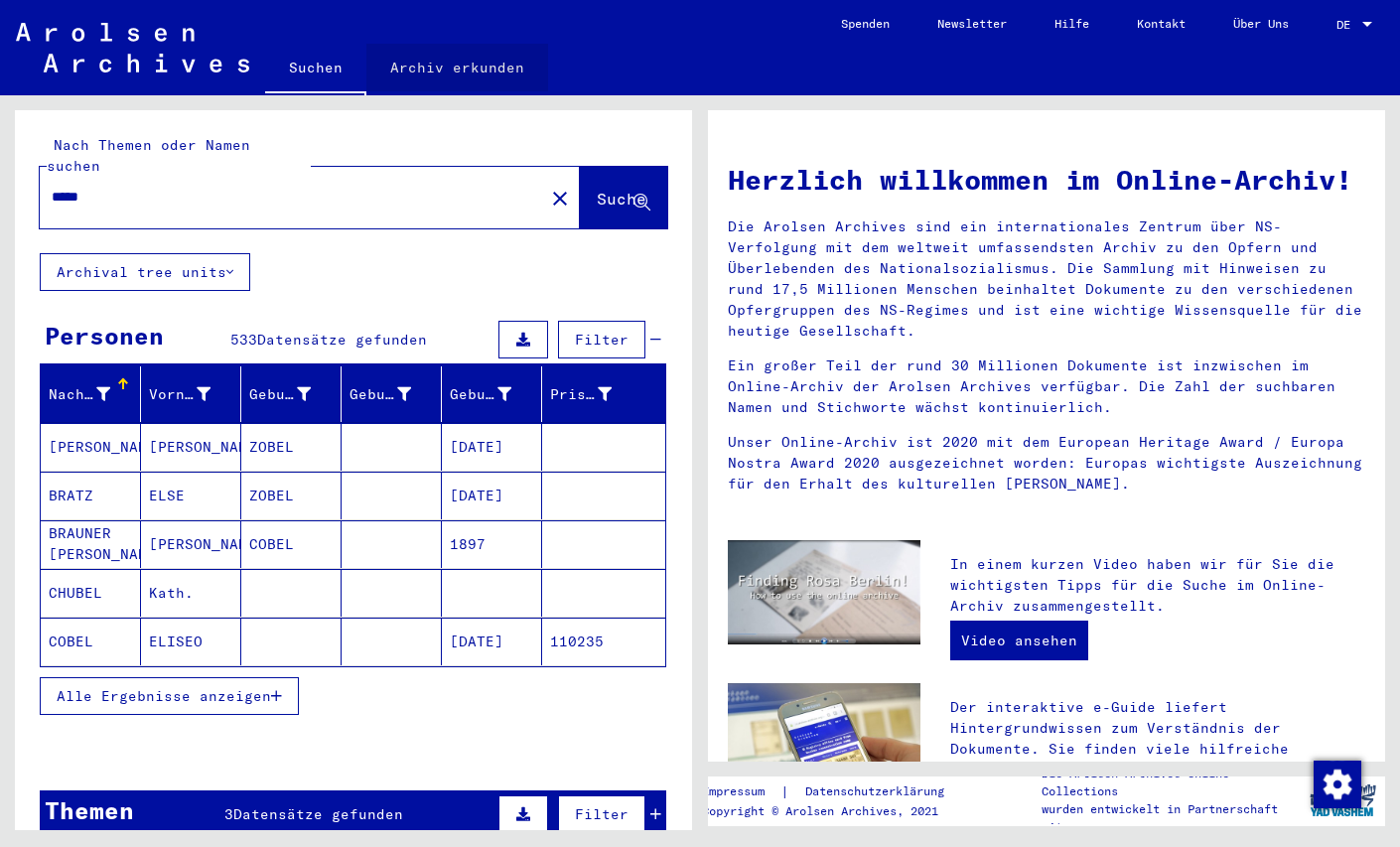 click on "Archiv erkunden" 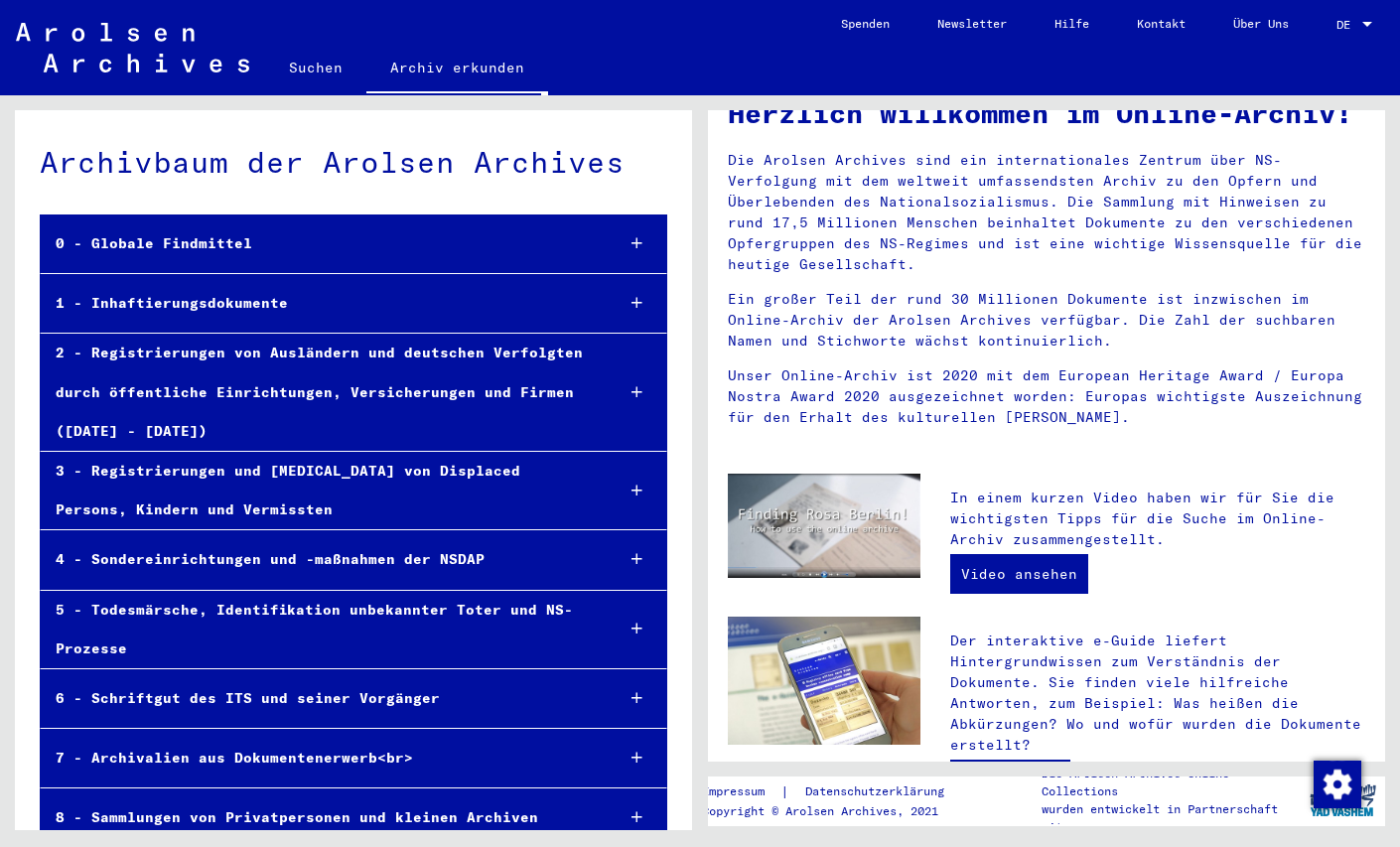 scroll, scrollTop: 110, scrollLeft: 0, axis: vertical 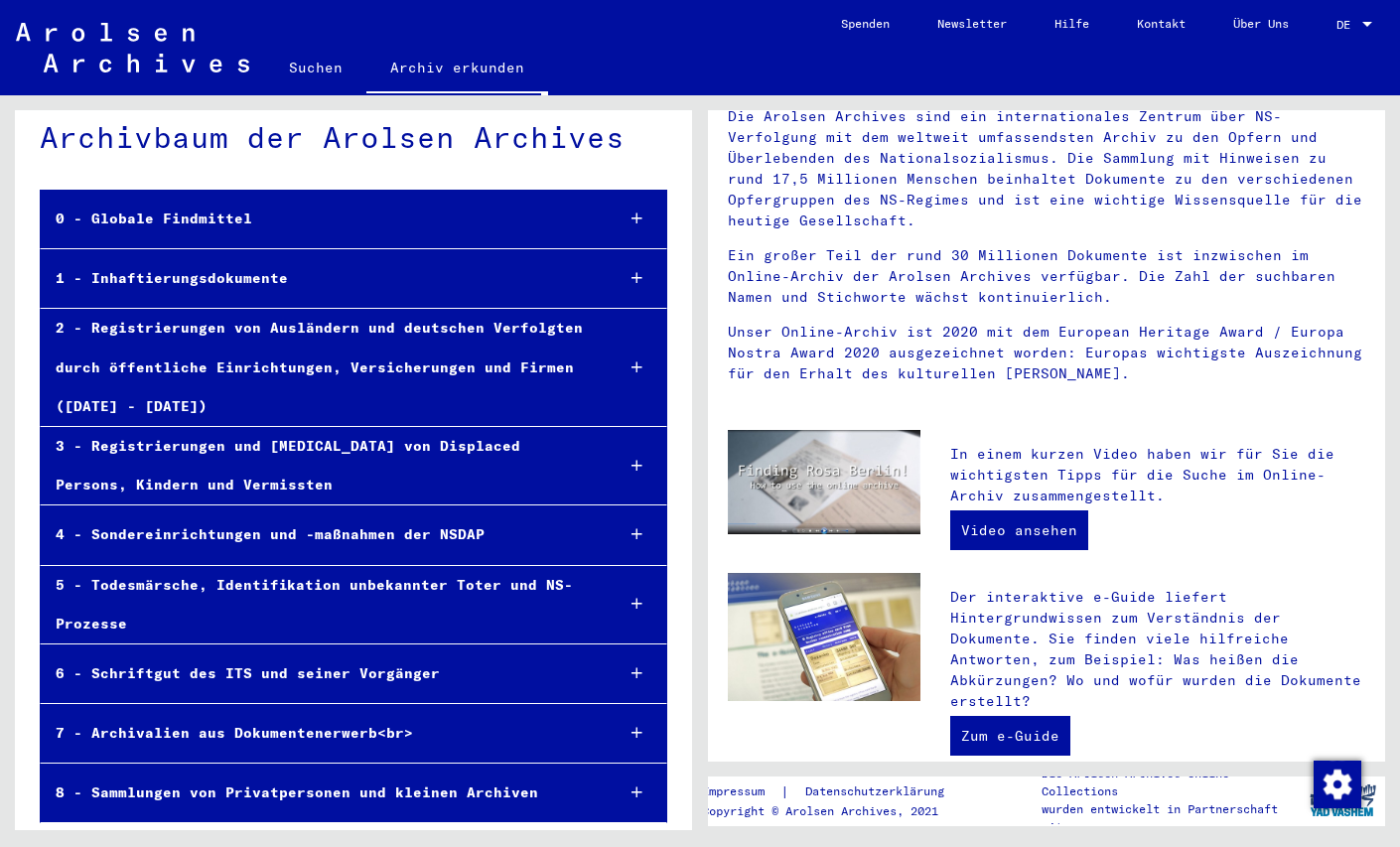 click at bounding box center (636, 792) 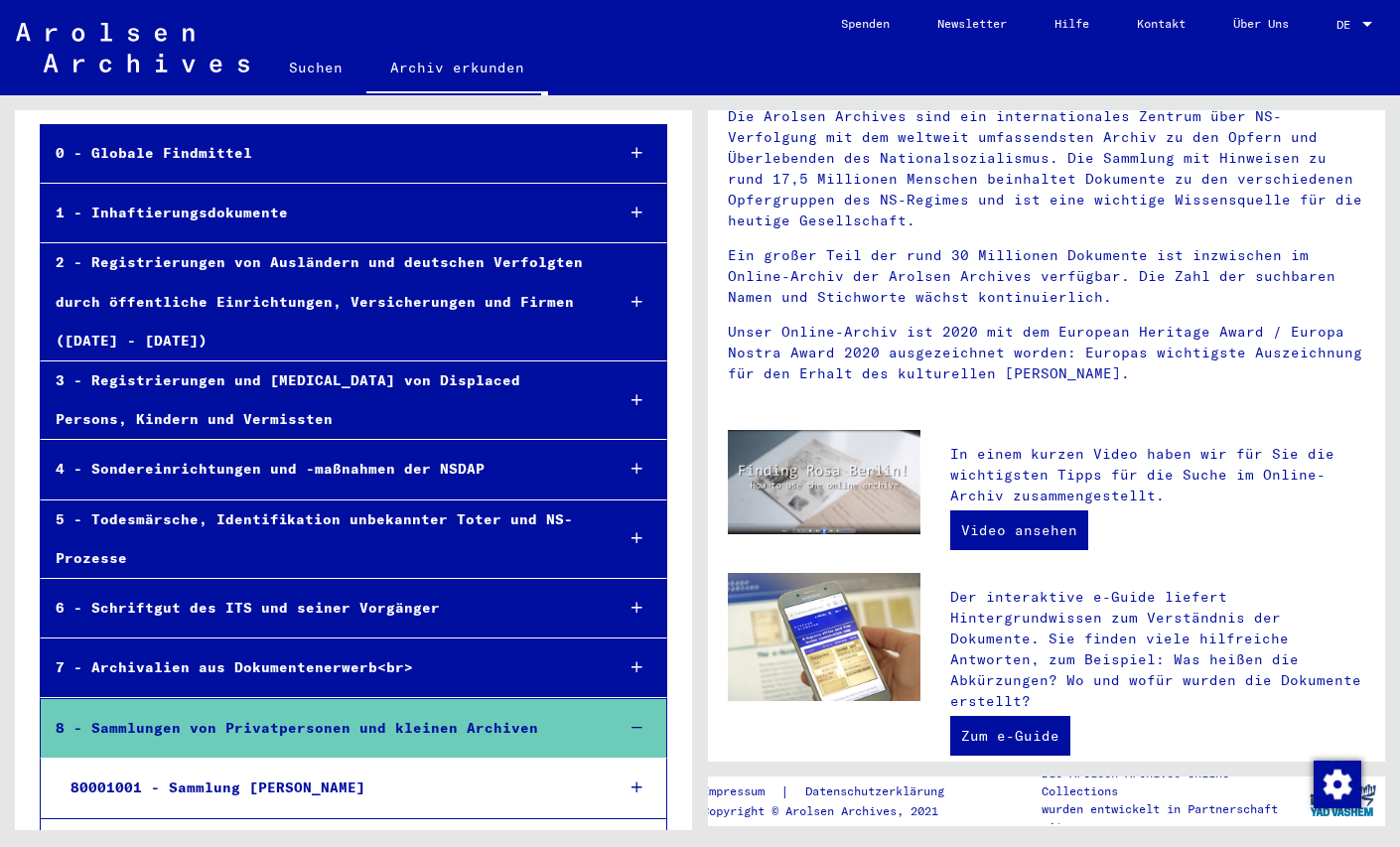 scroll, scrollTop: 163, scrollLeft: 0, axis: vertical 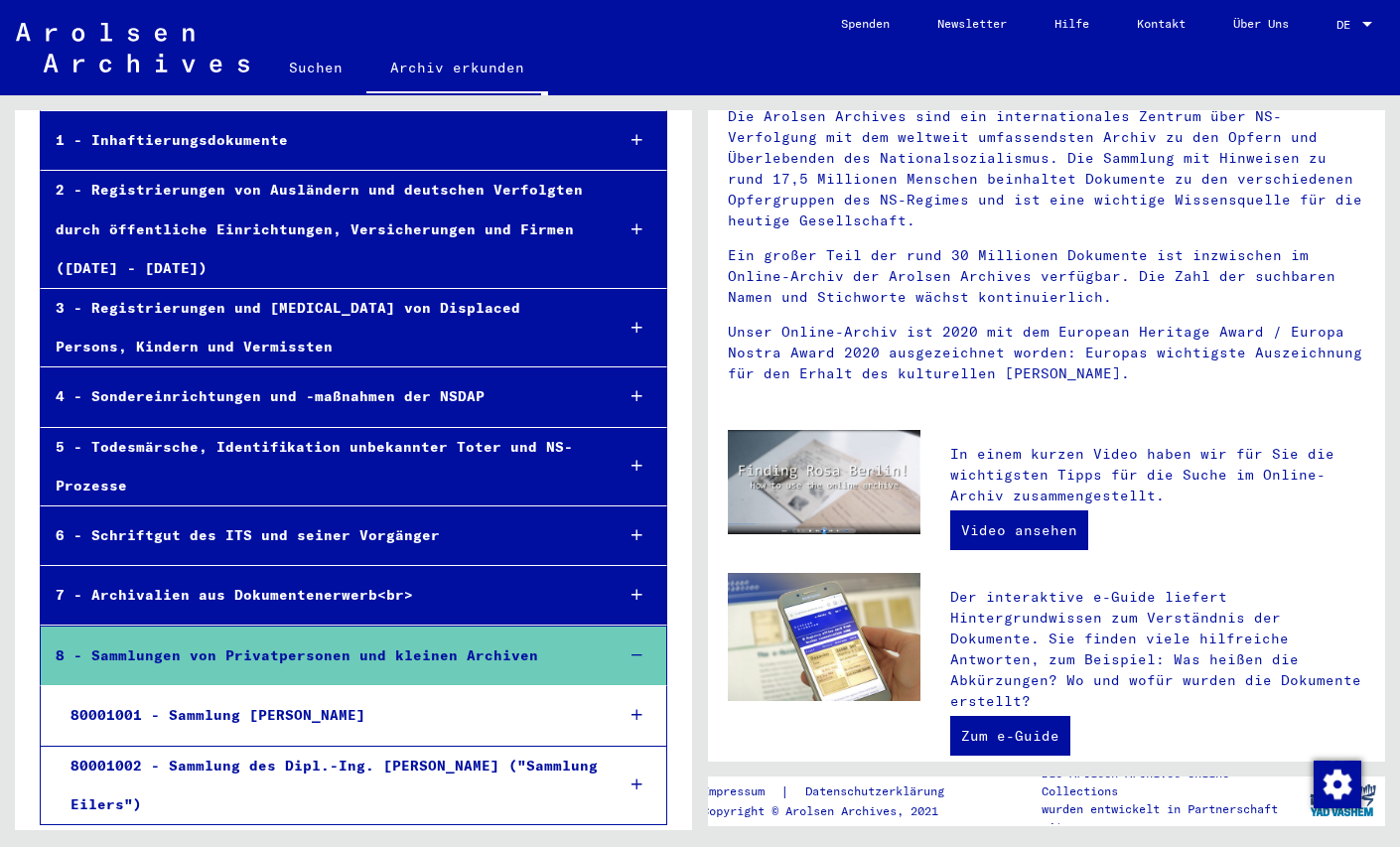 click at bounding box center [636, 595] 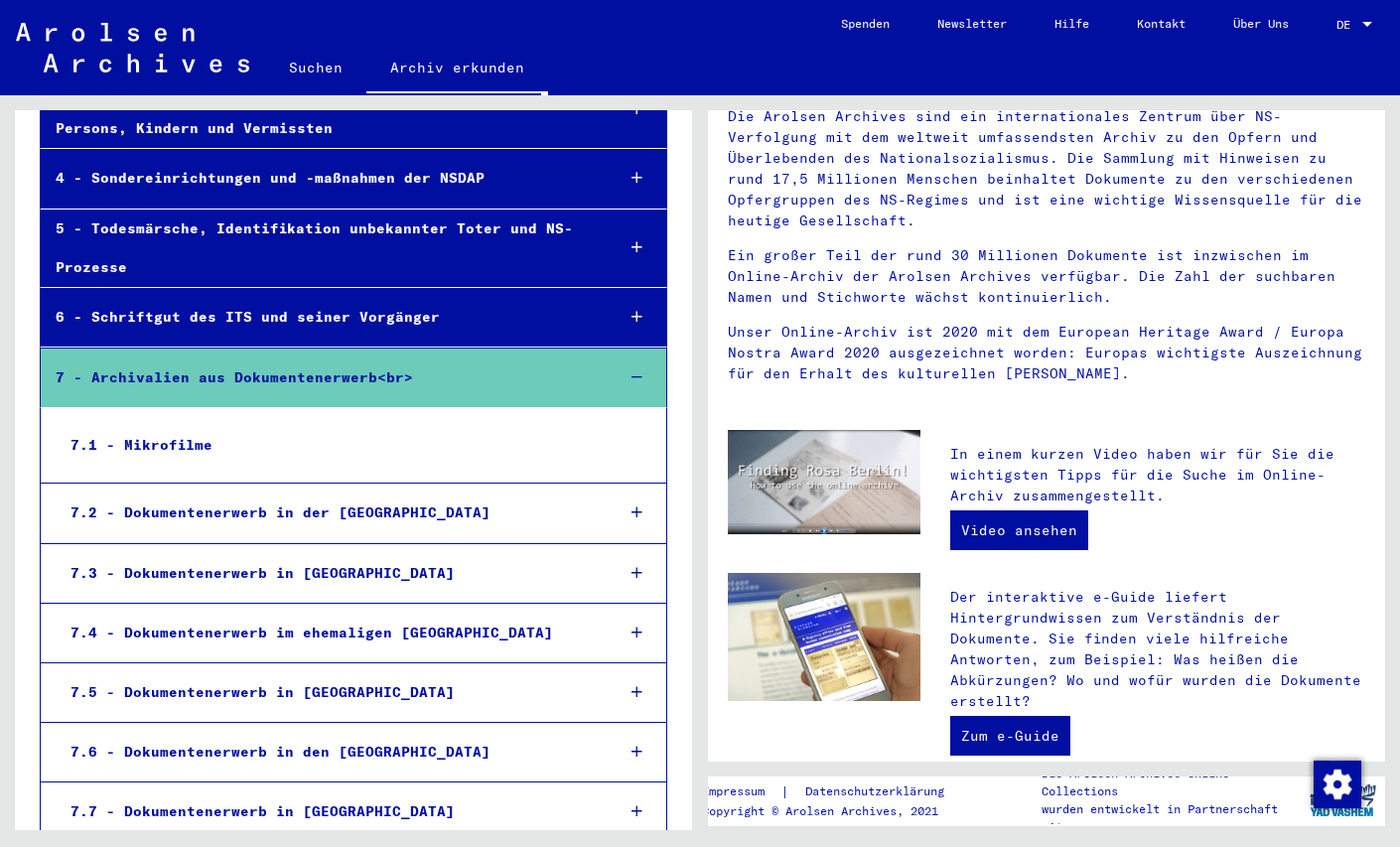 scroll, scrollTop: 385, scrollLeft: 0, axis: vertical 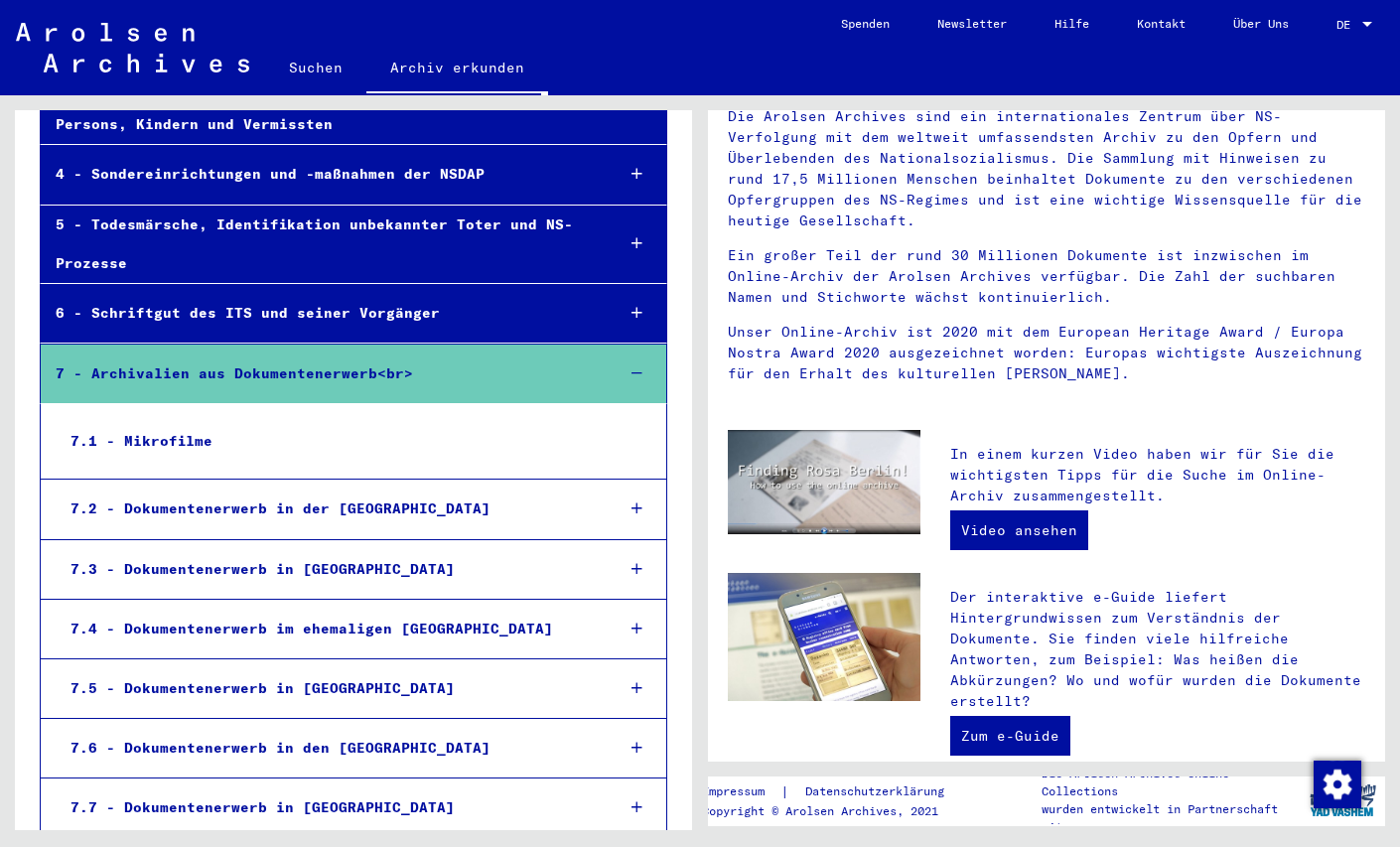 click at bounding box center (636, 313) 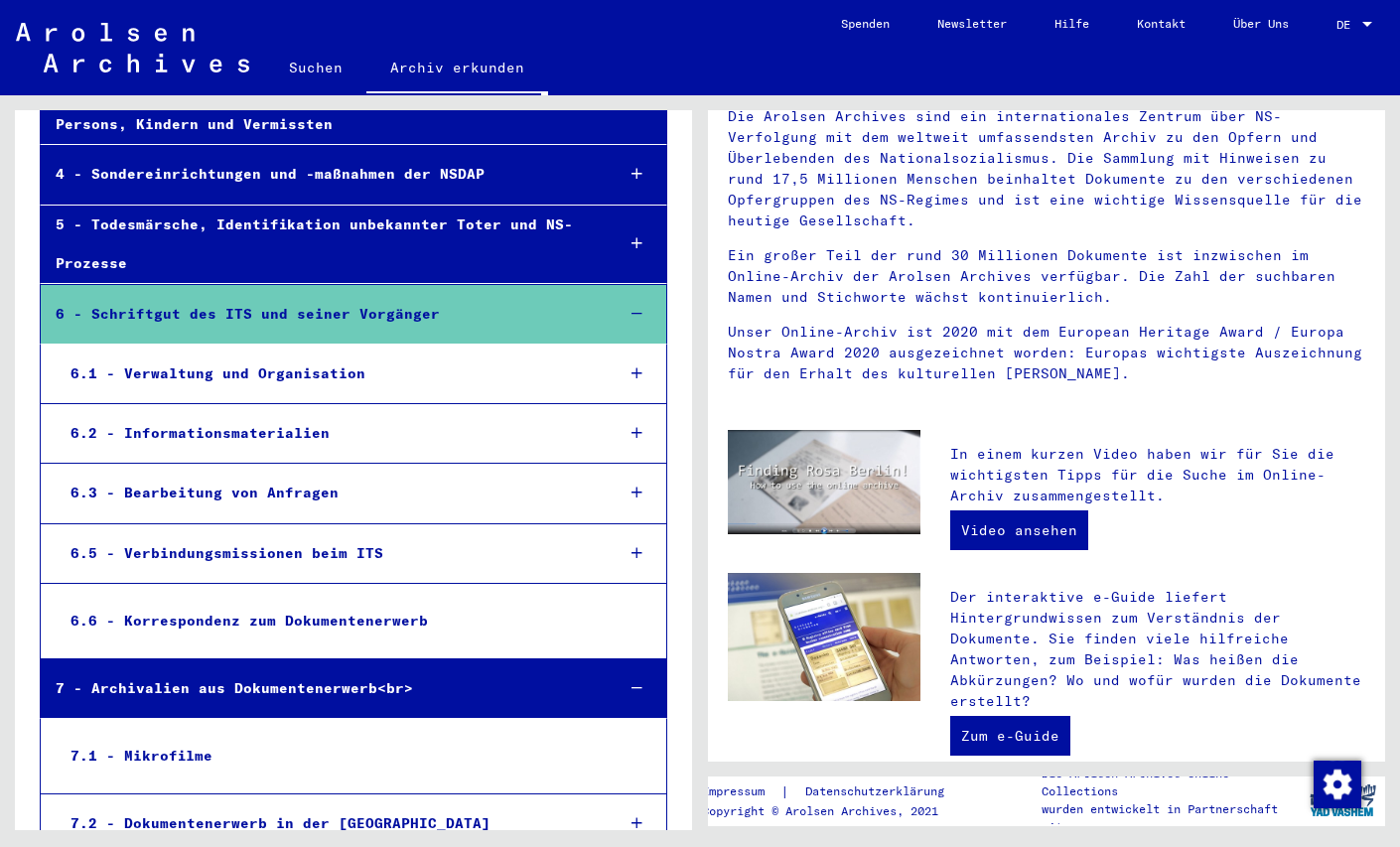 click at bounding box center [636, 314] 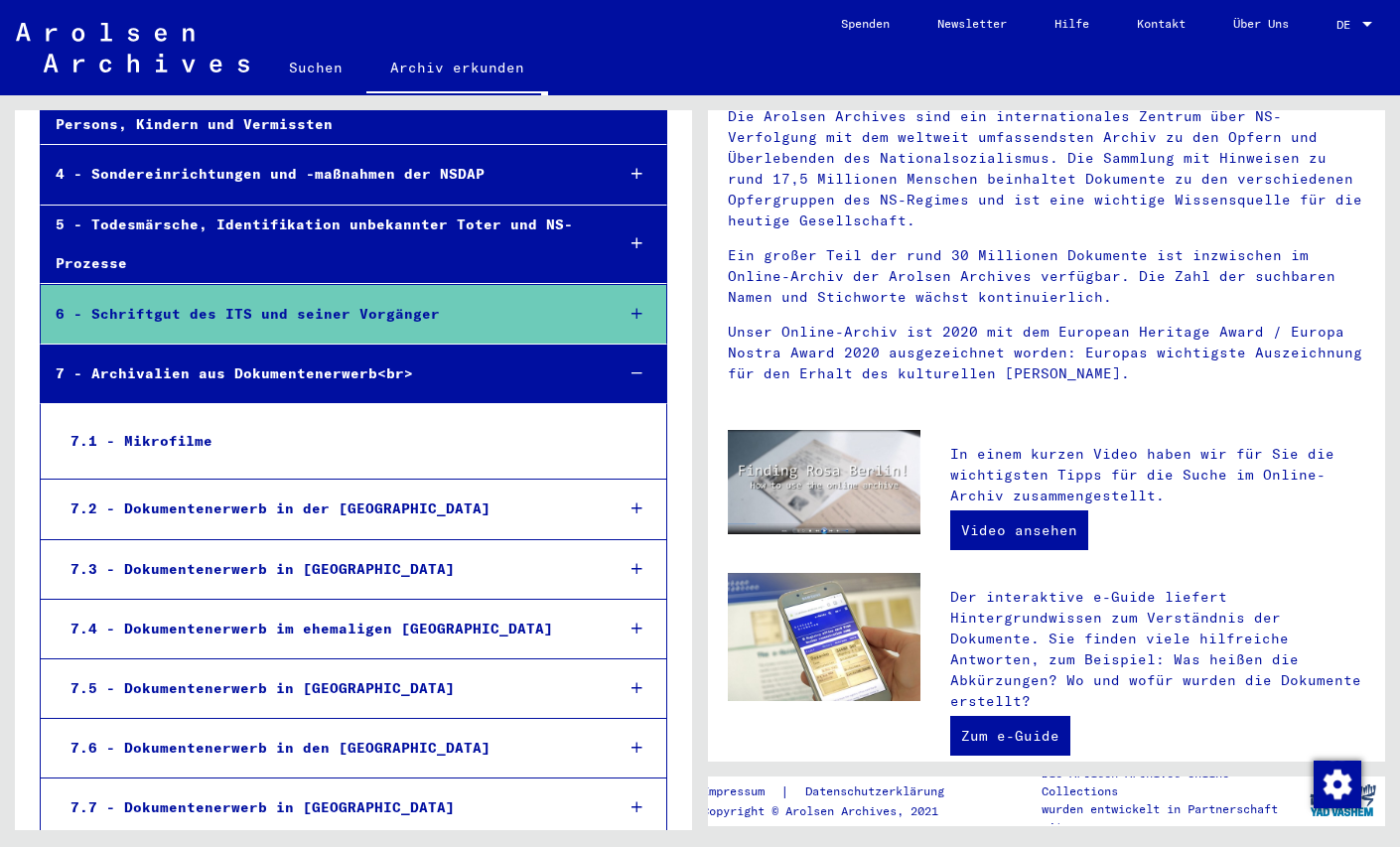 click at bounding box center (636, 373) 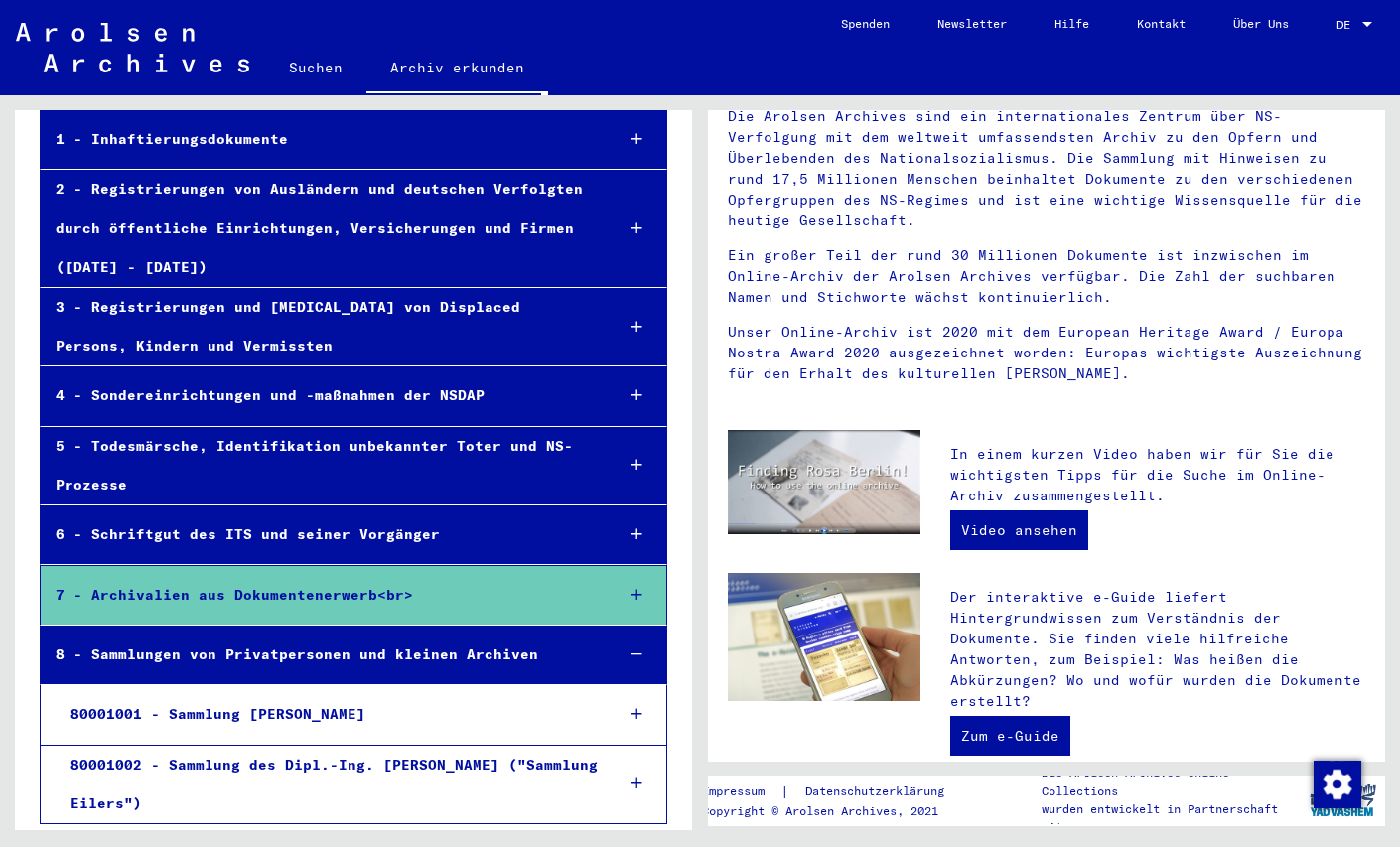 scroll, scrollTop: 163, scrollLeft: 0, axis: vertical 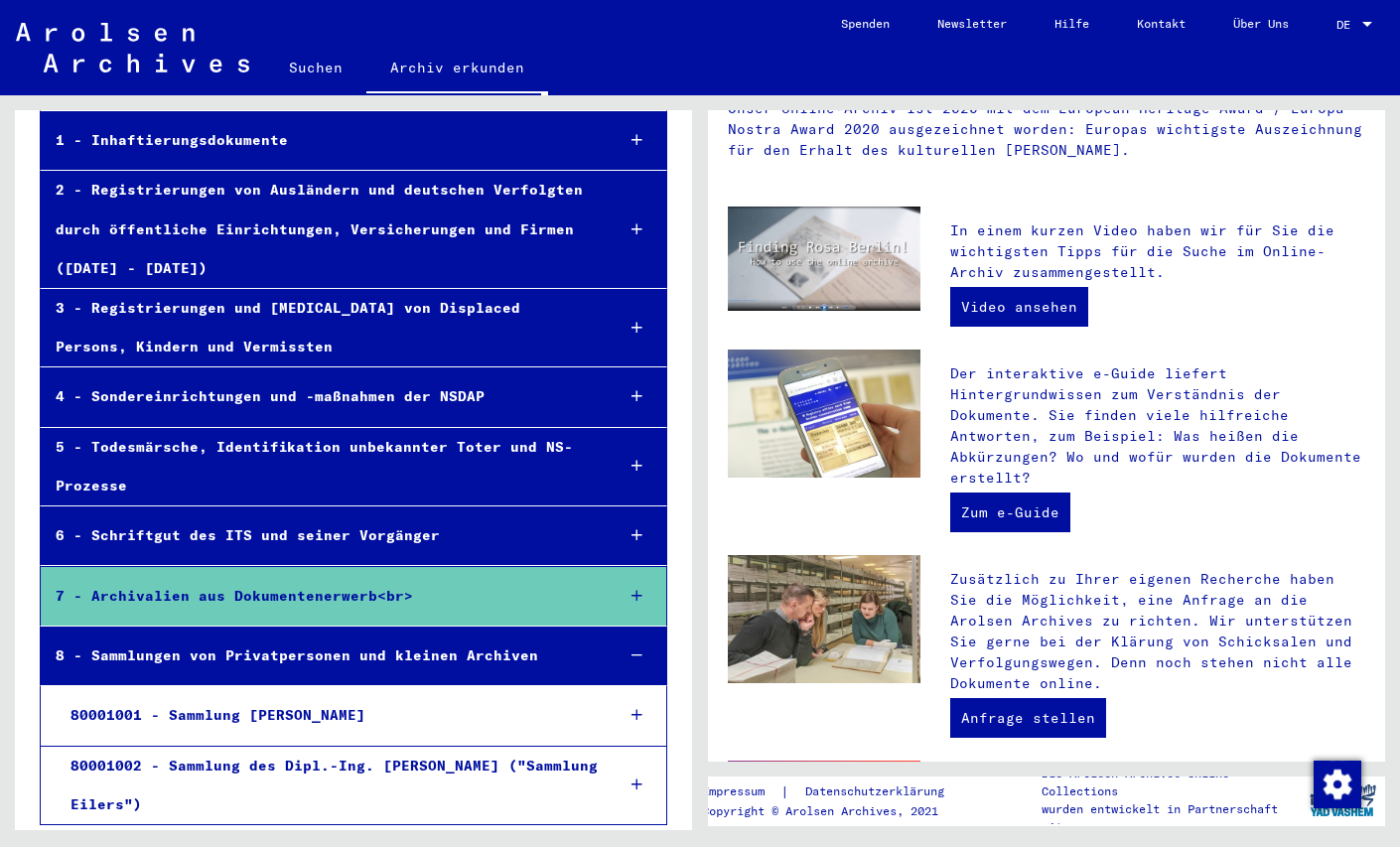 click at bounding box center [636, 655] 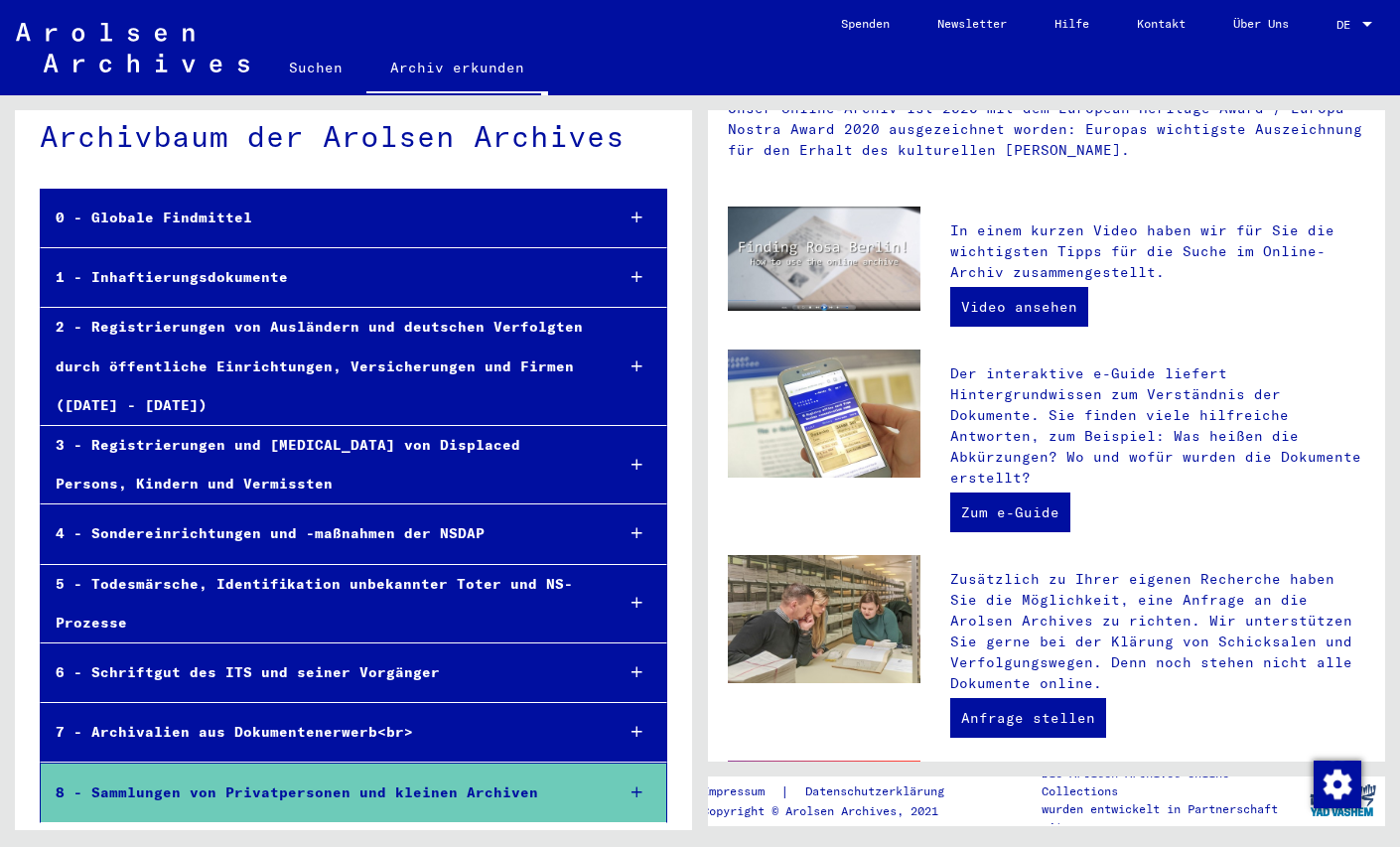 scroll, scrollTop: 25, scrollLeft: 0, axis: vertical 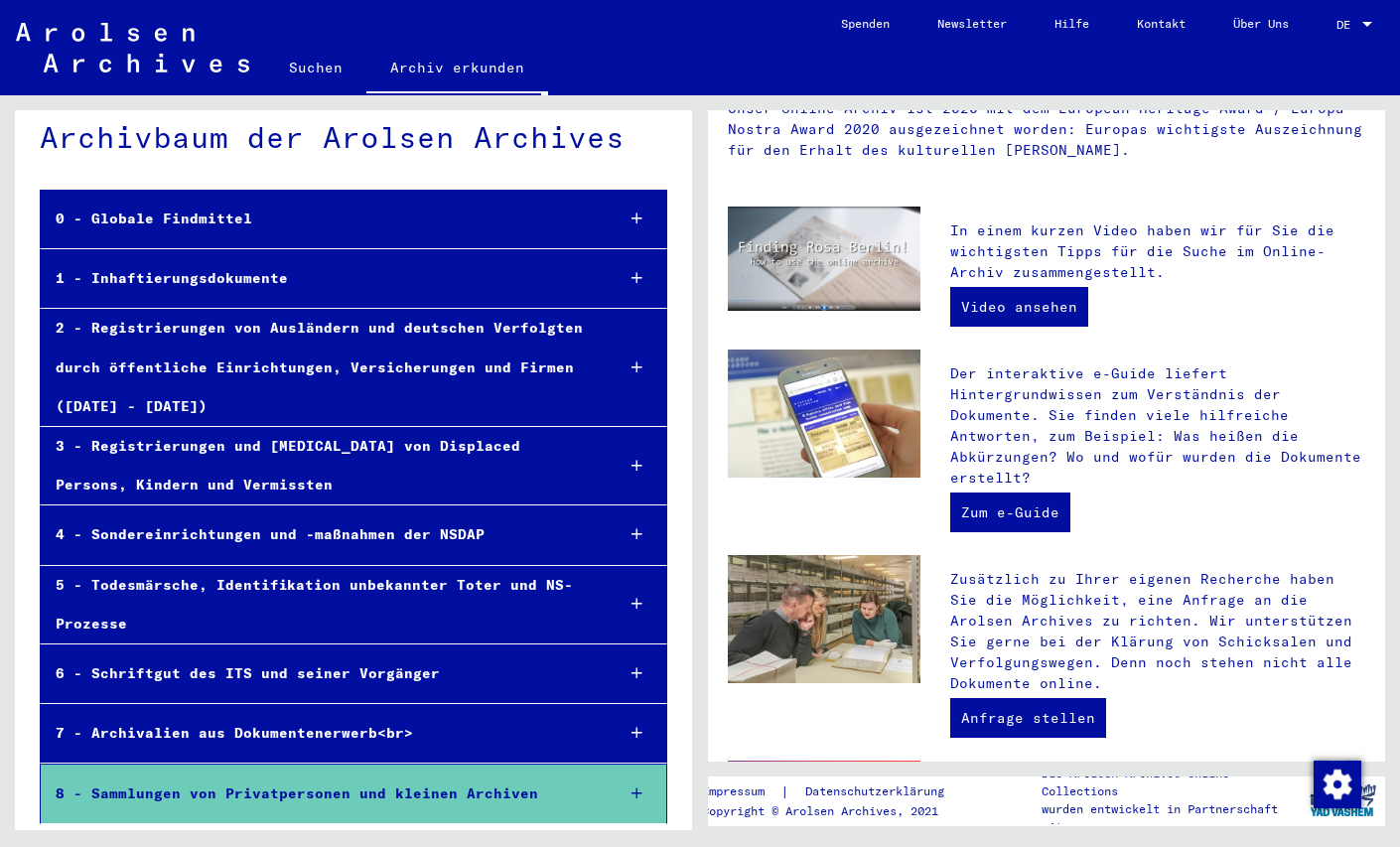 click at bounding box center [636, 793] 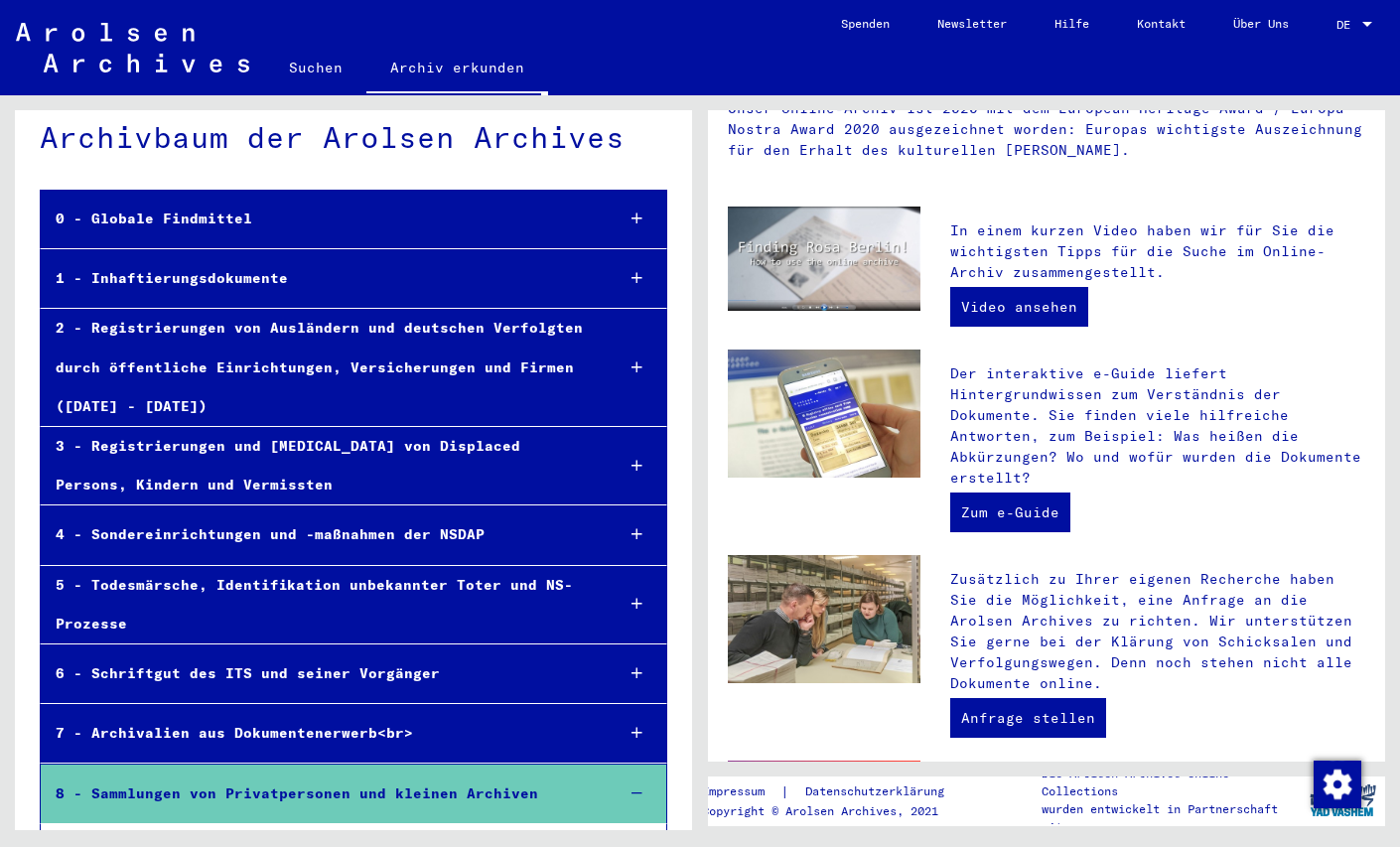 click at bounding box center [636, 793] 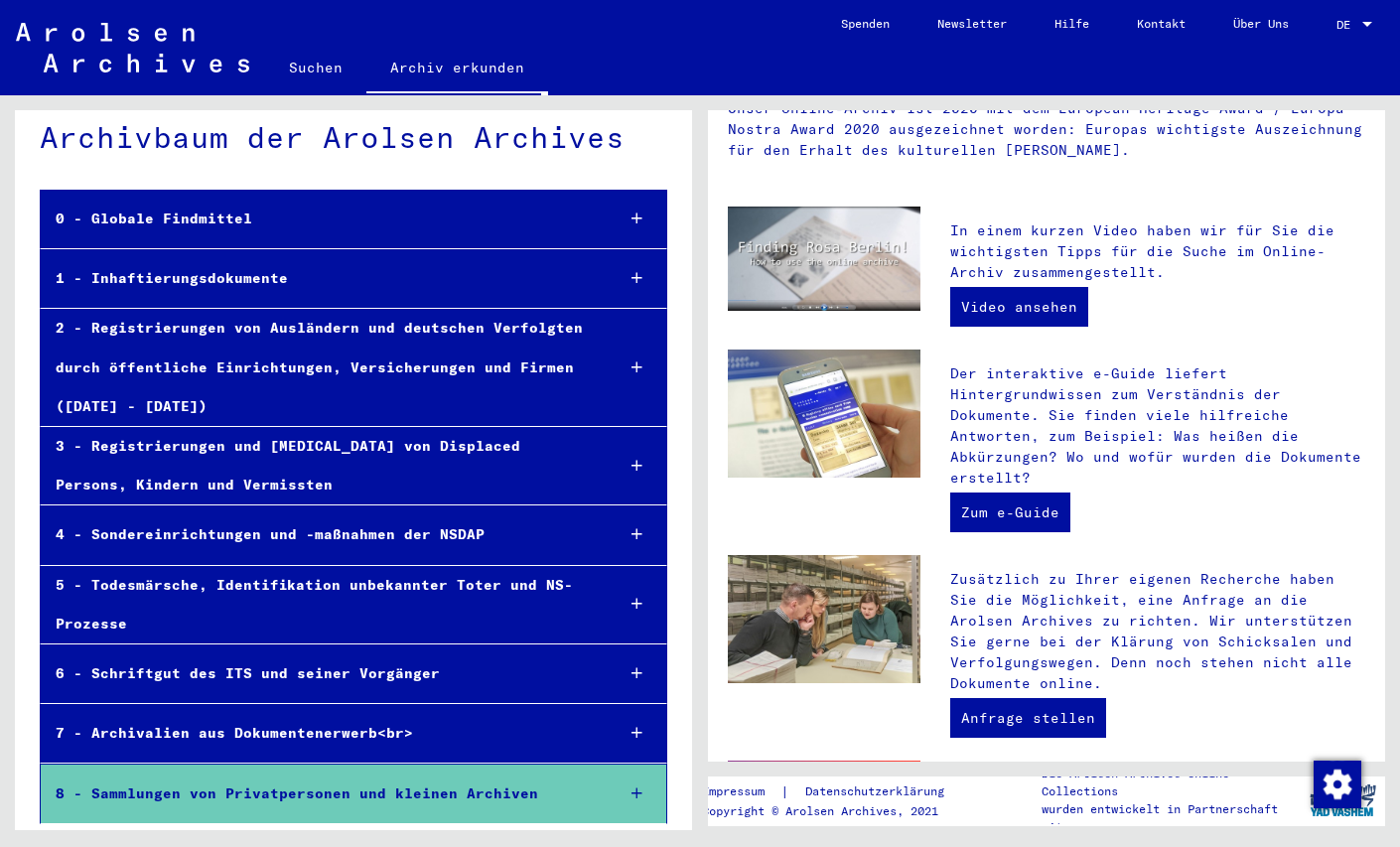 click at bounding box center [636, 793] 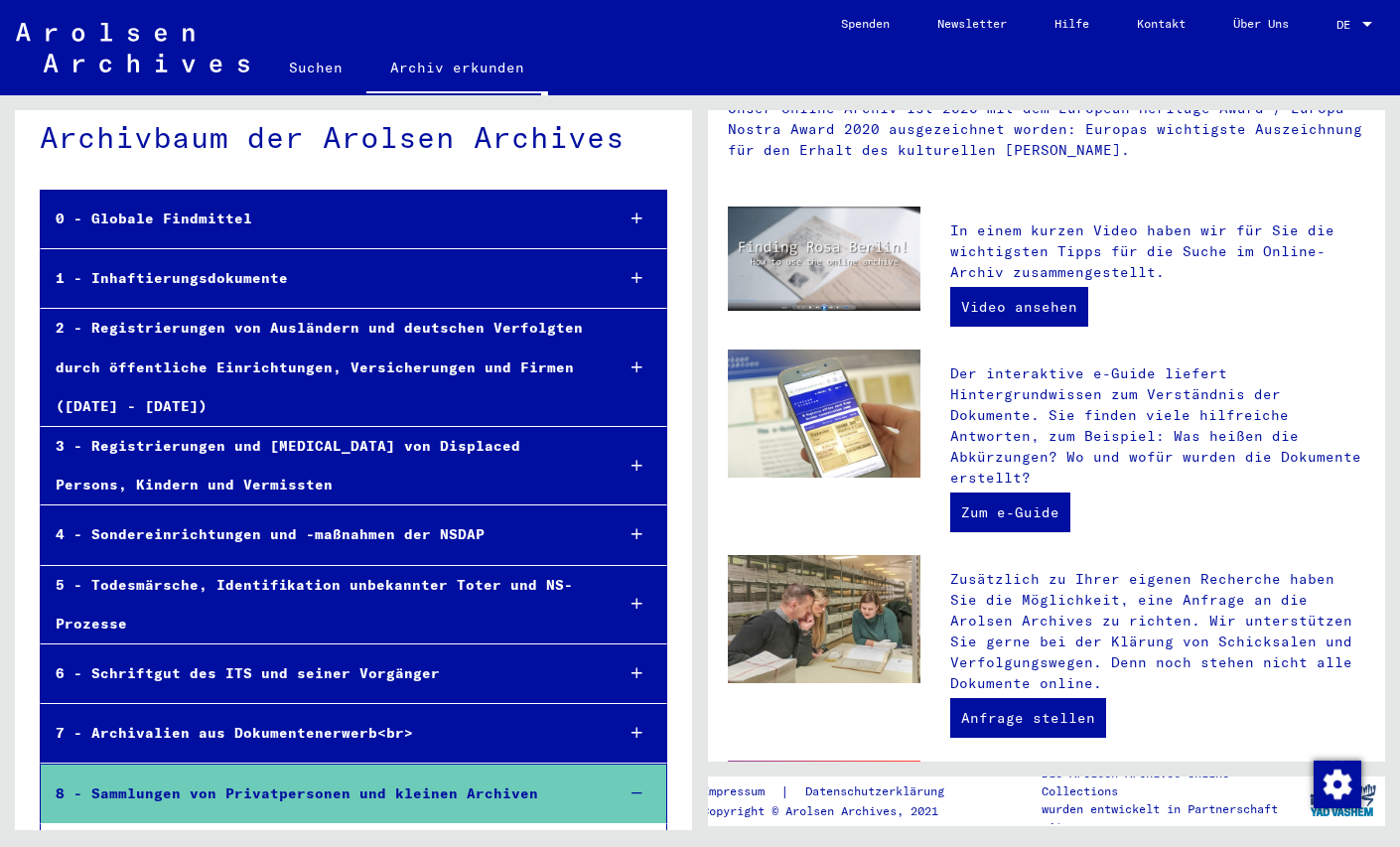 click at bounding box center [636, 793] 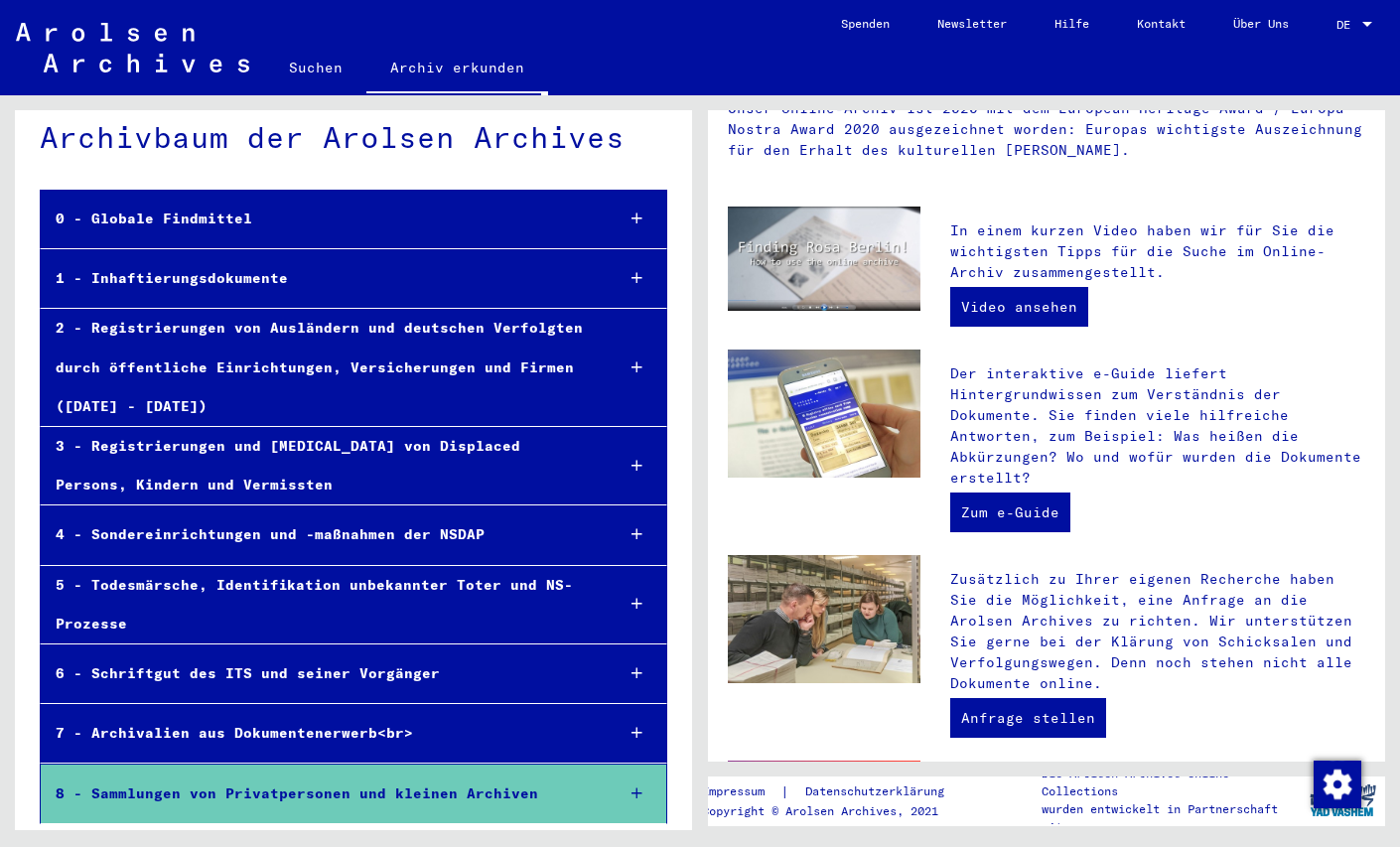 click on "8 - Sammlungen von Privatpersonen und kleinen Archiven" at bounding box center (319, 793) 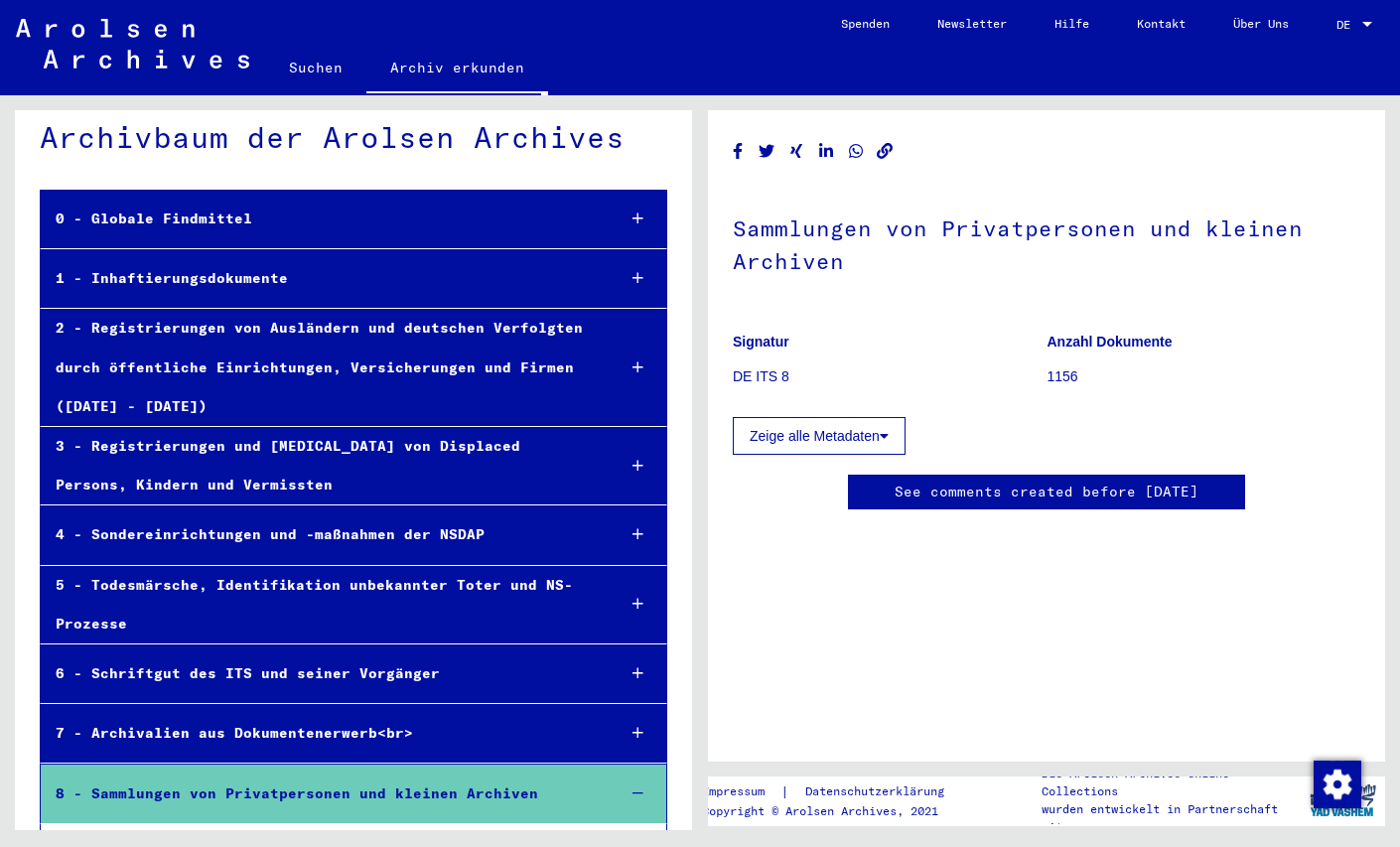scroll, scrollTop: 0, scrollLeft: 0, axis: both 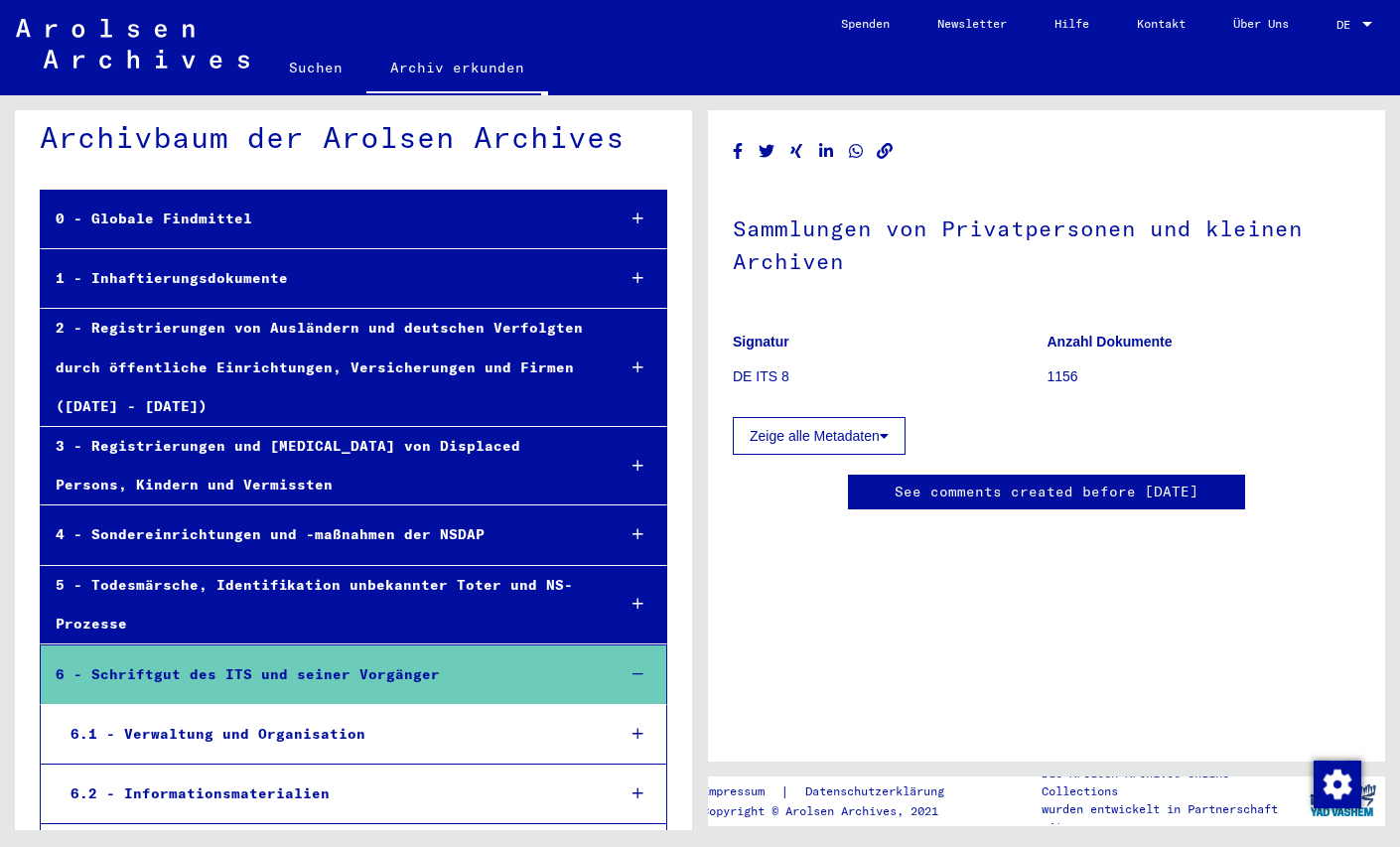 click at bounding box center [637, 674] 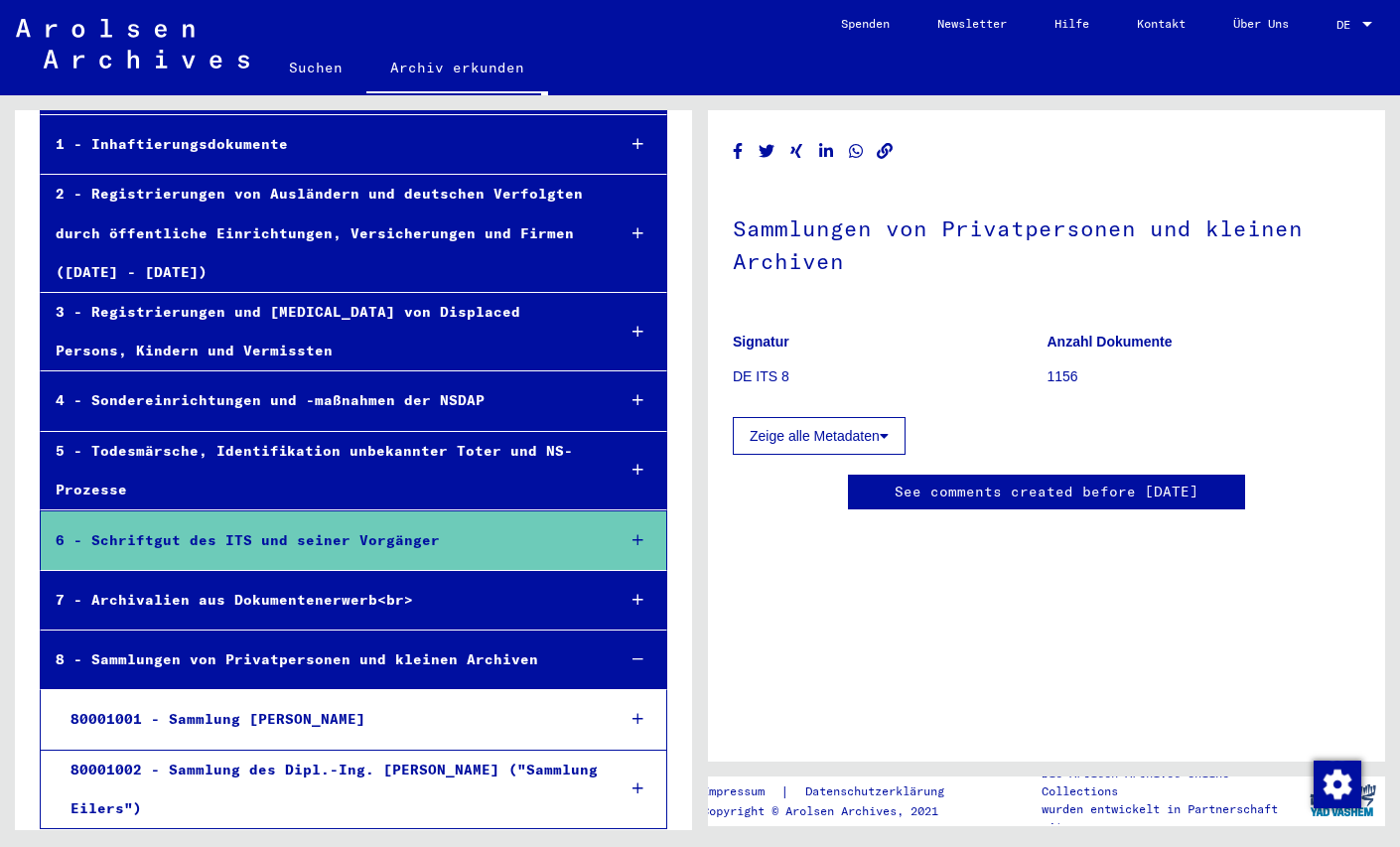 scroll, scrollTop: 163, scrollLeft: 0, axis: vertical 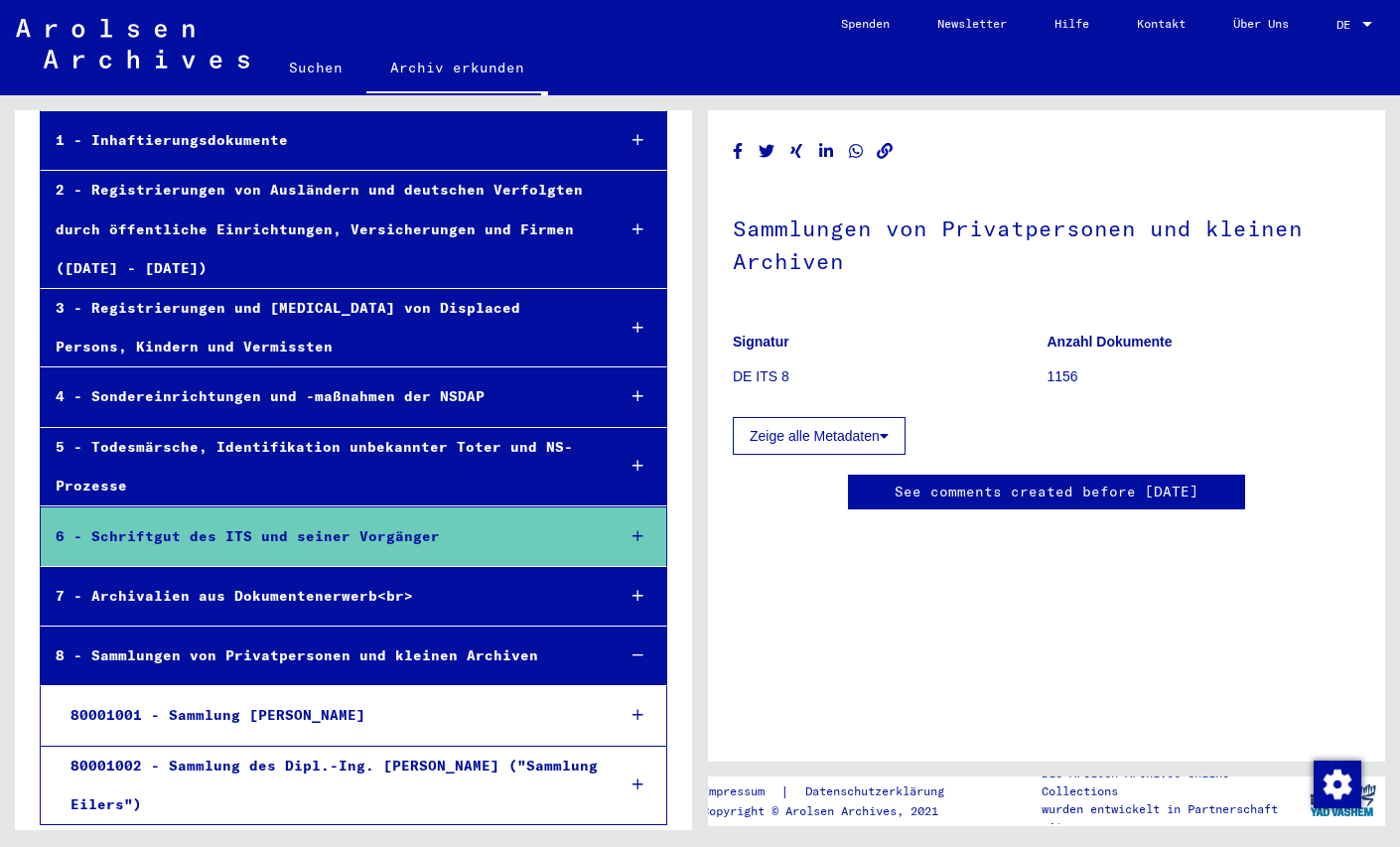 click at bounding box center (637, 655) 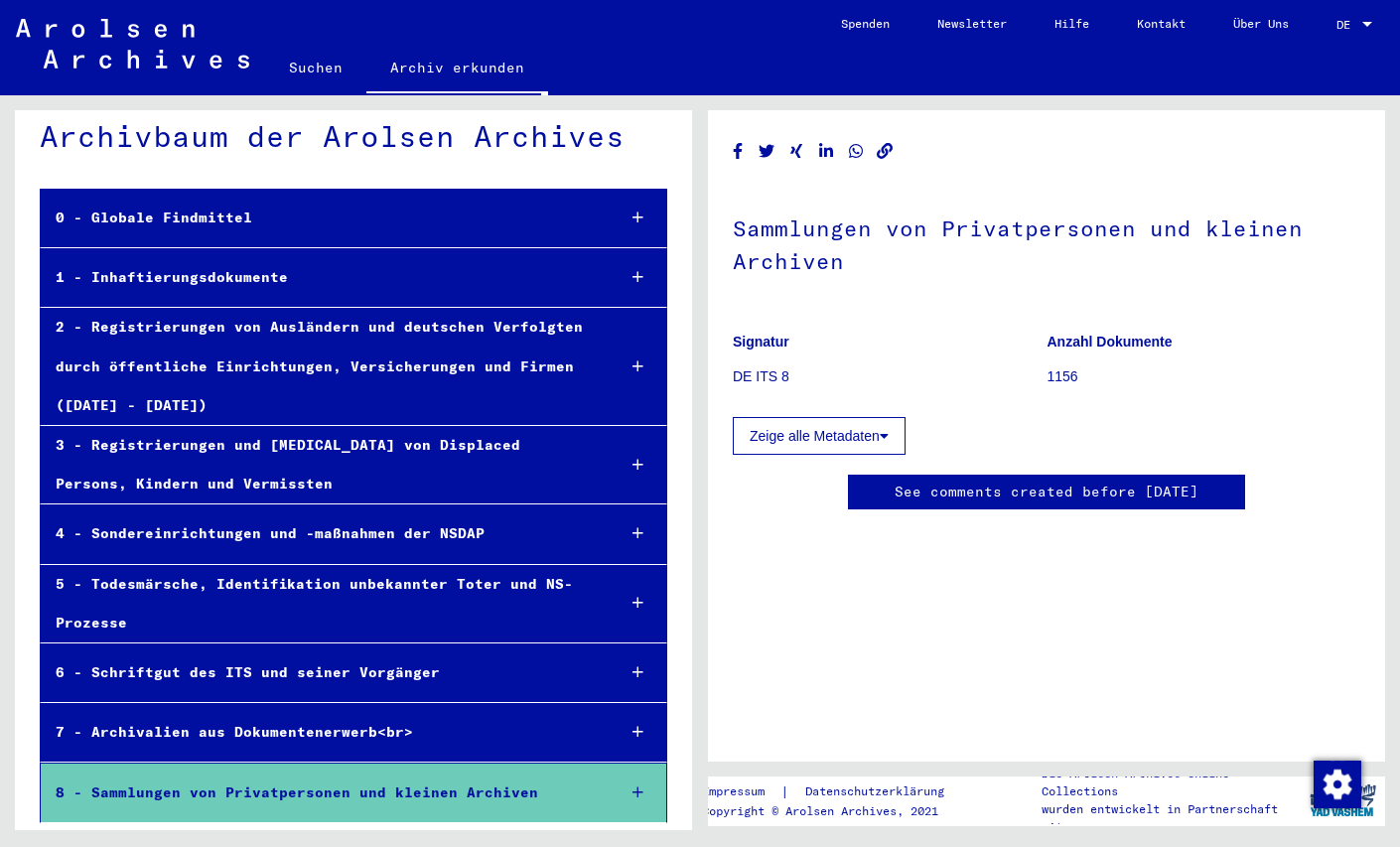 scroll, scrollTop: 25, scrollLeft: 0, axis: vertical 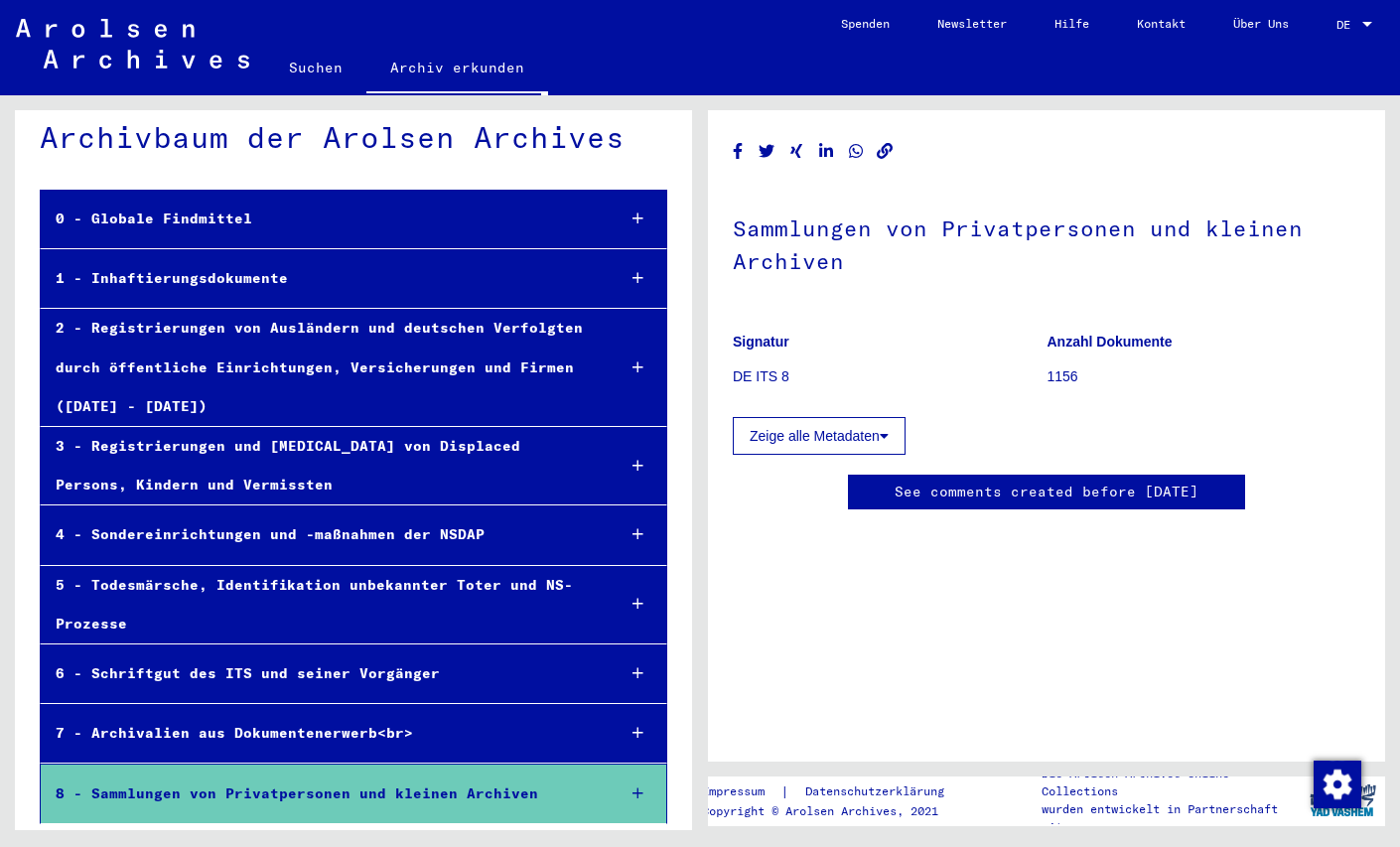 click at bounding box center [637, 793] 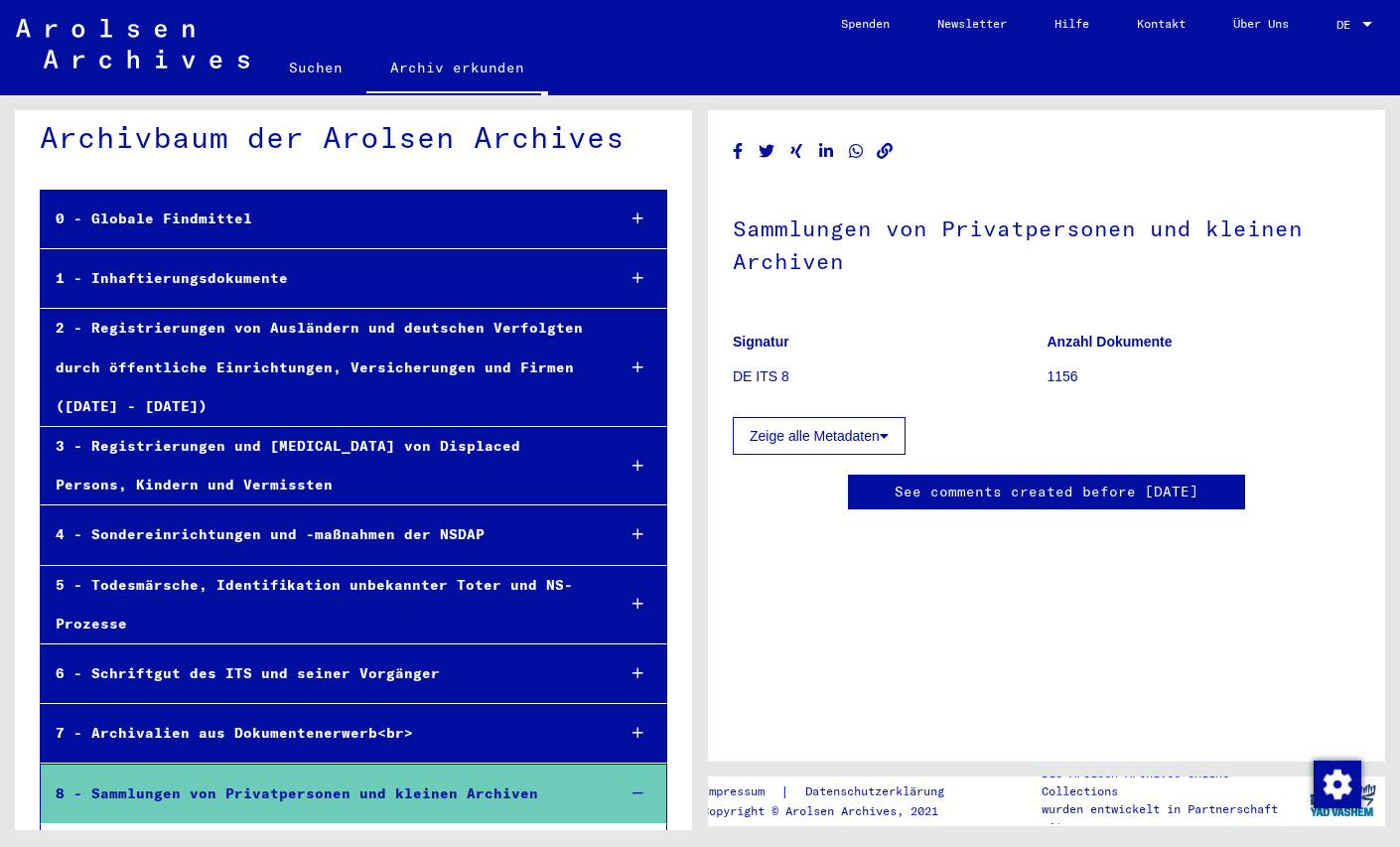 click on "Sammlungen von Privatpersonen und kleinen Archiven  Signatur DE ITS 8 Anzahl Dokumente 1156 Zeige alle Metadaten  See comments created before [DATE]" 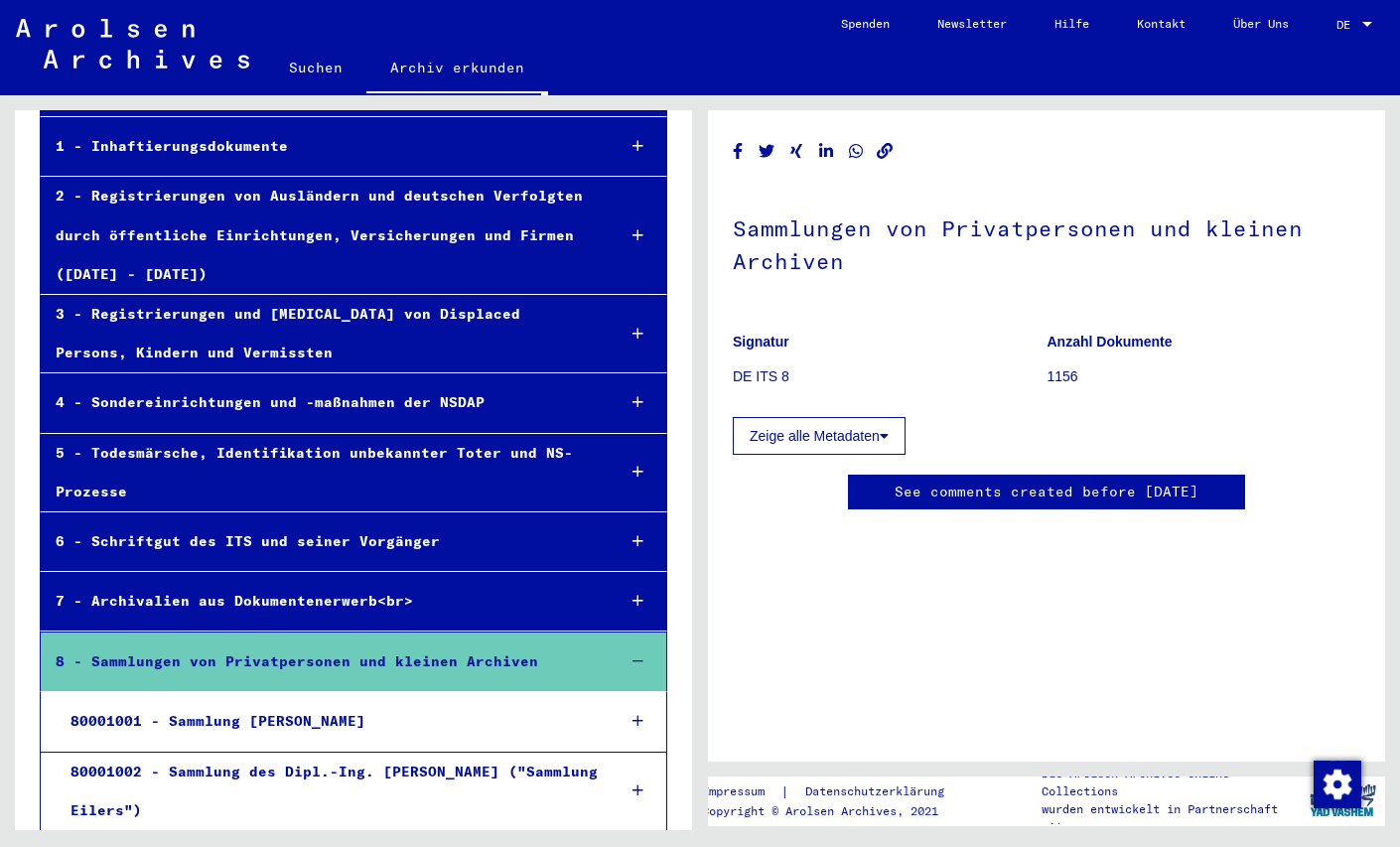 scroll, scrollTop: 163, scrollLeft: 0, axis: vertical 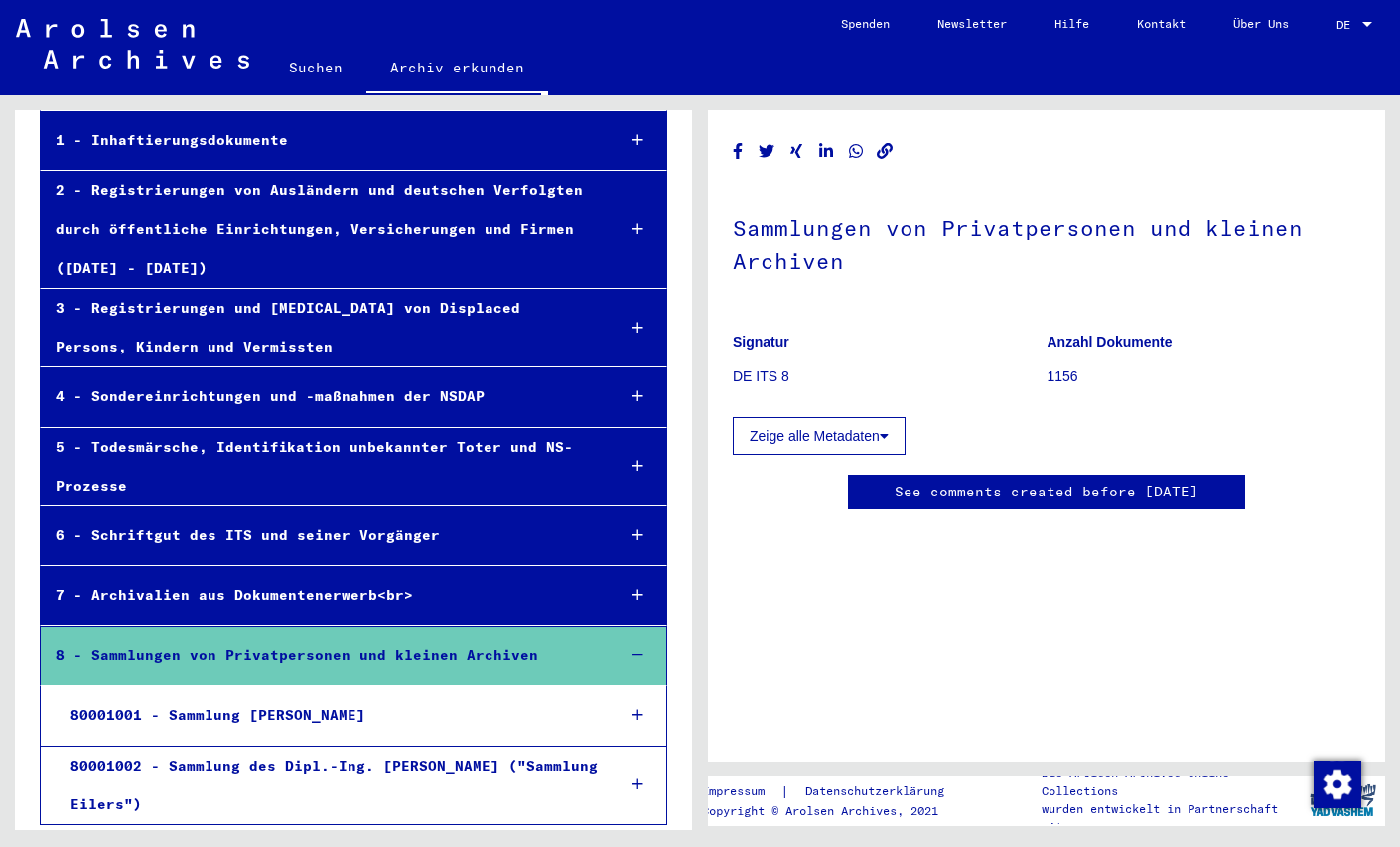 click on "80001001 - Sammlung [PERSON_NAME]" at bounding box center [327, 715] 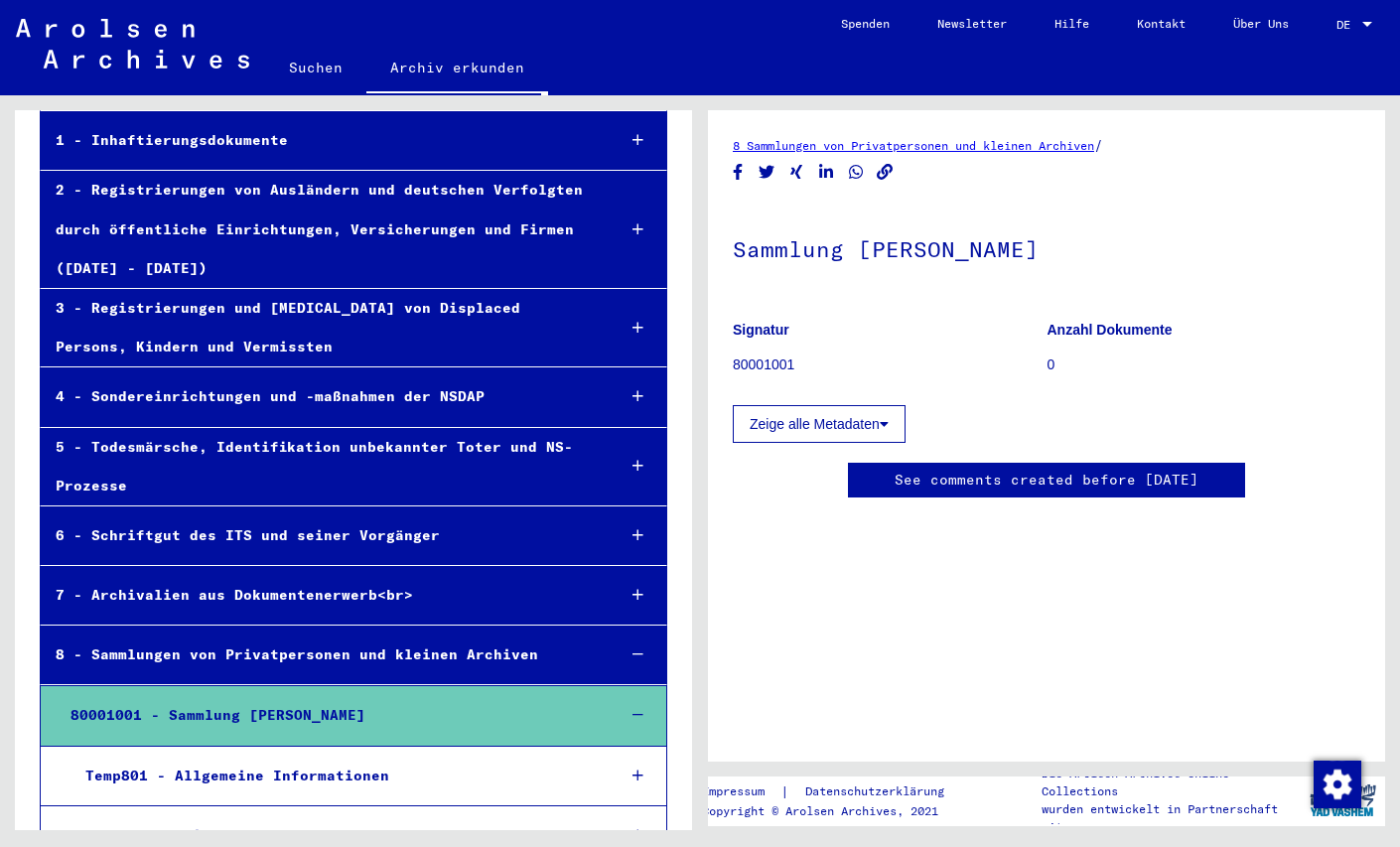 click at bounding box center [637, 595] 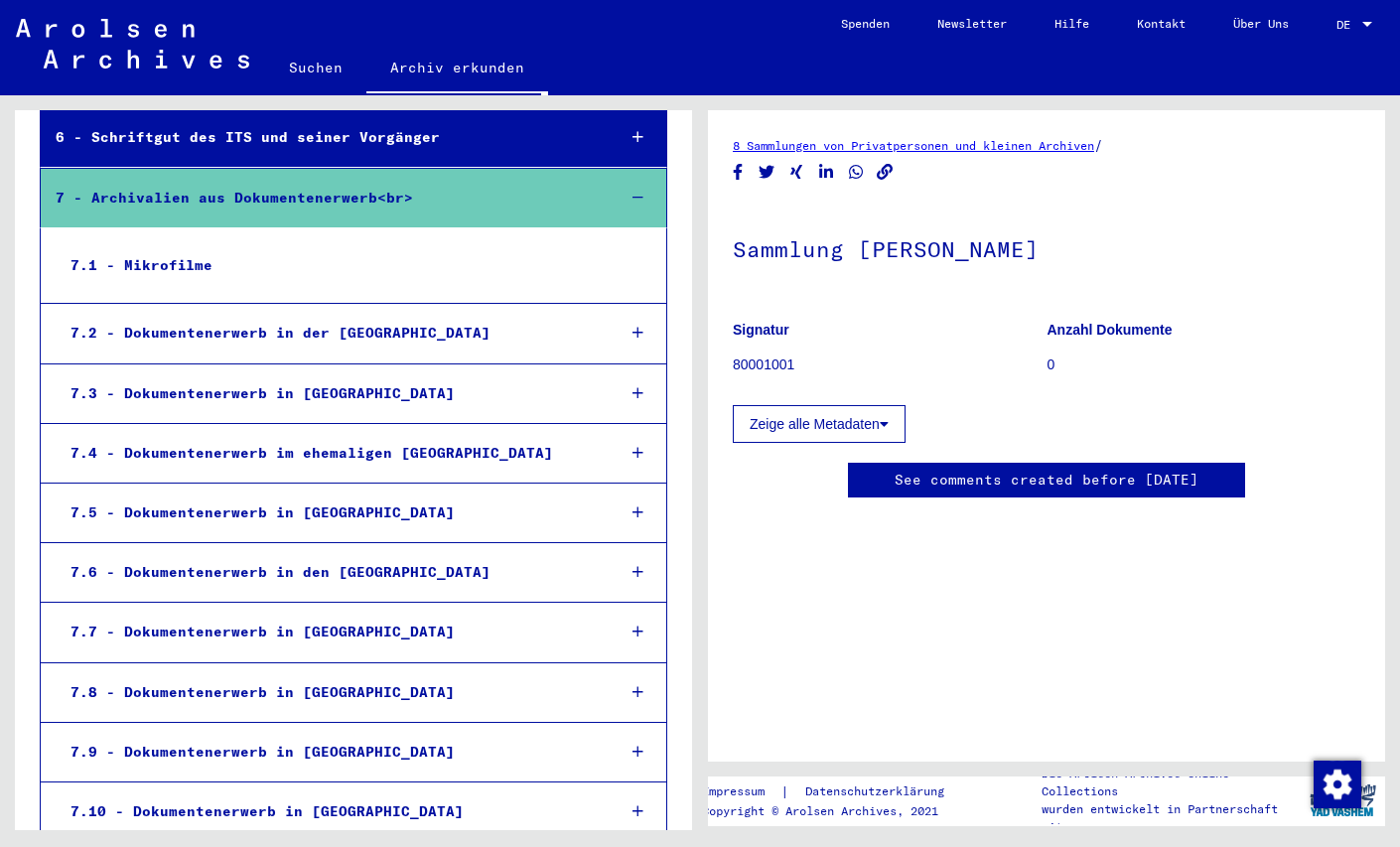 scroll, scrollTop: 608, scrollLeft: 0, axis: vertical 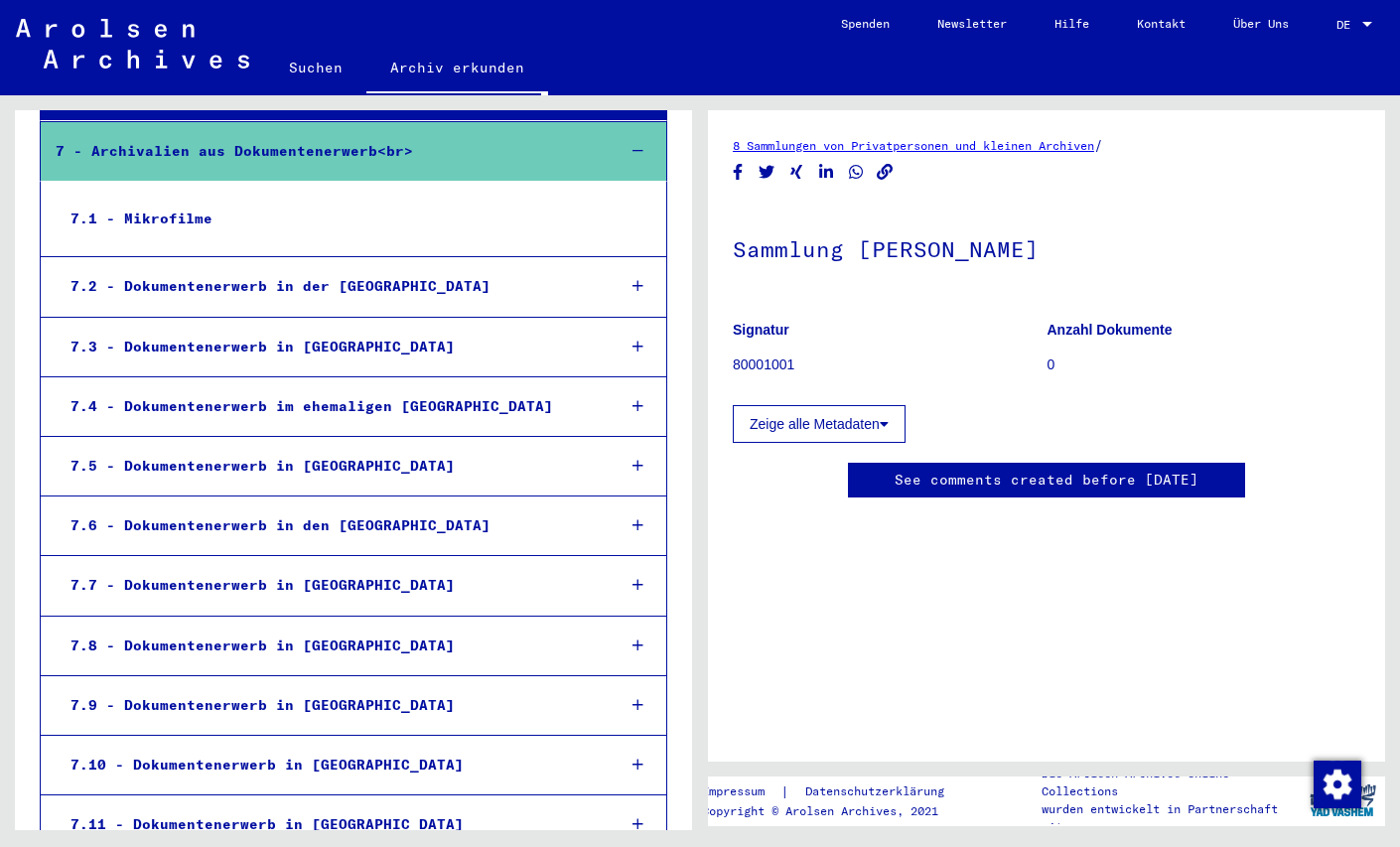 click at bounding box center (637, 286) 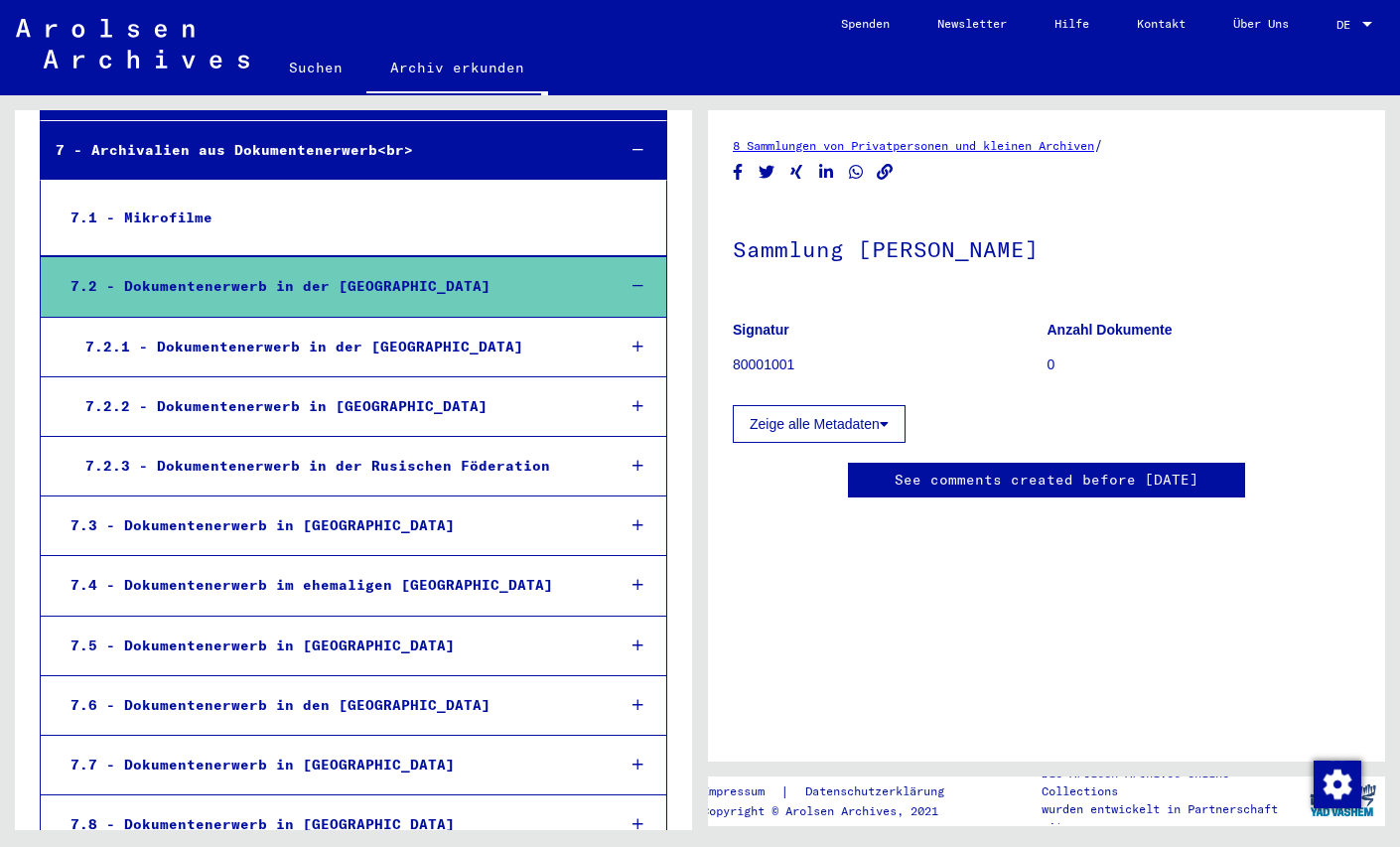 click at bounding box center [637, 347] 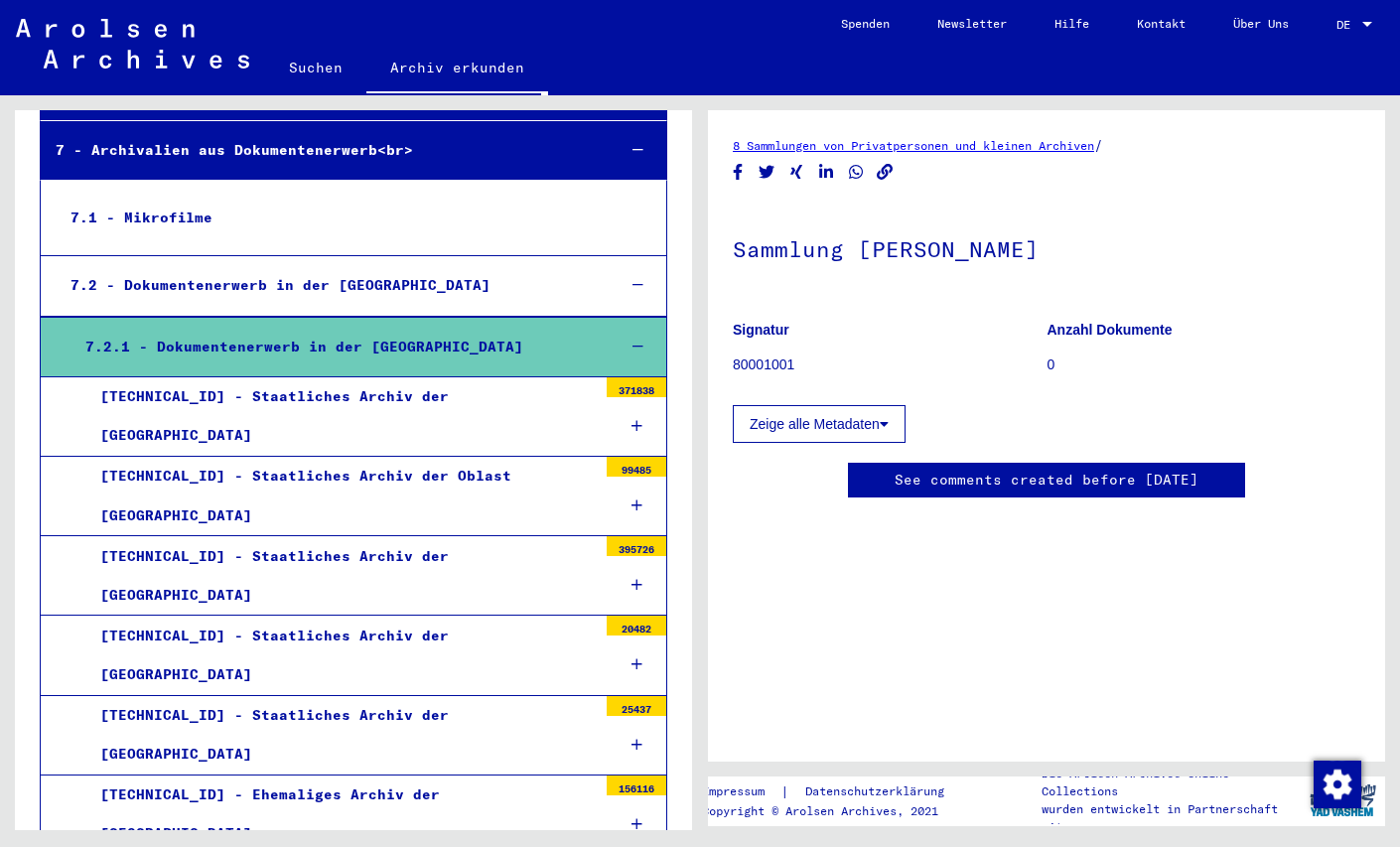 scroll, scrollTop: 110, scrollLeft: 0, axis: vertical 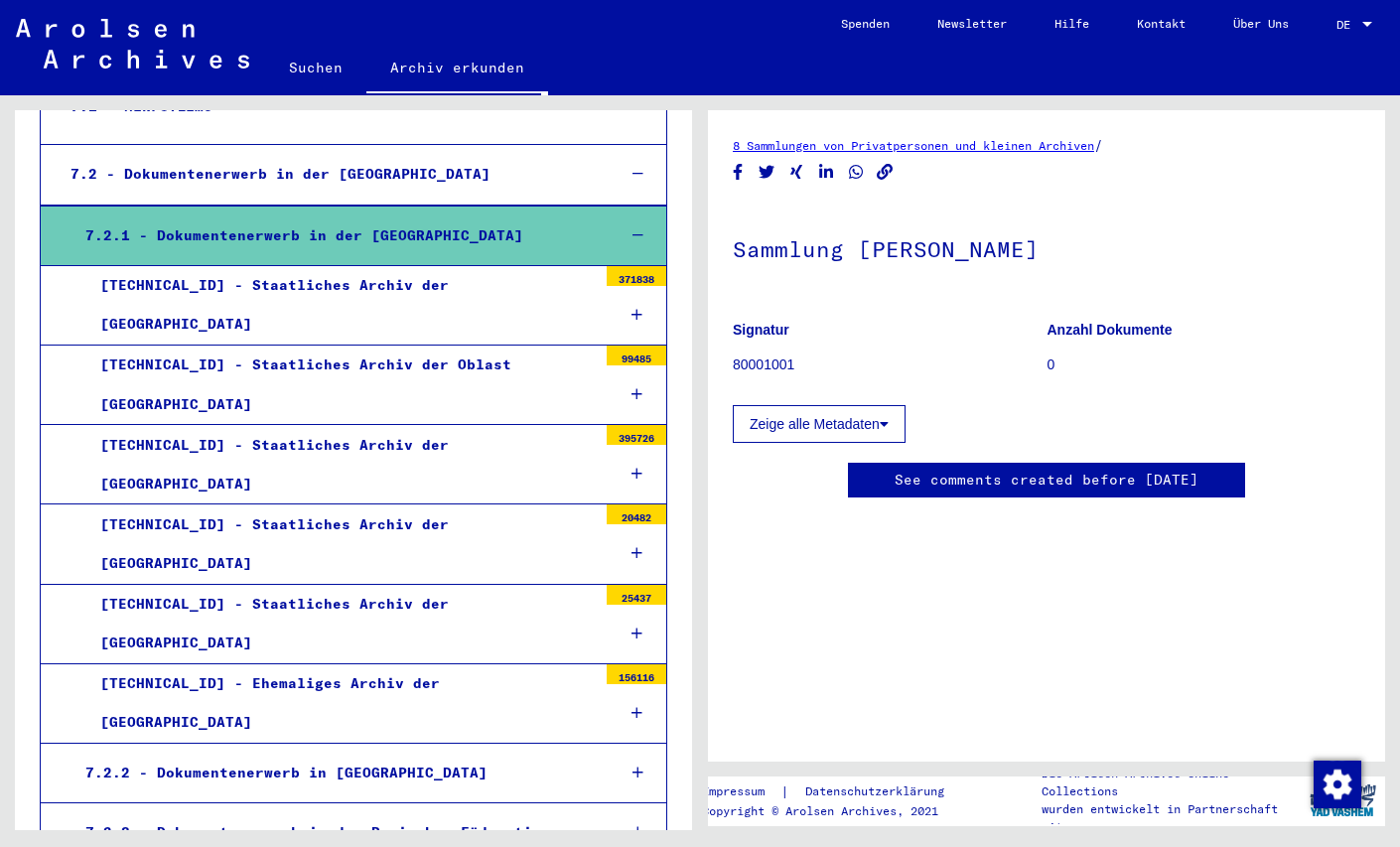 click at bounding box center [636, 315] 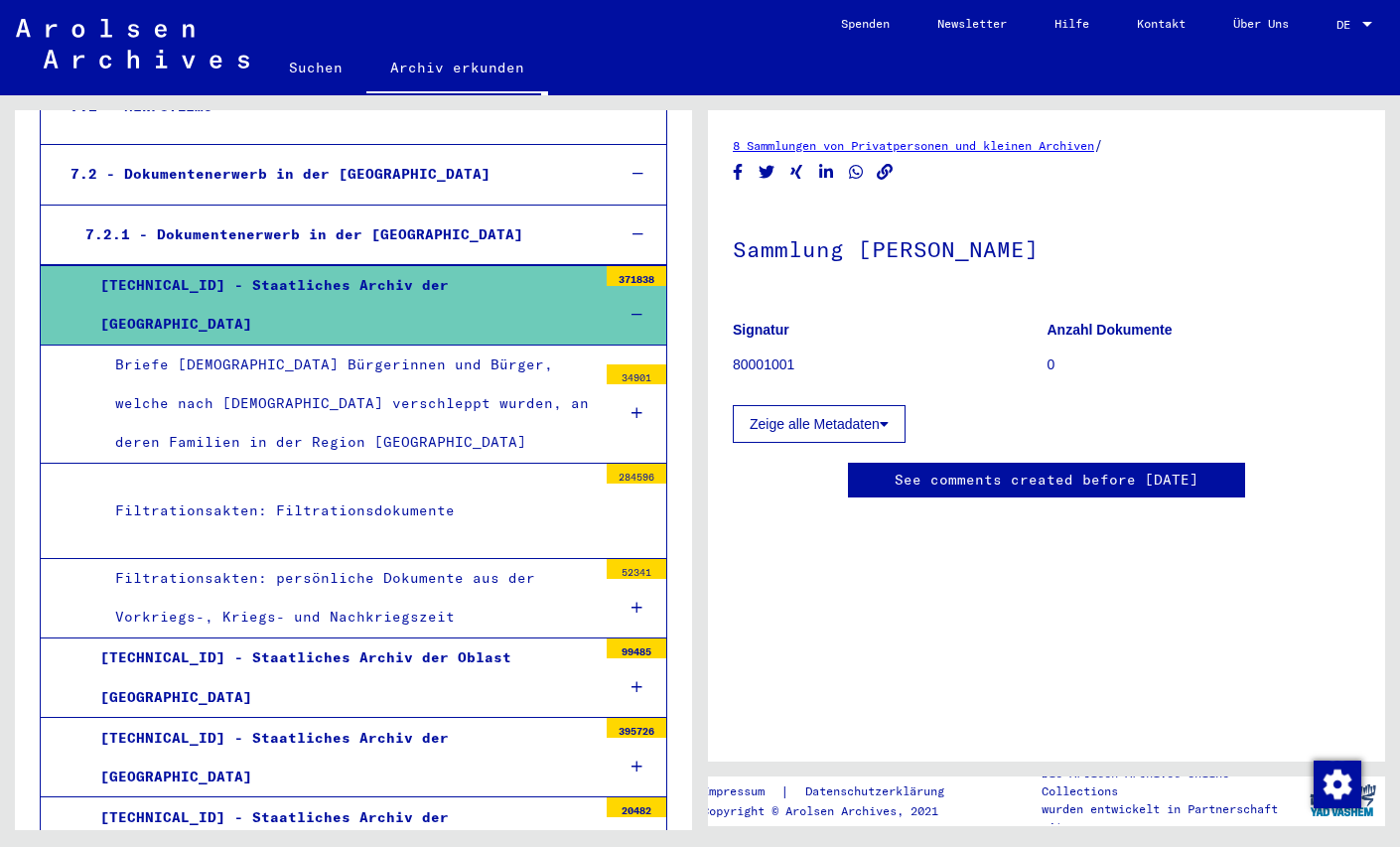 click at bounding box center (636, 608) 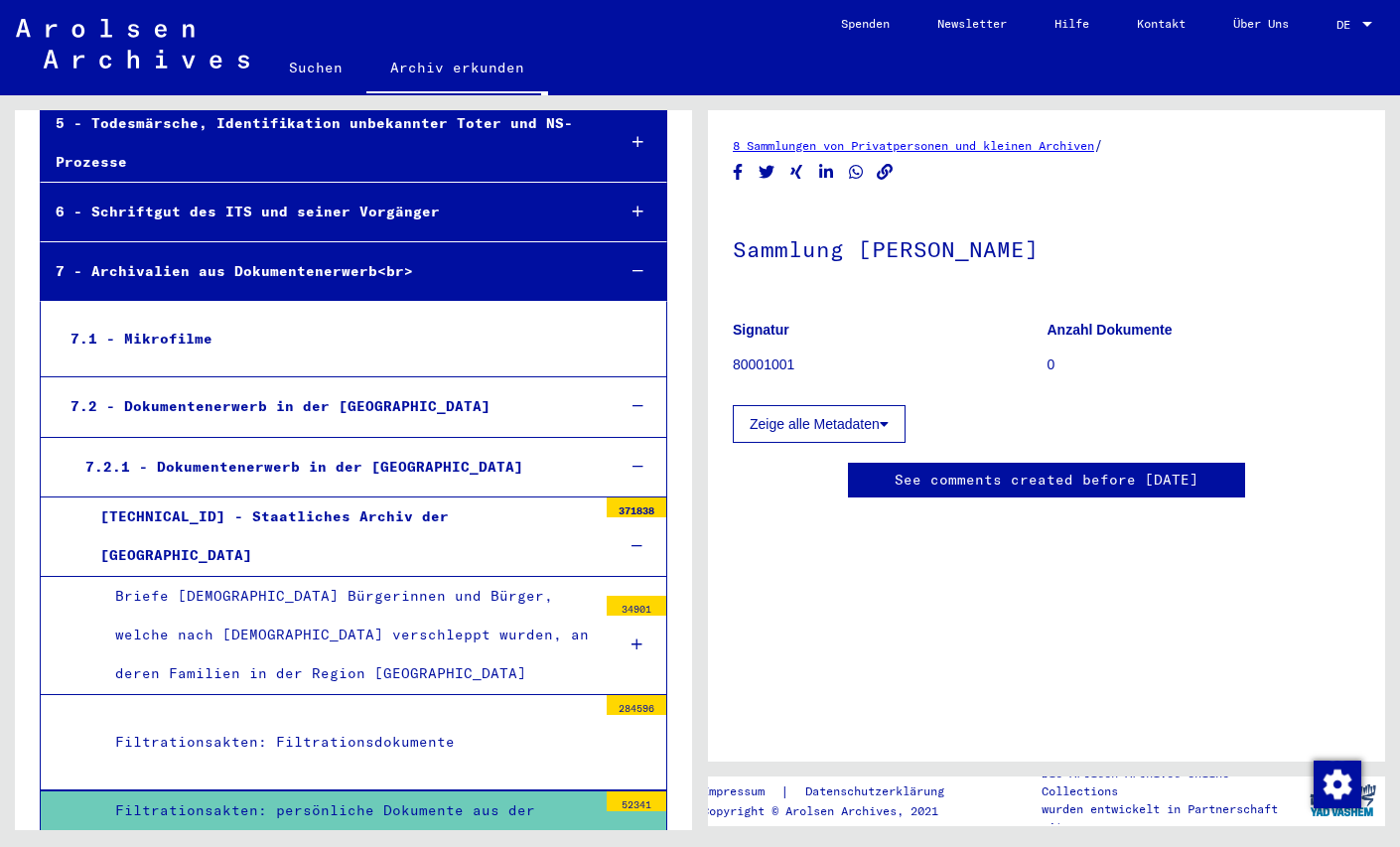 scroll, scrollTop: 496, scrollLeft: 0, axis: vertical 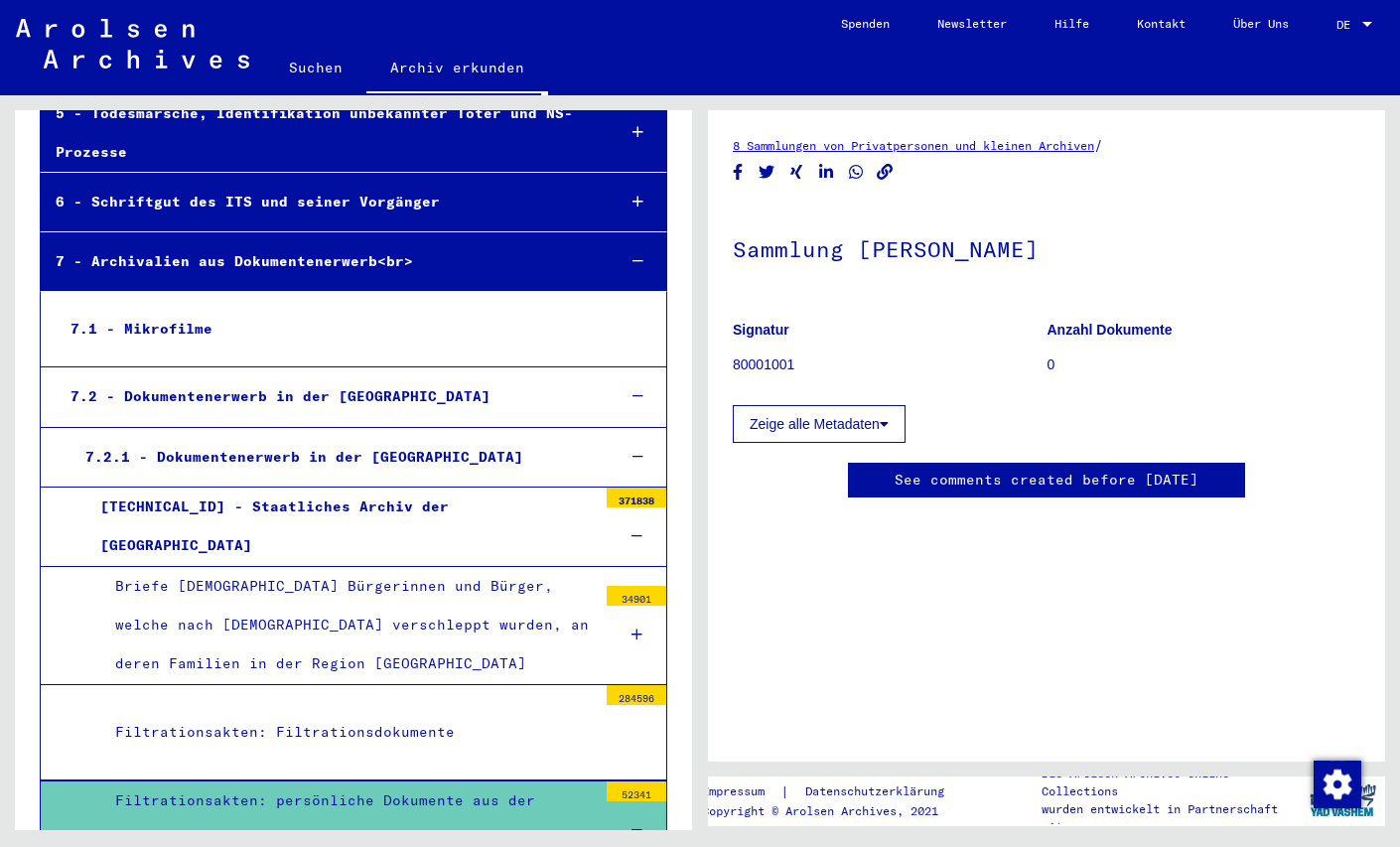 click 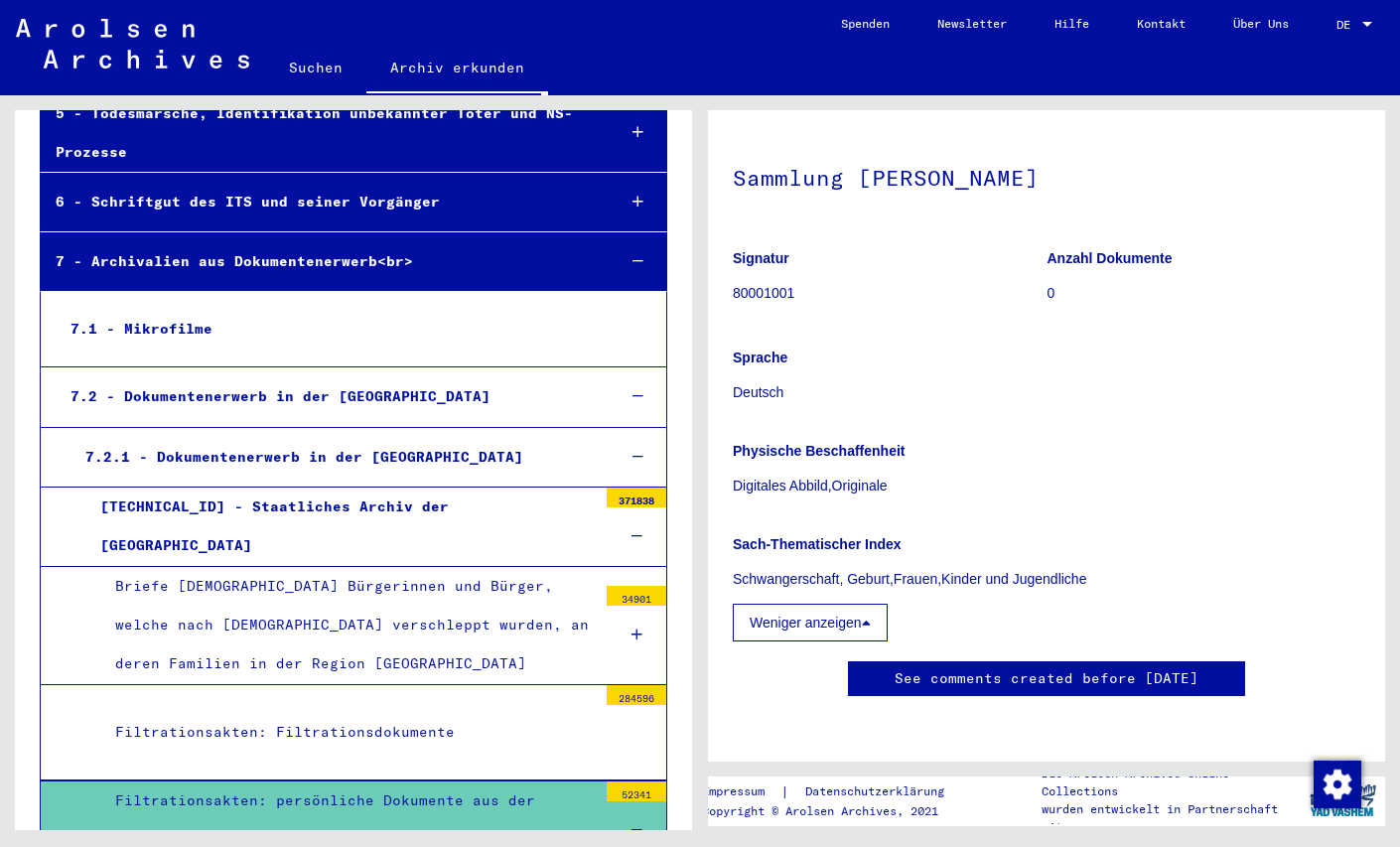 scroll, scrollTop: 701, scrollLeft: 0, axis: vertical 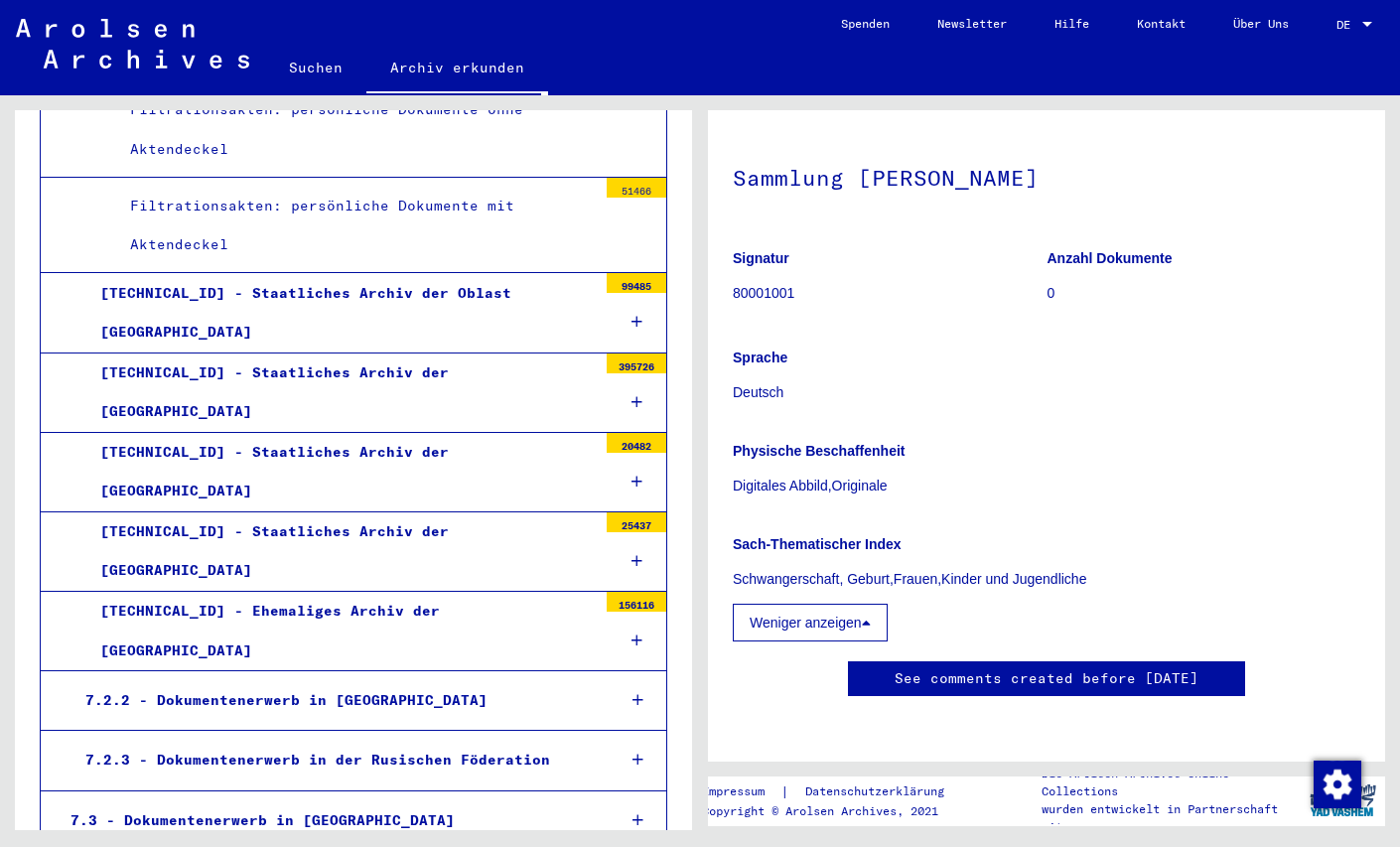 click at bounding box center [636, 322] 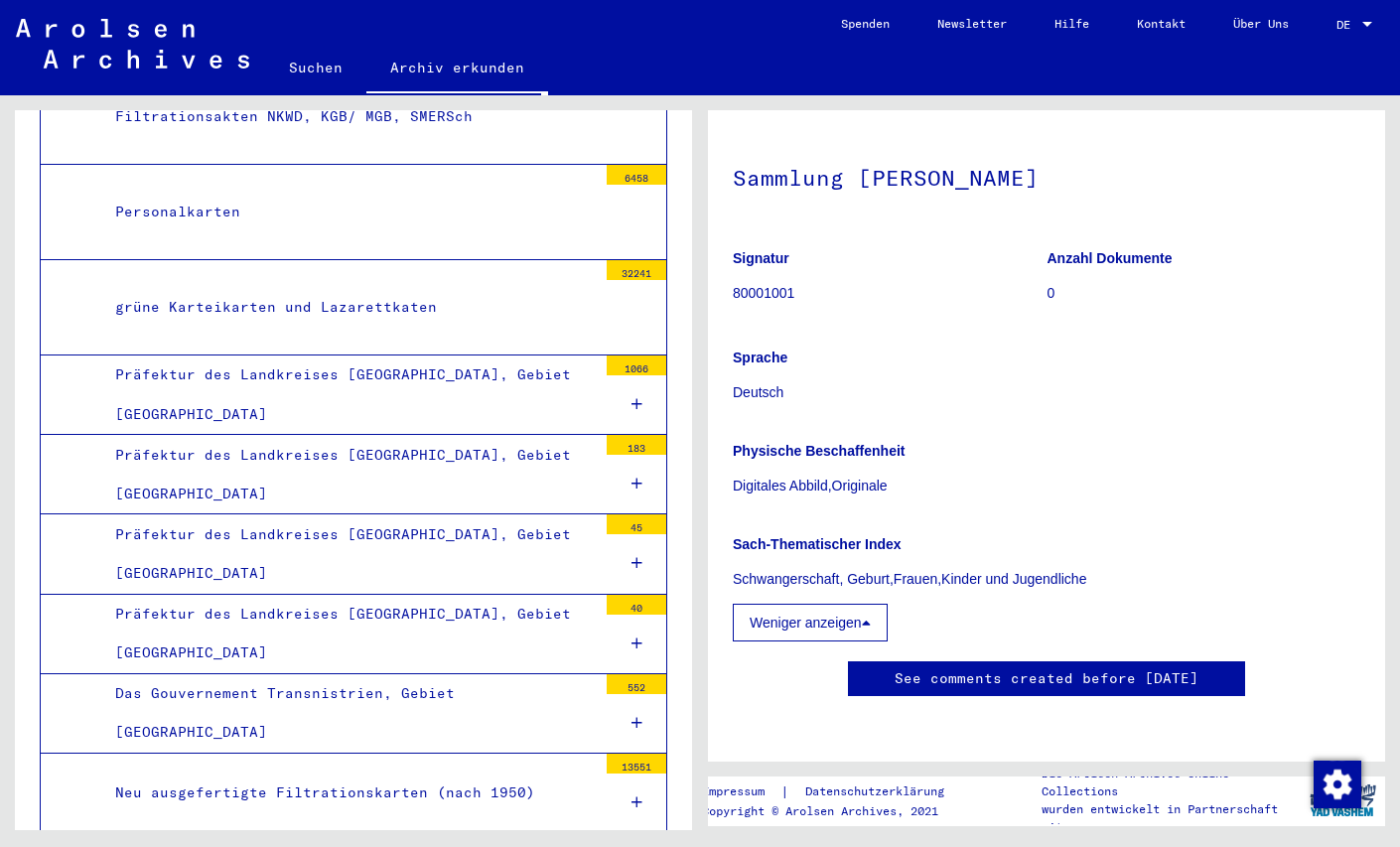 scroll, scrollTop: 1609, scrollLeft: 0, axis: vertical 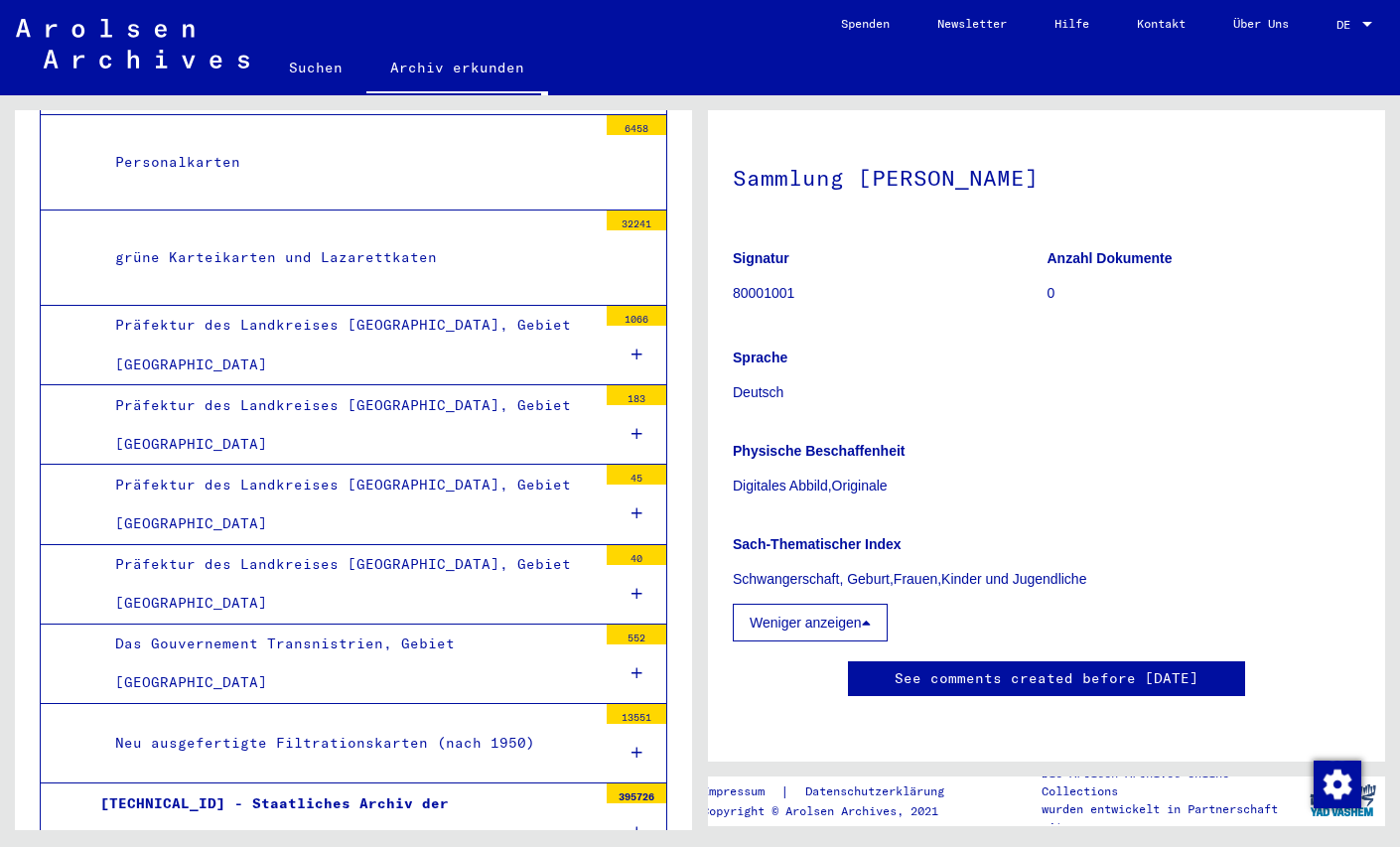 click at bounding box center [636, 354] 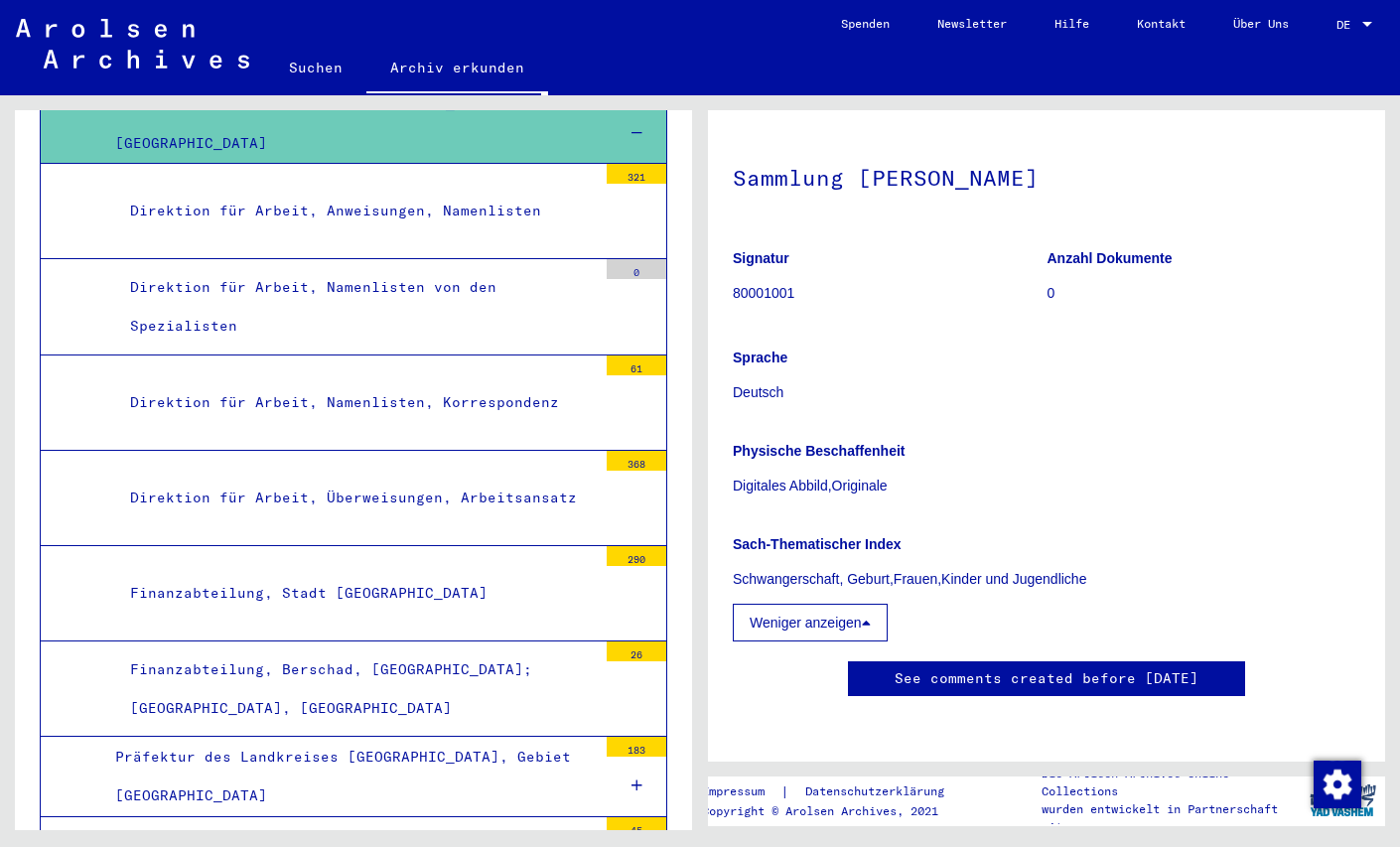 scroll, scrollTop: 1941, scrollLeft: 0, axis: vertical 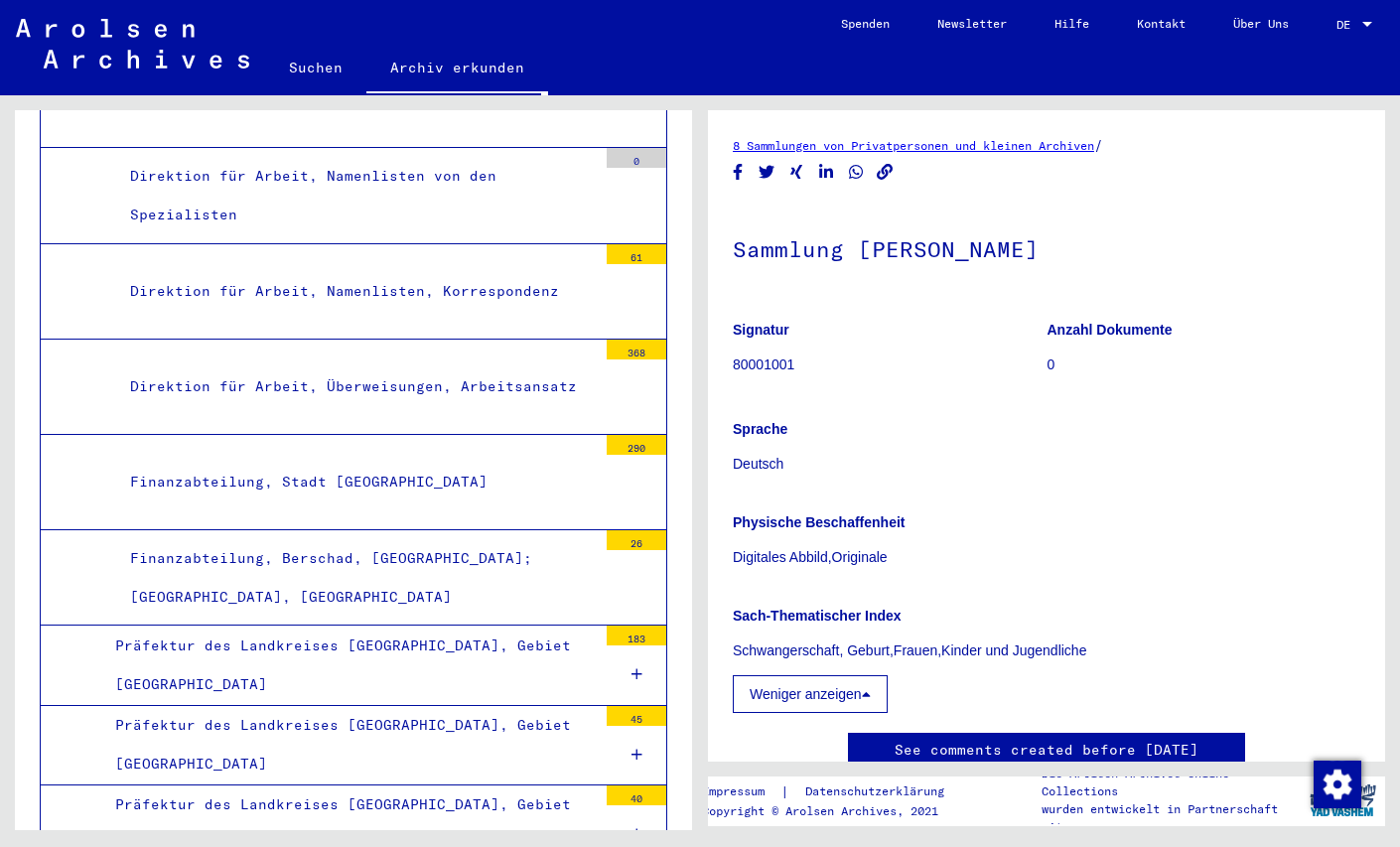 click on "Suchen" 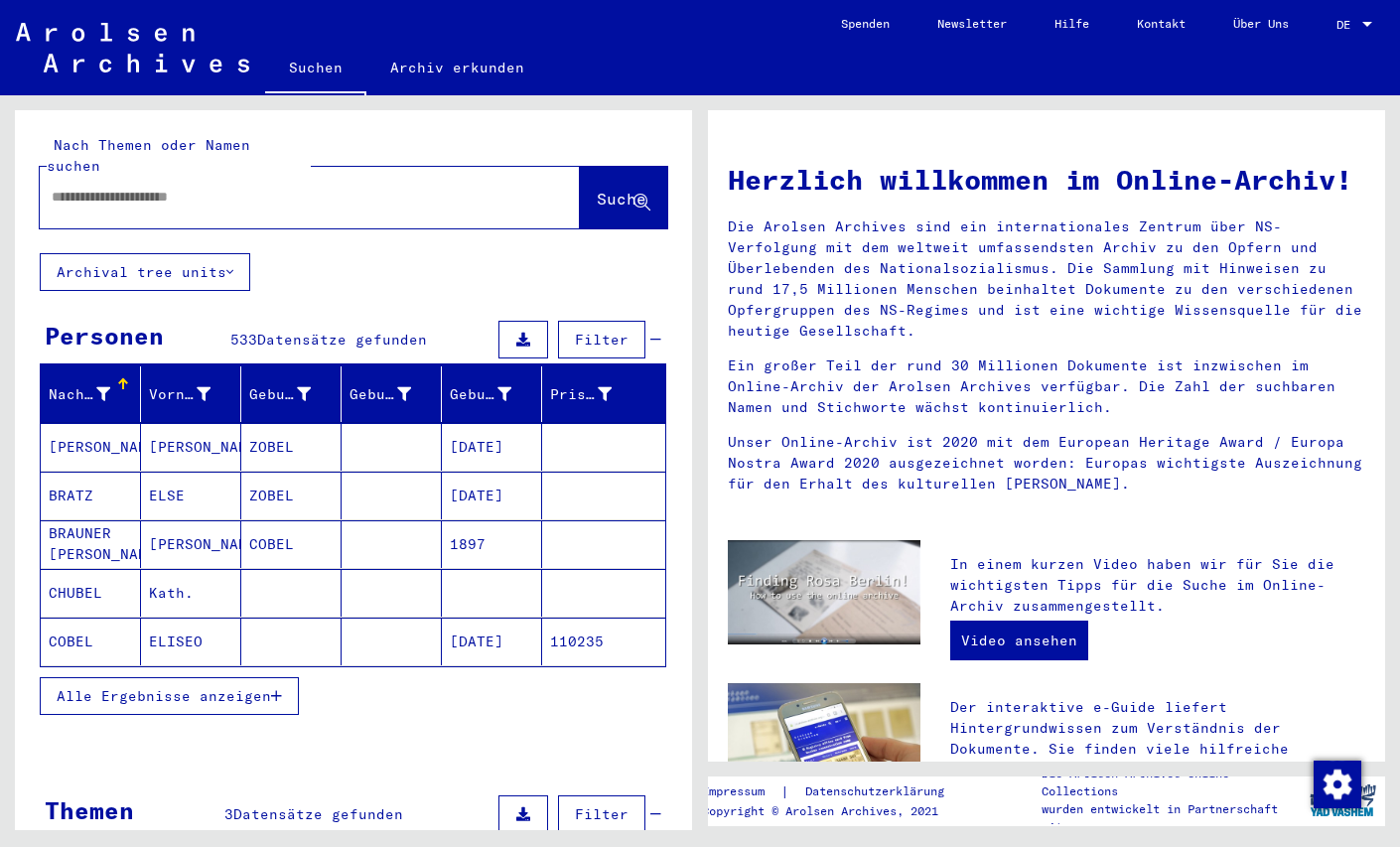 click at bounding box center (286, 197) 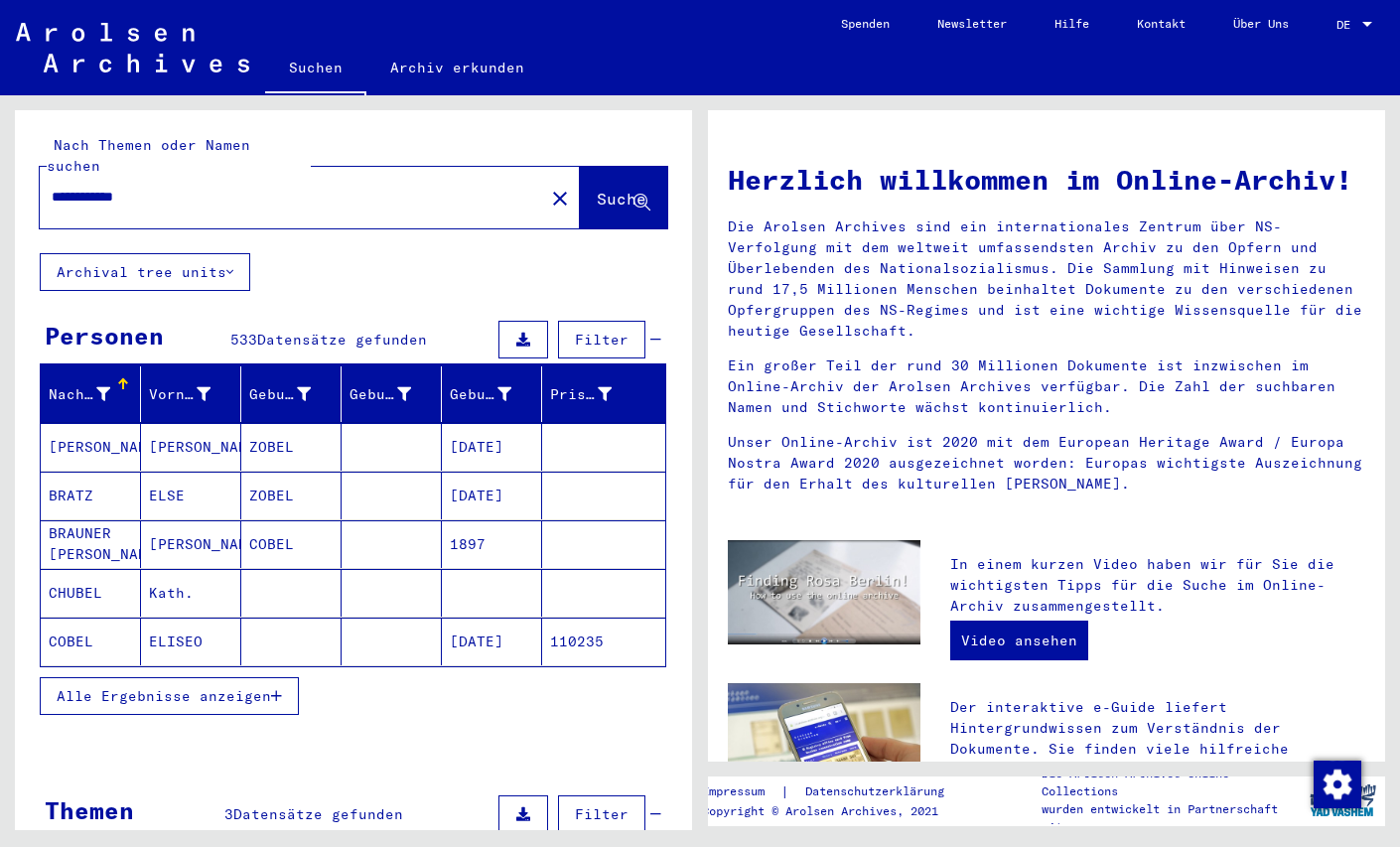 type on "**********" 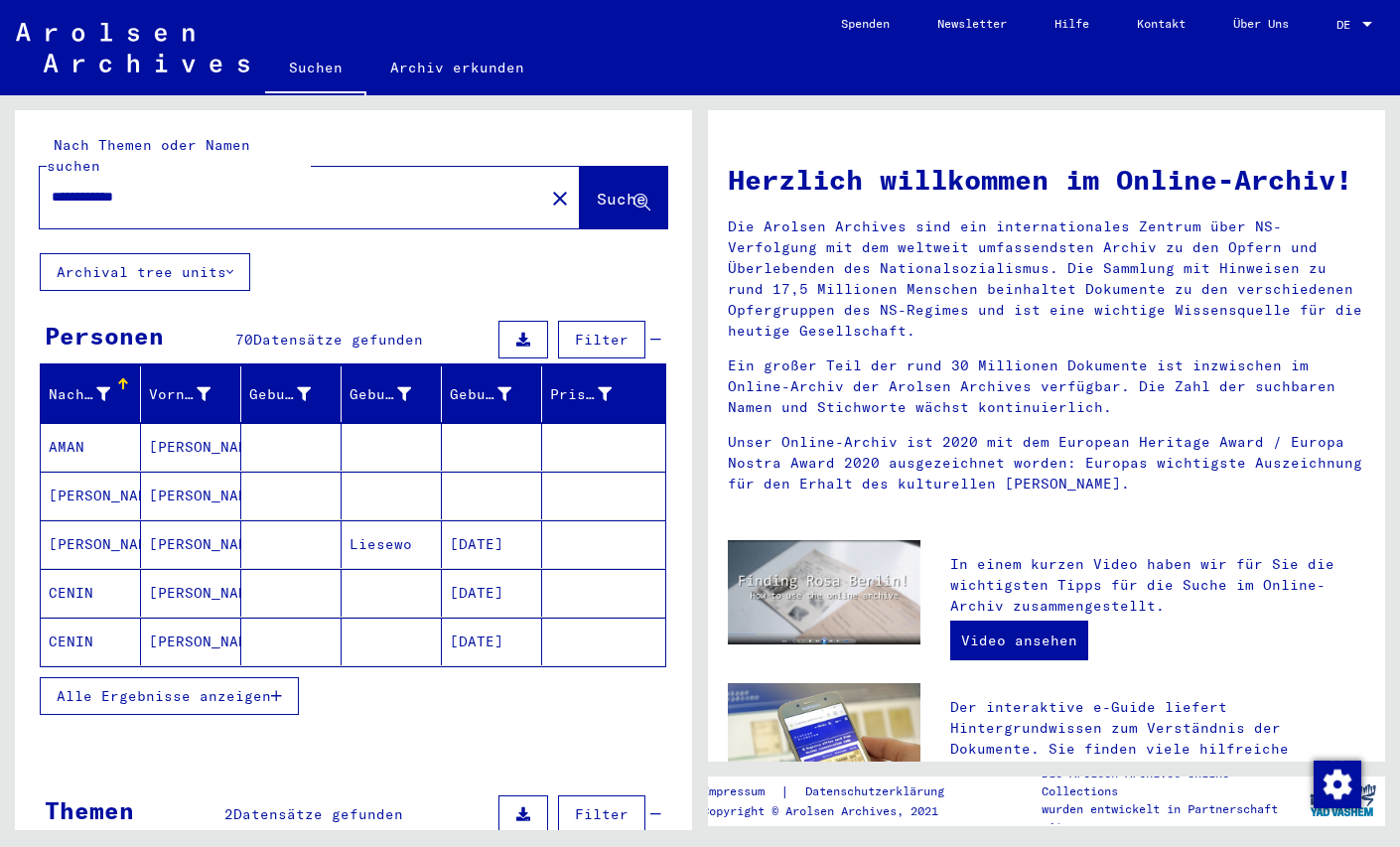 click on "Alle Ergebnisse anzeigen" at bounding box center (169, 696) 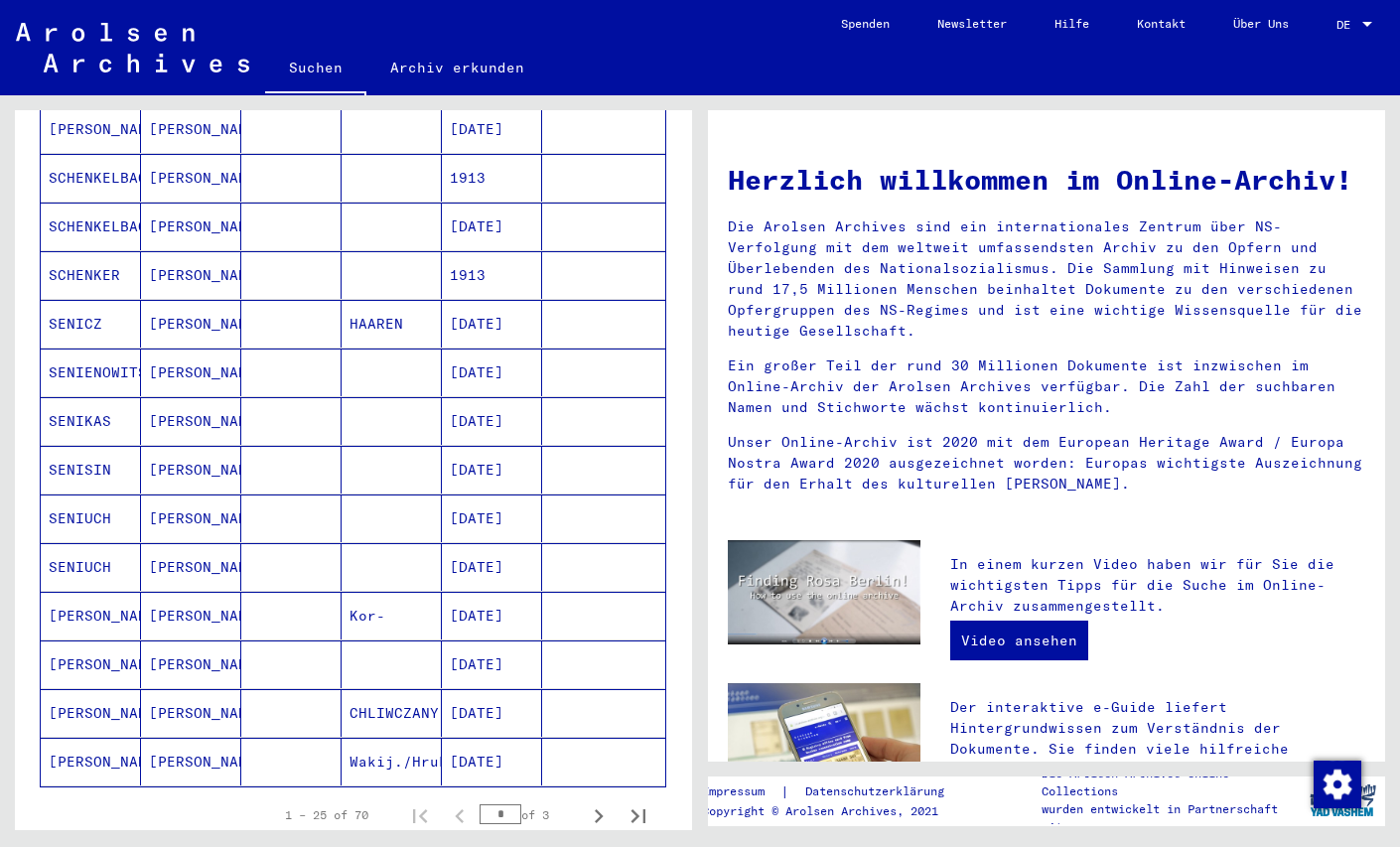 scroll, scrollTop: 890, scrollLeft: 0, axis: vertical 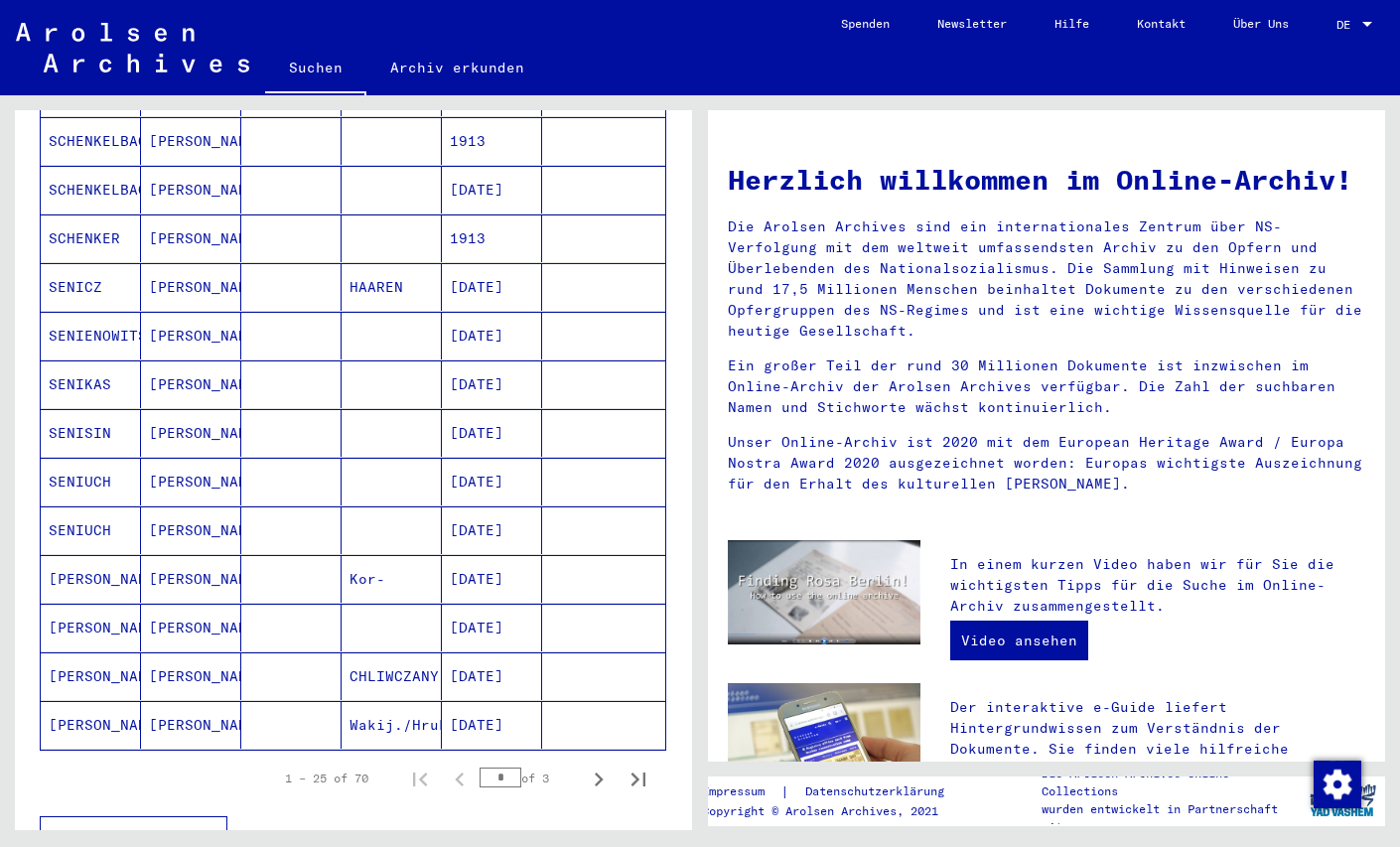 click on "[DATE]" at bounding box center (491, 628) 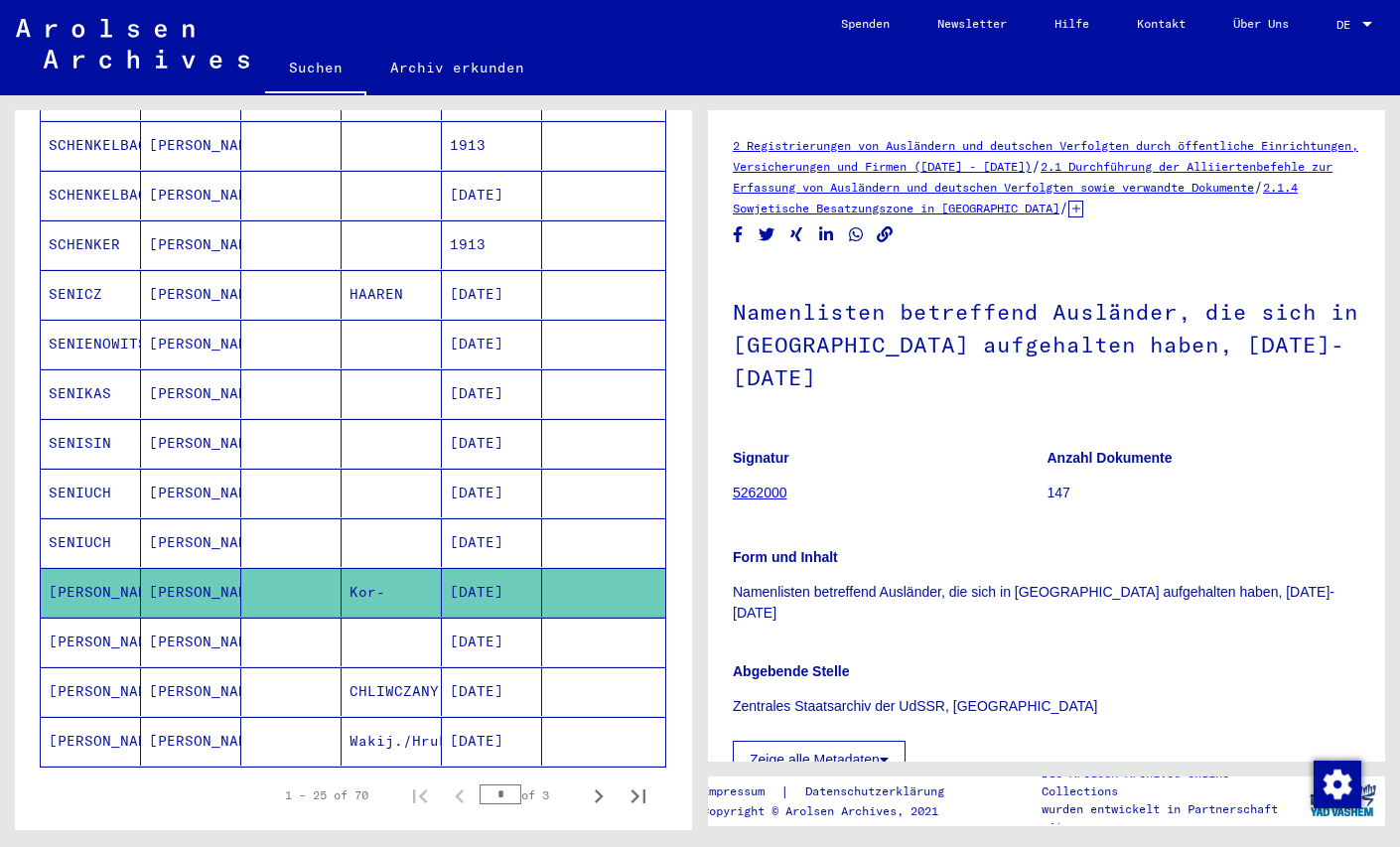 scroll, scrollTop: 0, scrollLeft: 0, axis: both 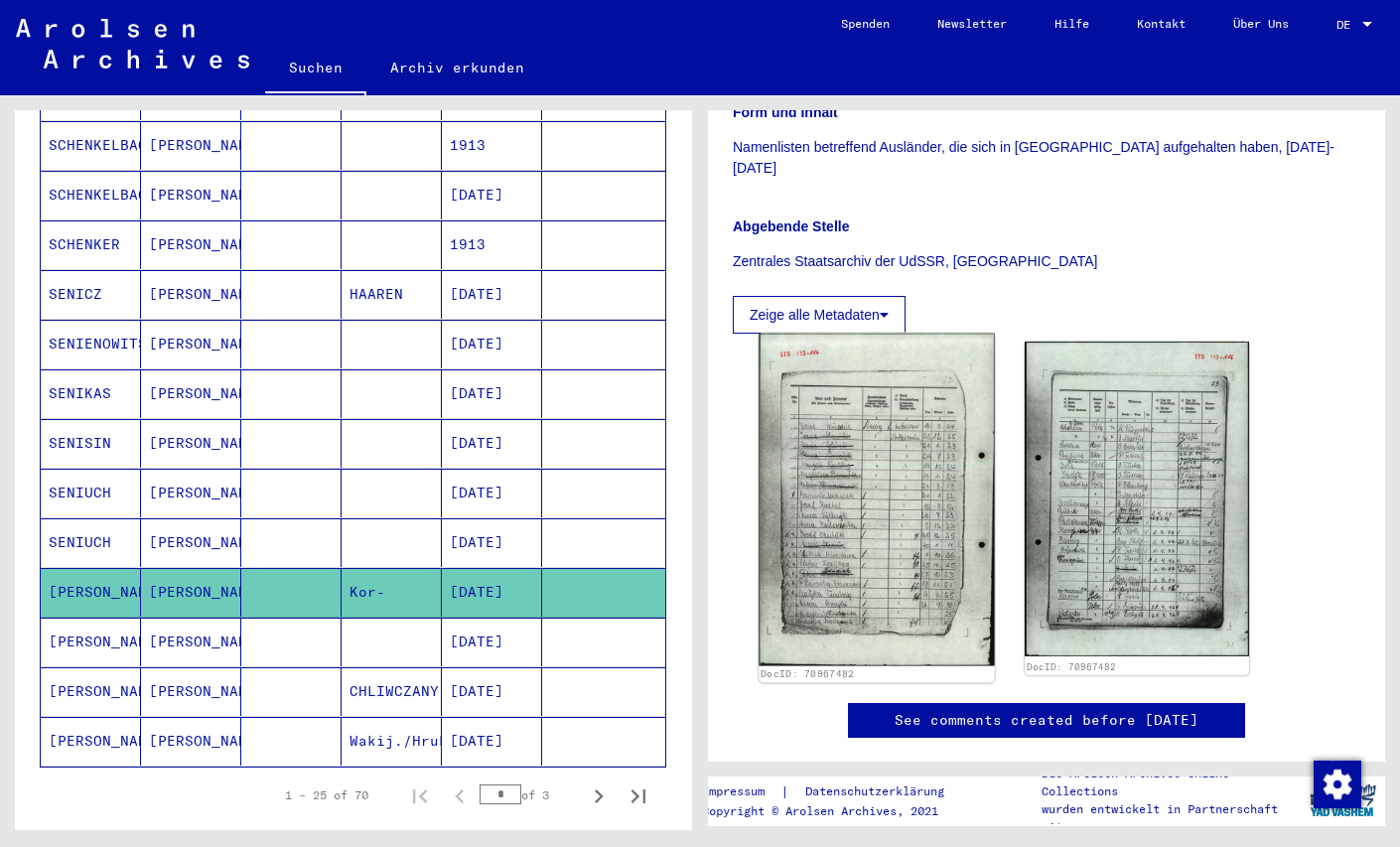 click 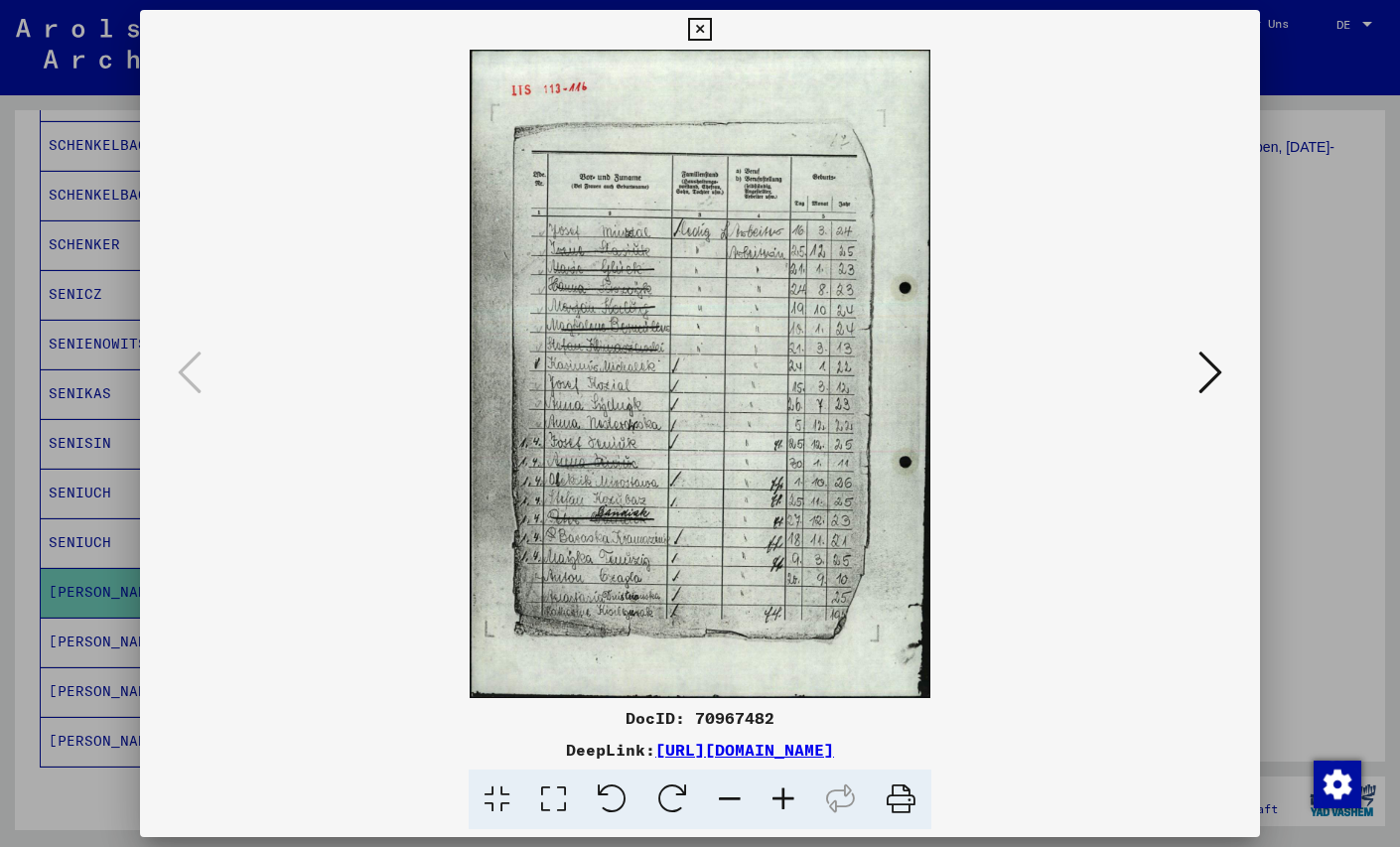 click at bounding box center (700, 423) 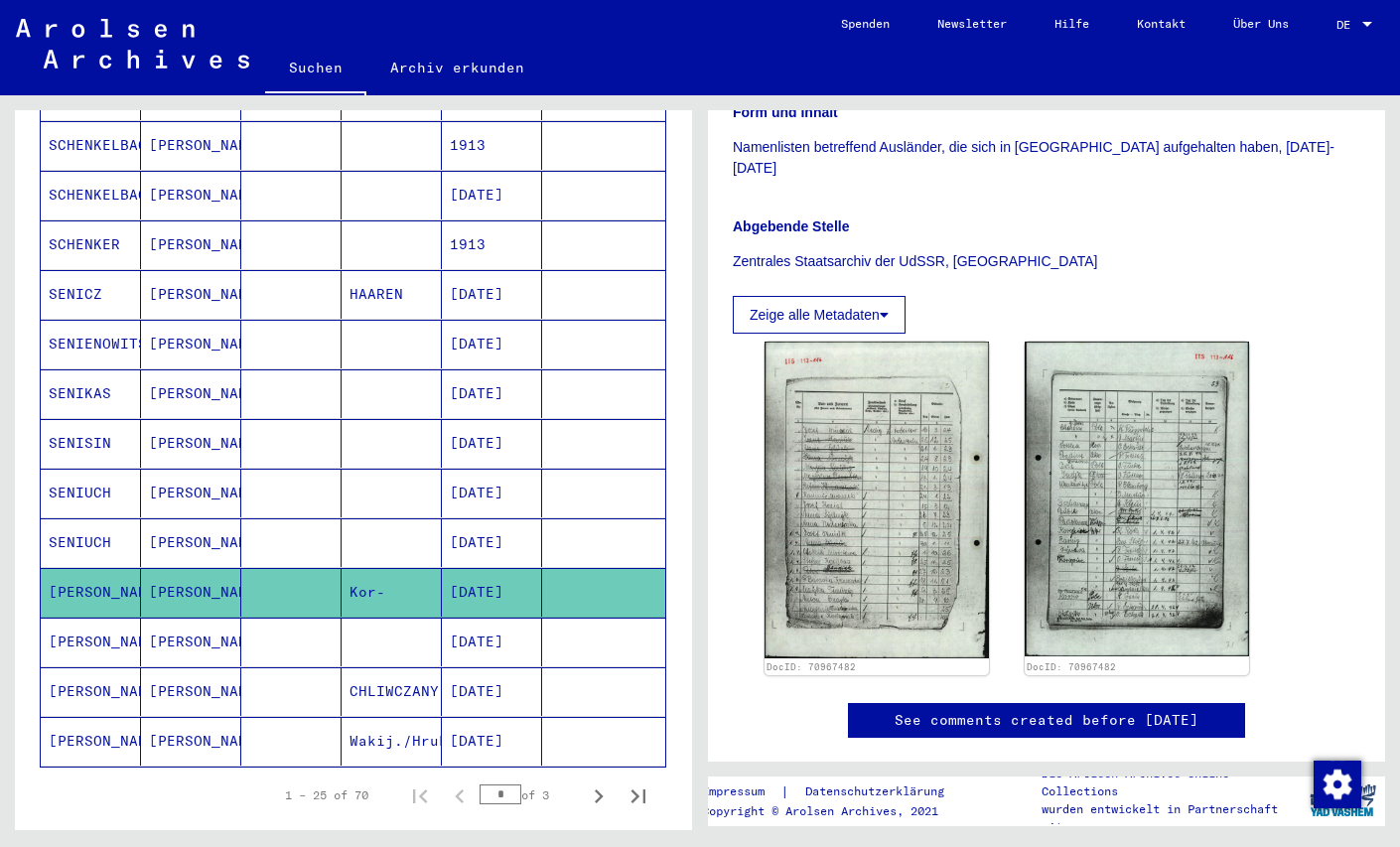 click on "CHLIWCZANY" at bounding box center [391, 741] 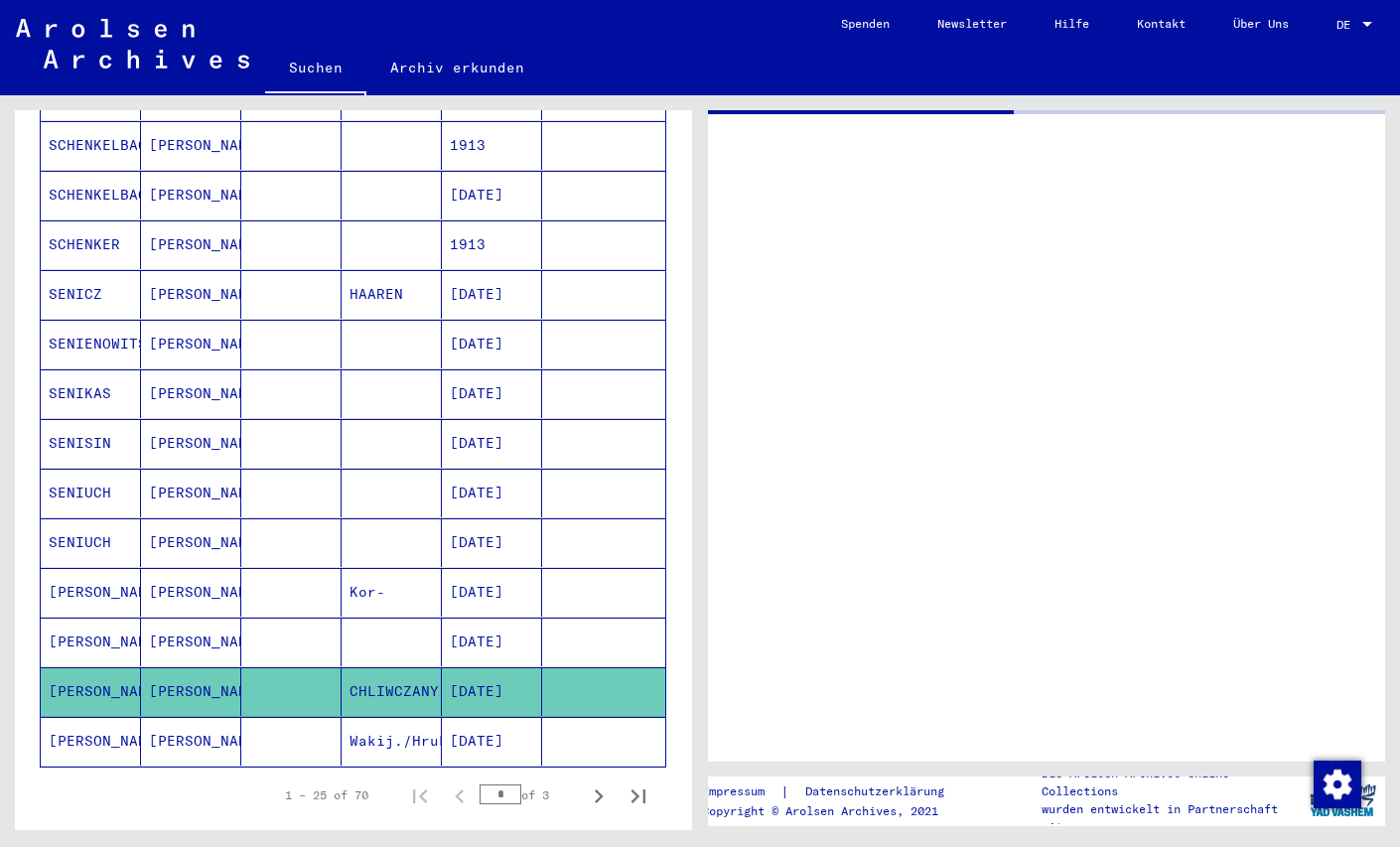 scroll, scrollTop: 0, scrollLeft: 0, axis: both 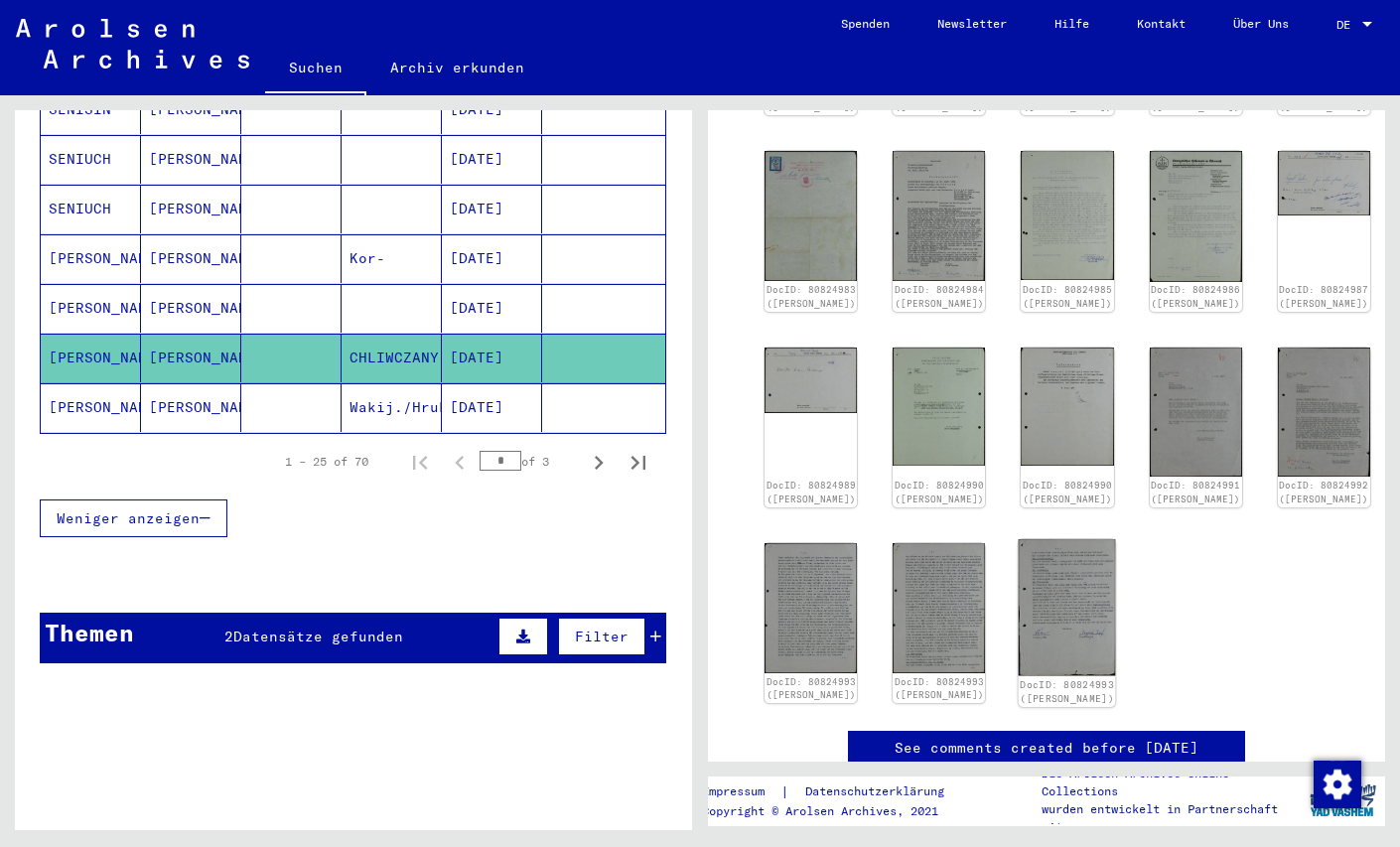 click 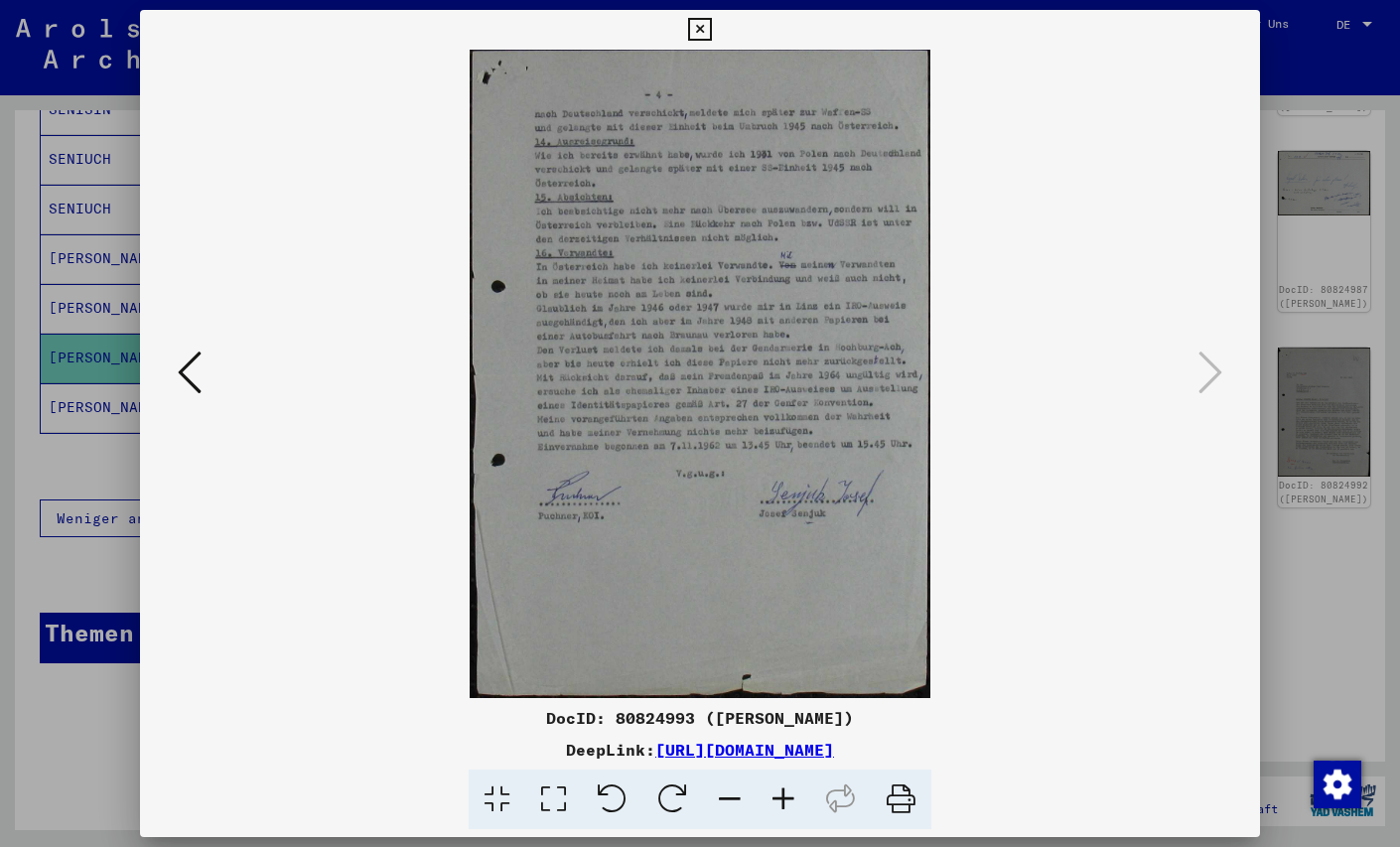 click at bounding box center (700, 373) 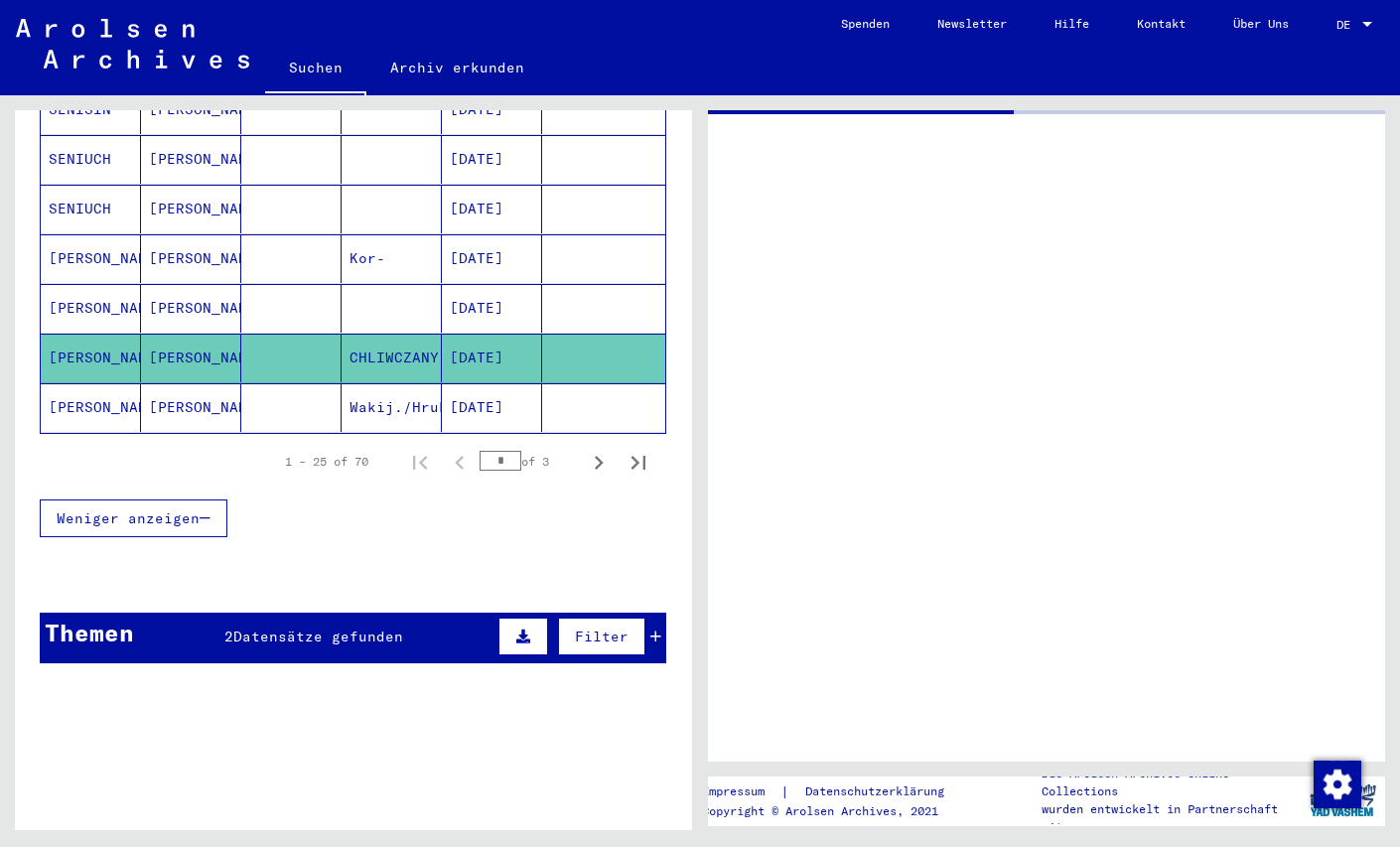 scroll, scrollTop: 0, scrollLeft: 0, axis: both 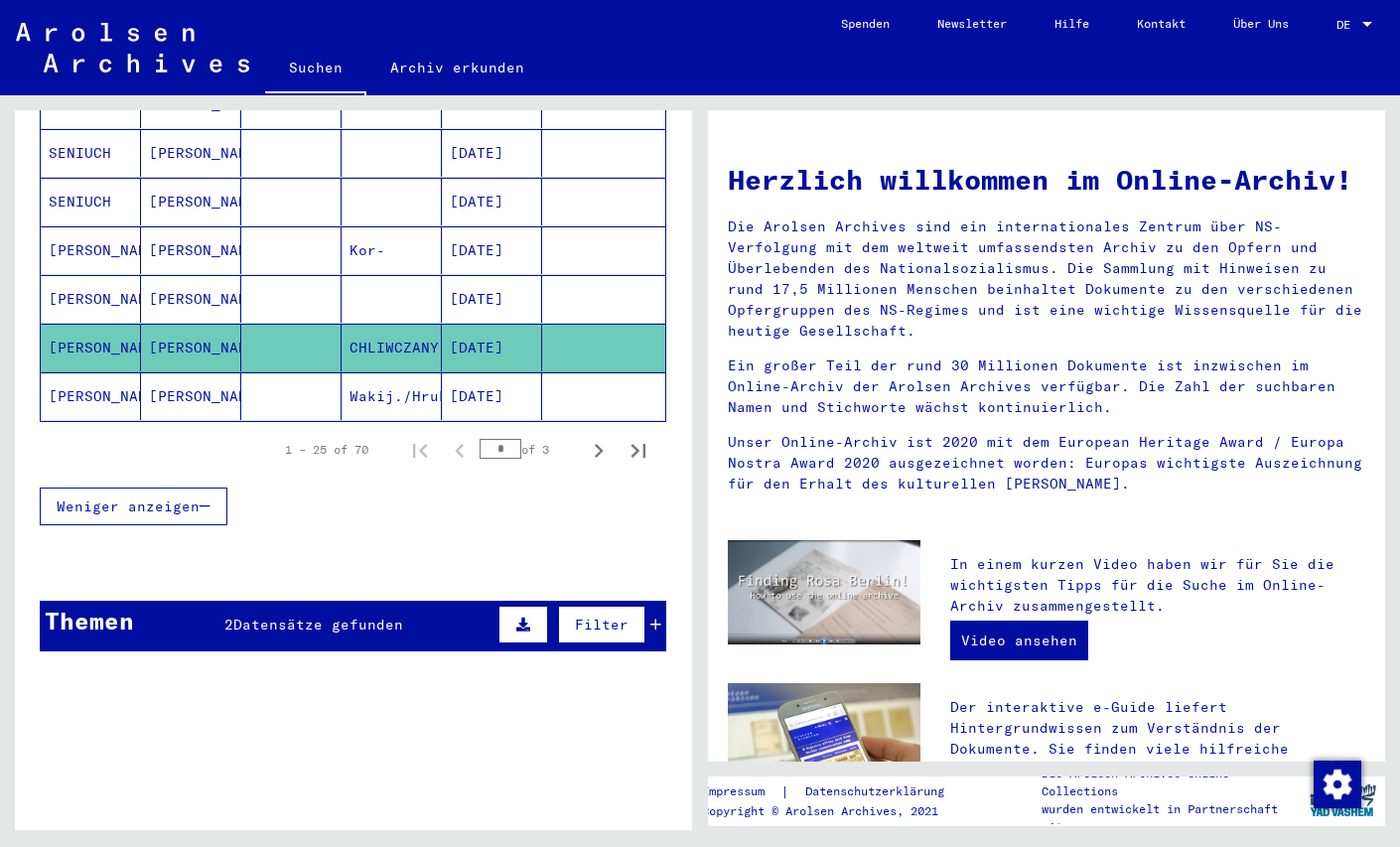 type 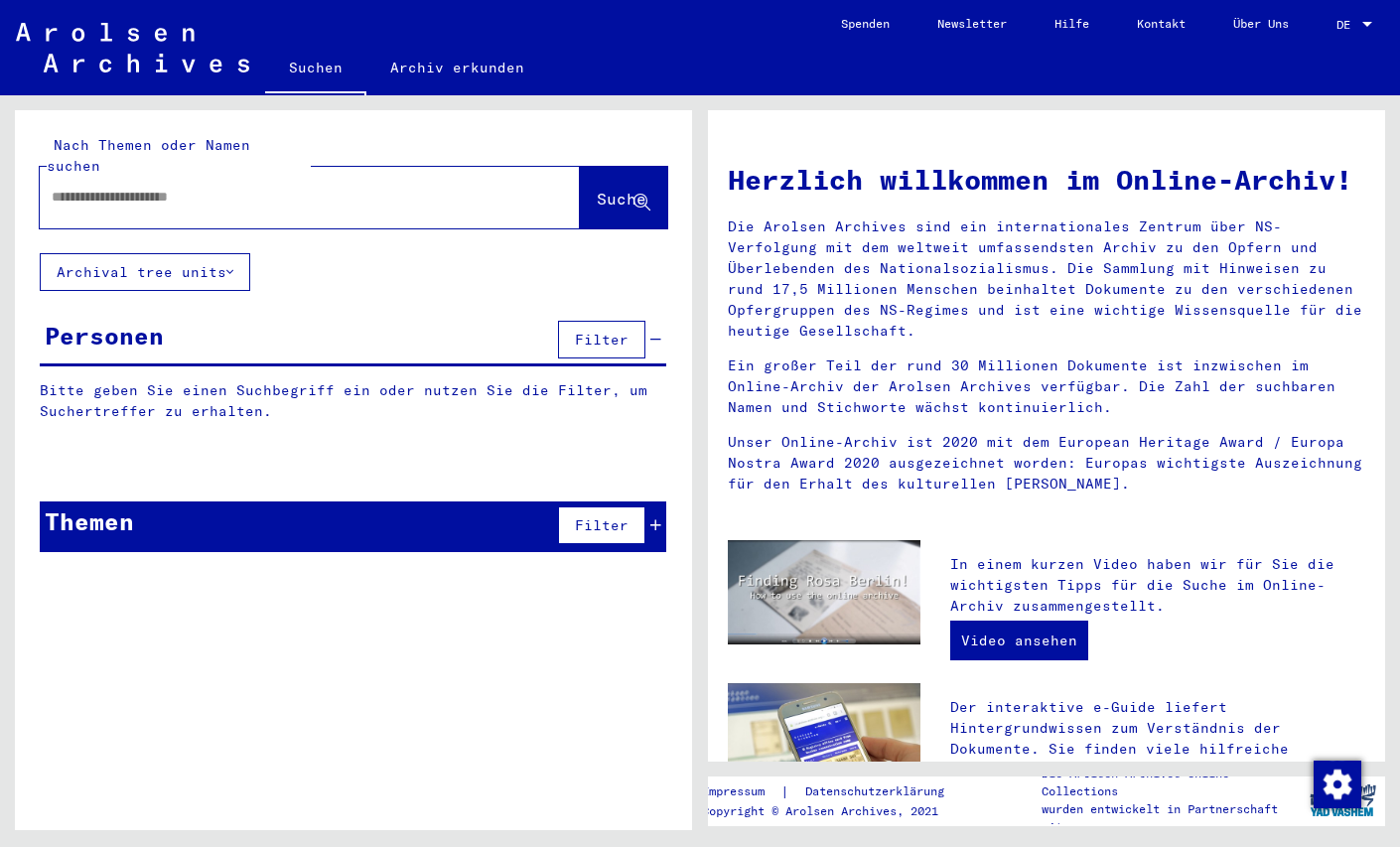 scroll, scrollTop: 0, scrollLeft: 0, axis: both 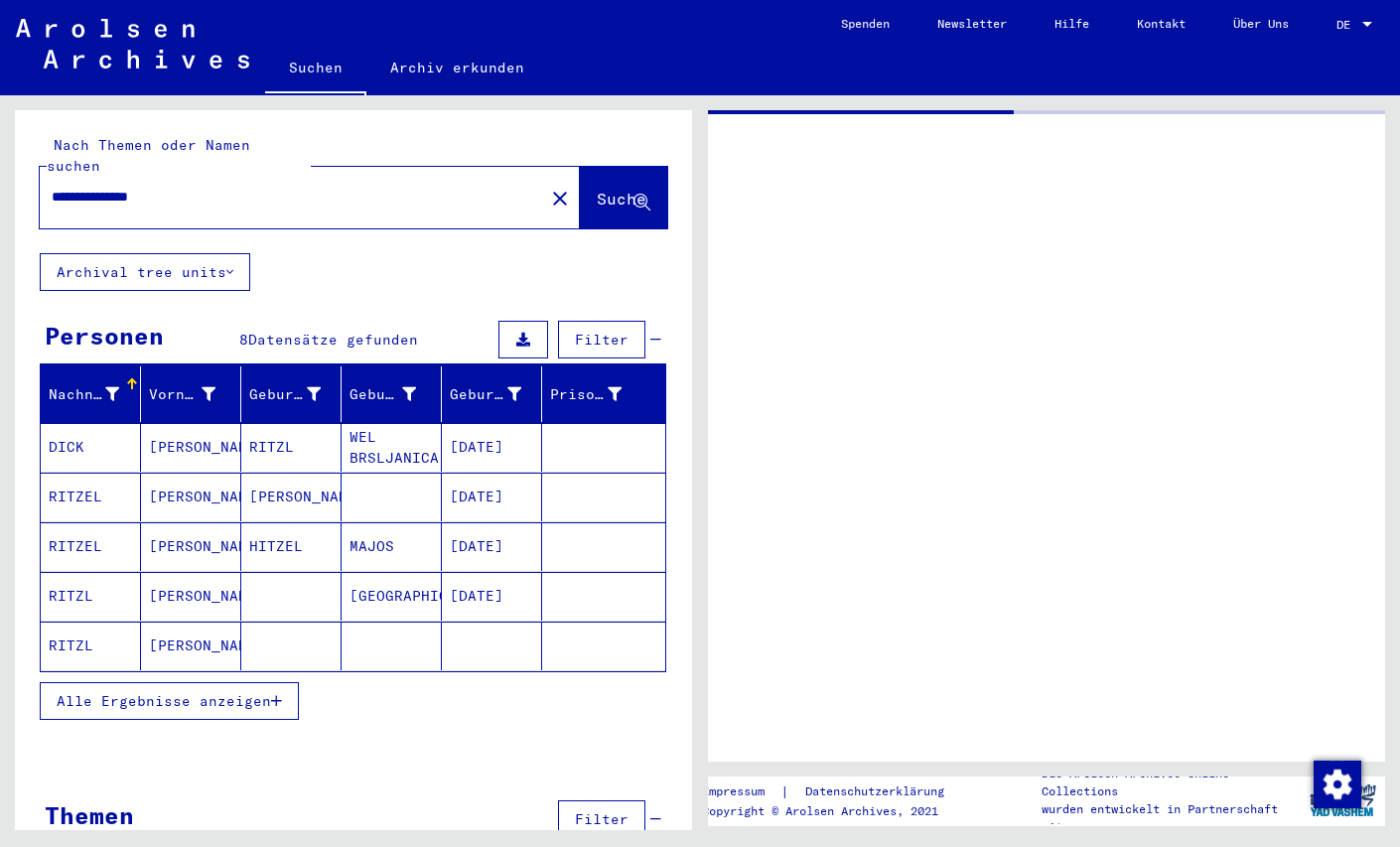 type on "**********" 